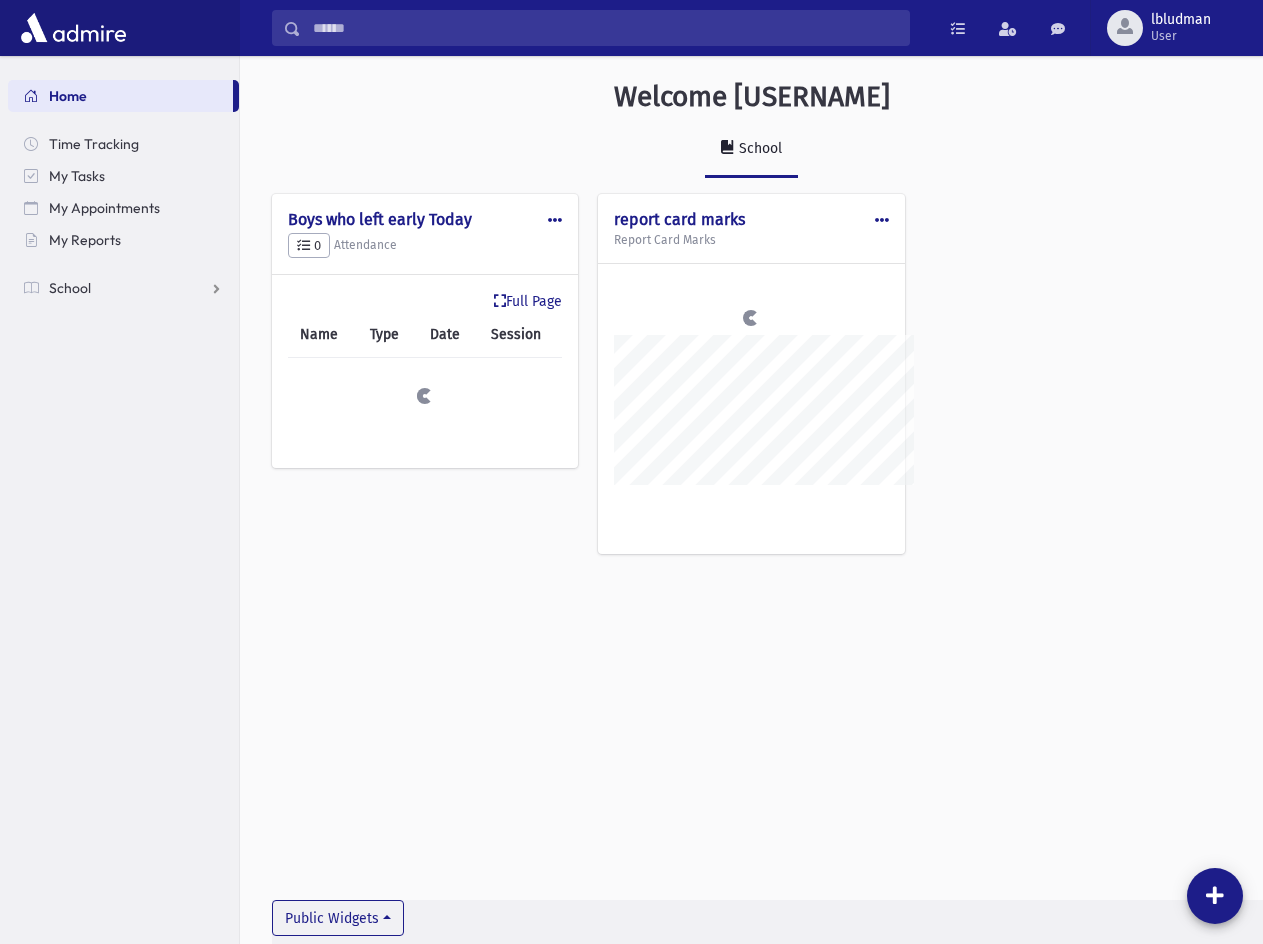scroll, scrollTop: 0, scrollLeft: 0, axis: both 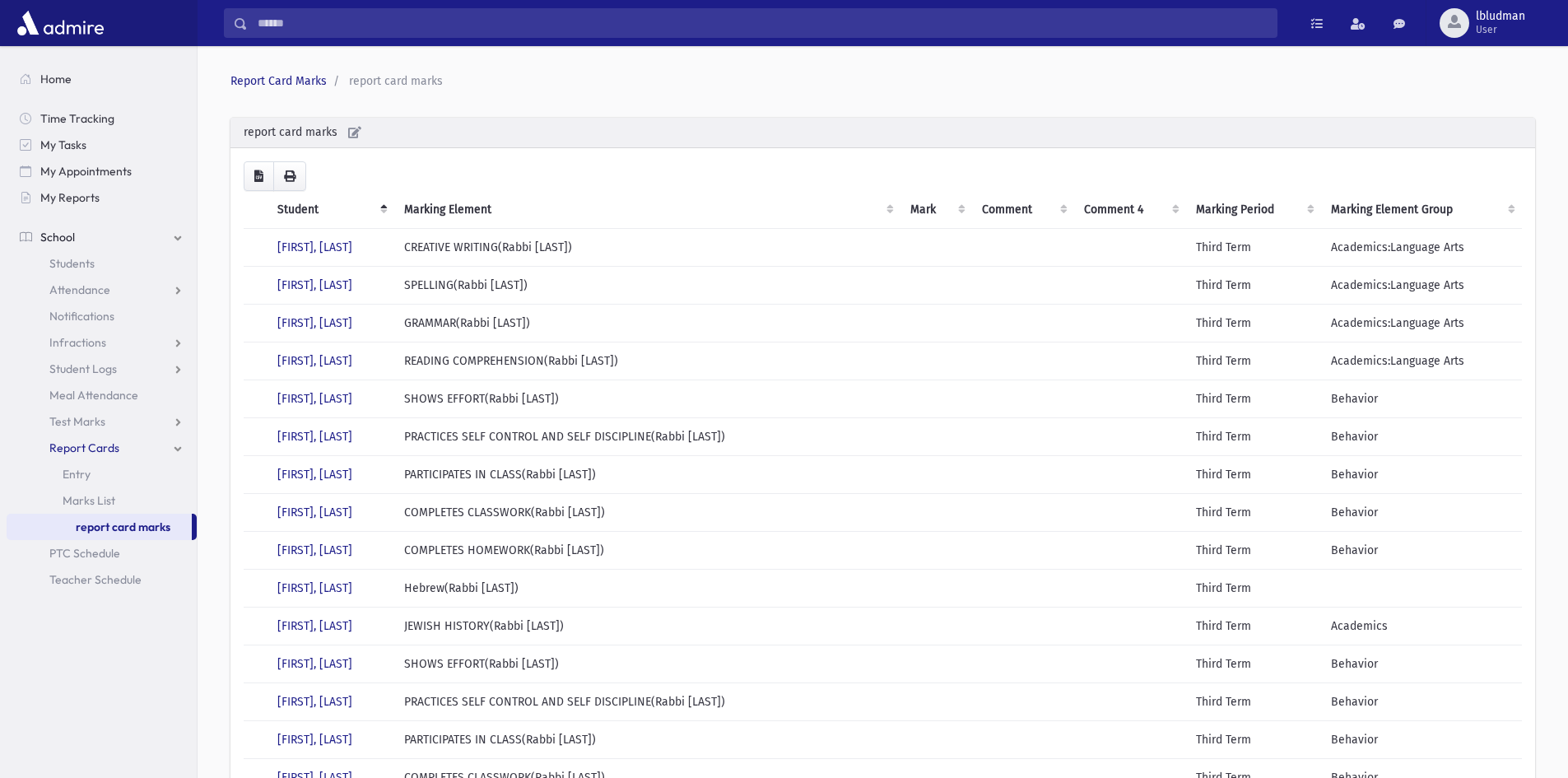 click on "Report Cards" at bounding box center (84, 448) 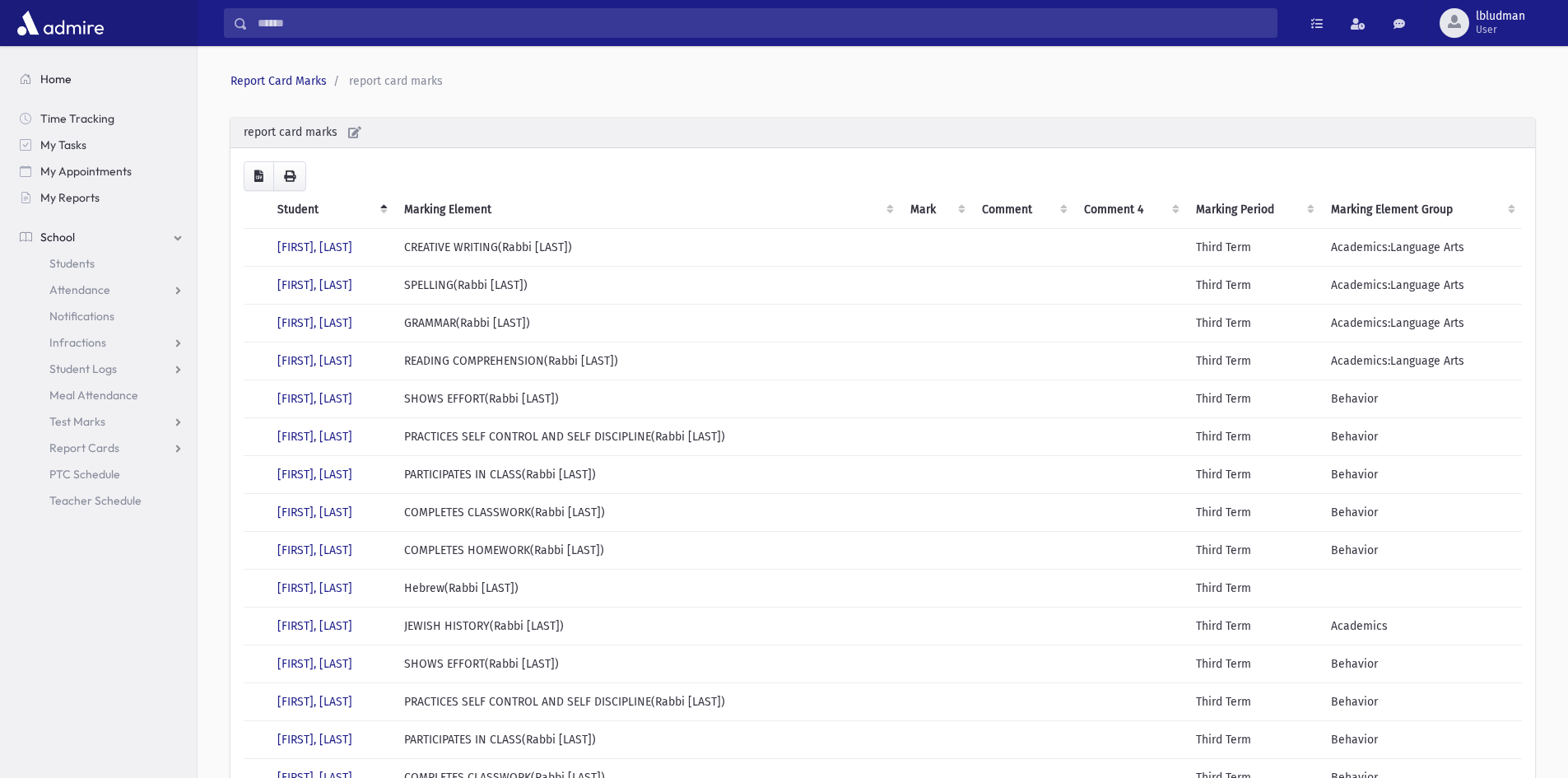 click on "Home" at bounding box center [56, 79] 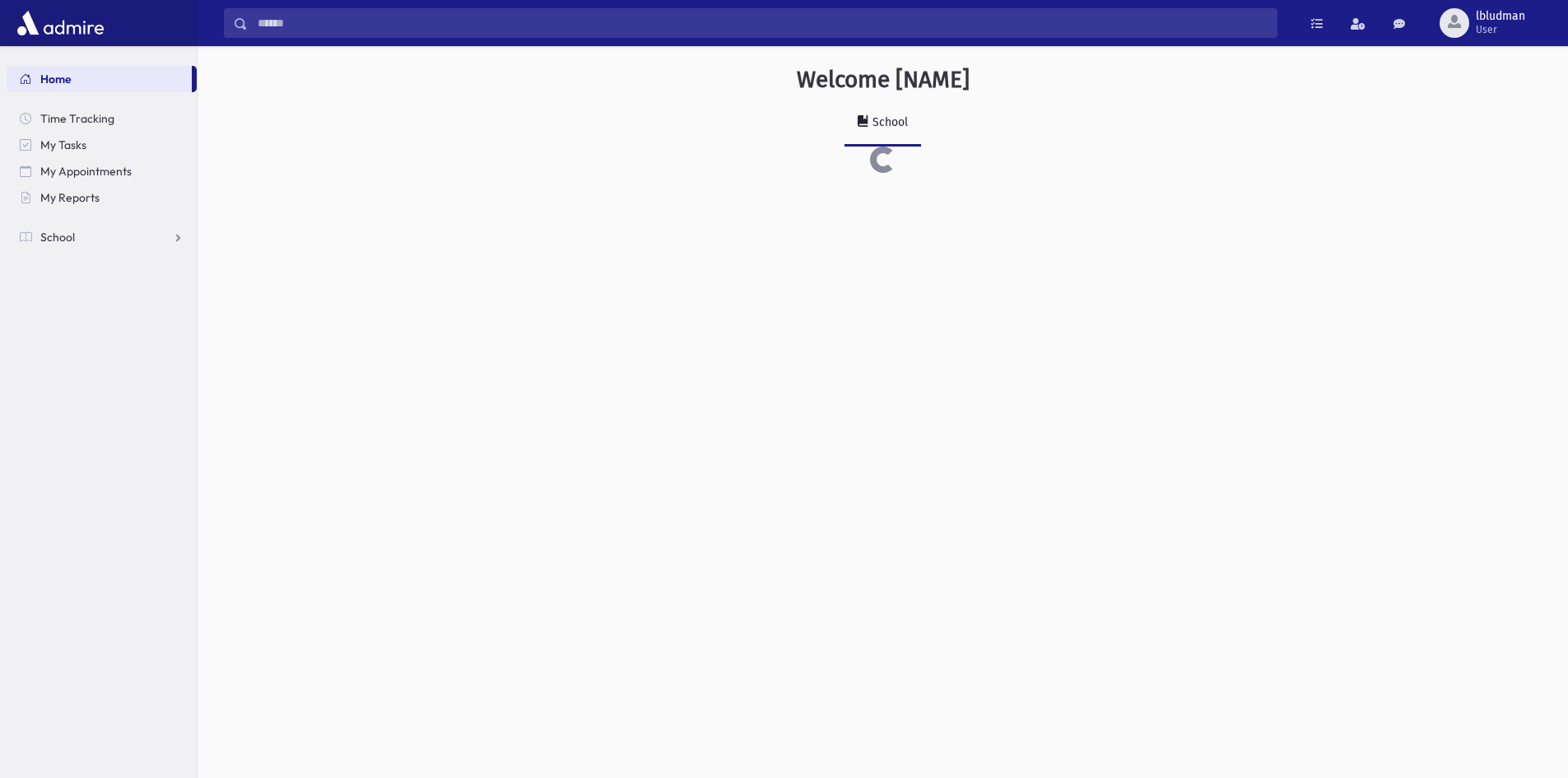 scroll, scrollTop: 0, scrollLeft: 0, axis: both 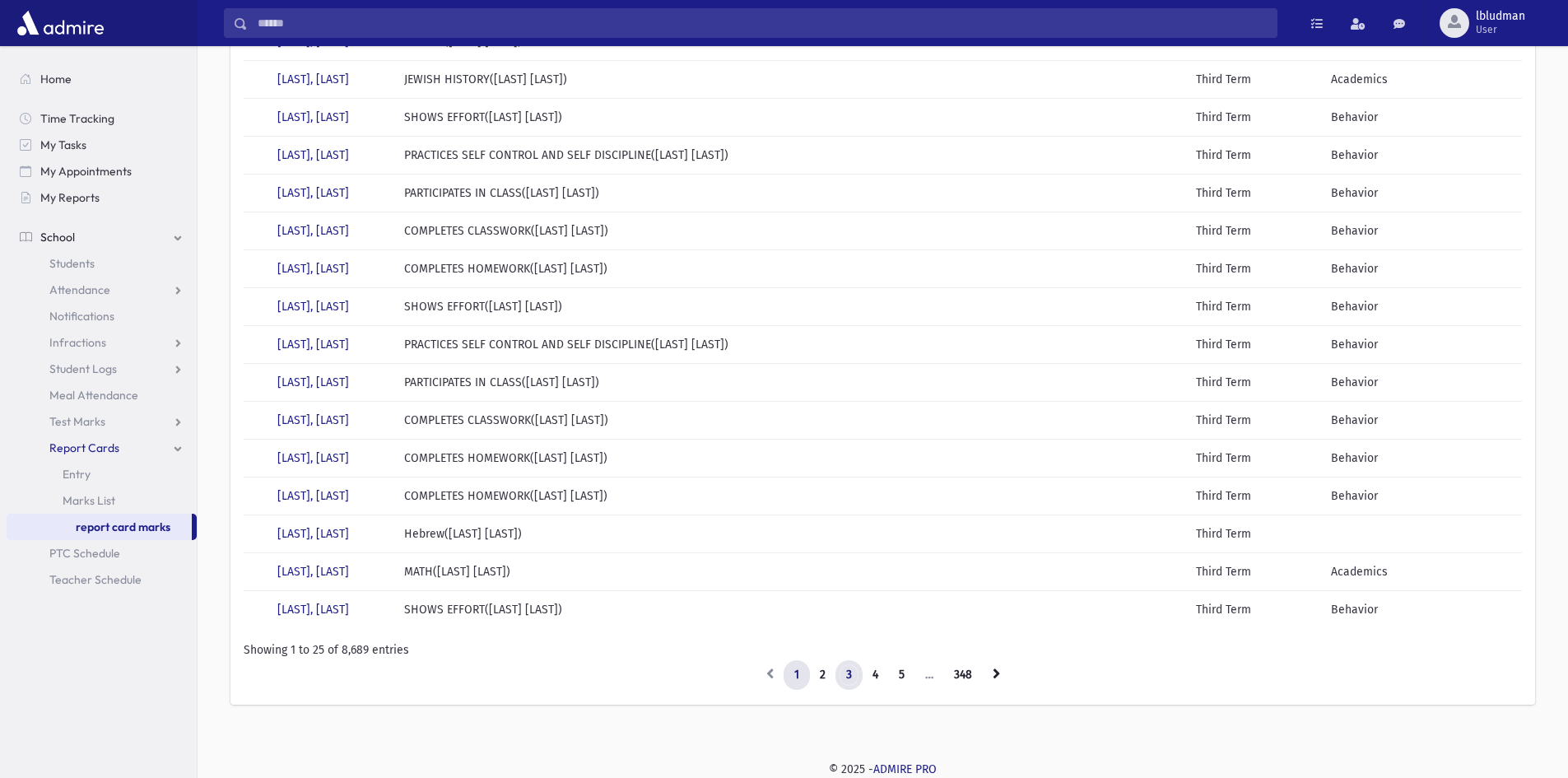 click on "3" at bounding box center (770, 675) 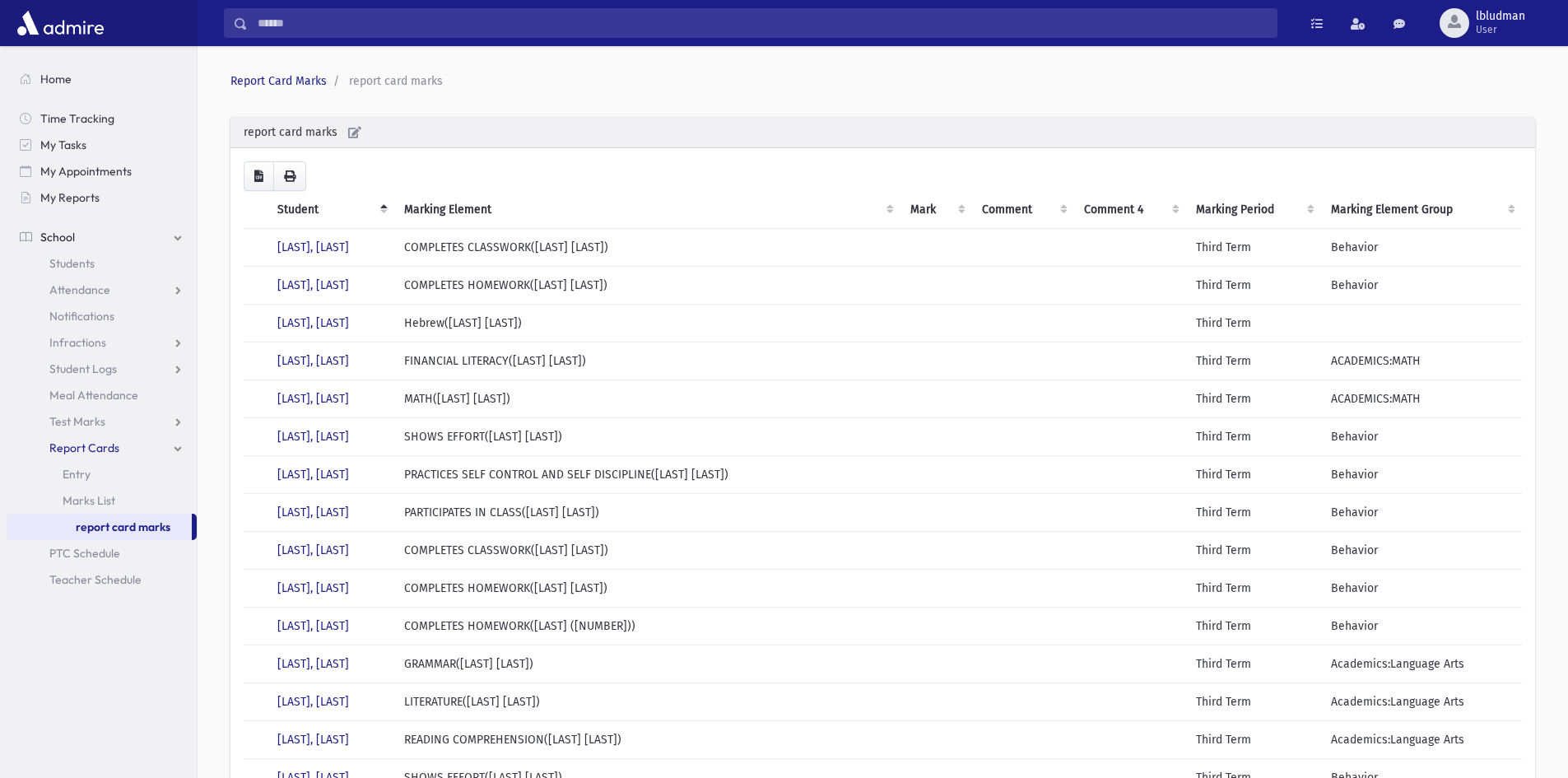 scroll, scrollTop: 494, scrollLeft: 0, axis: vertical 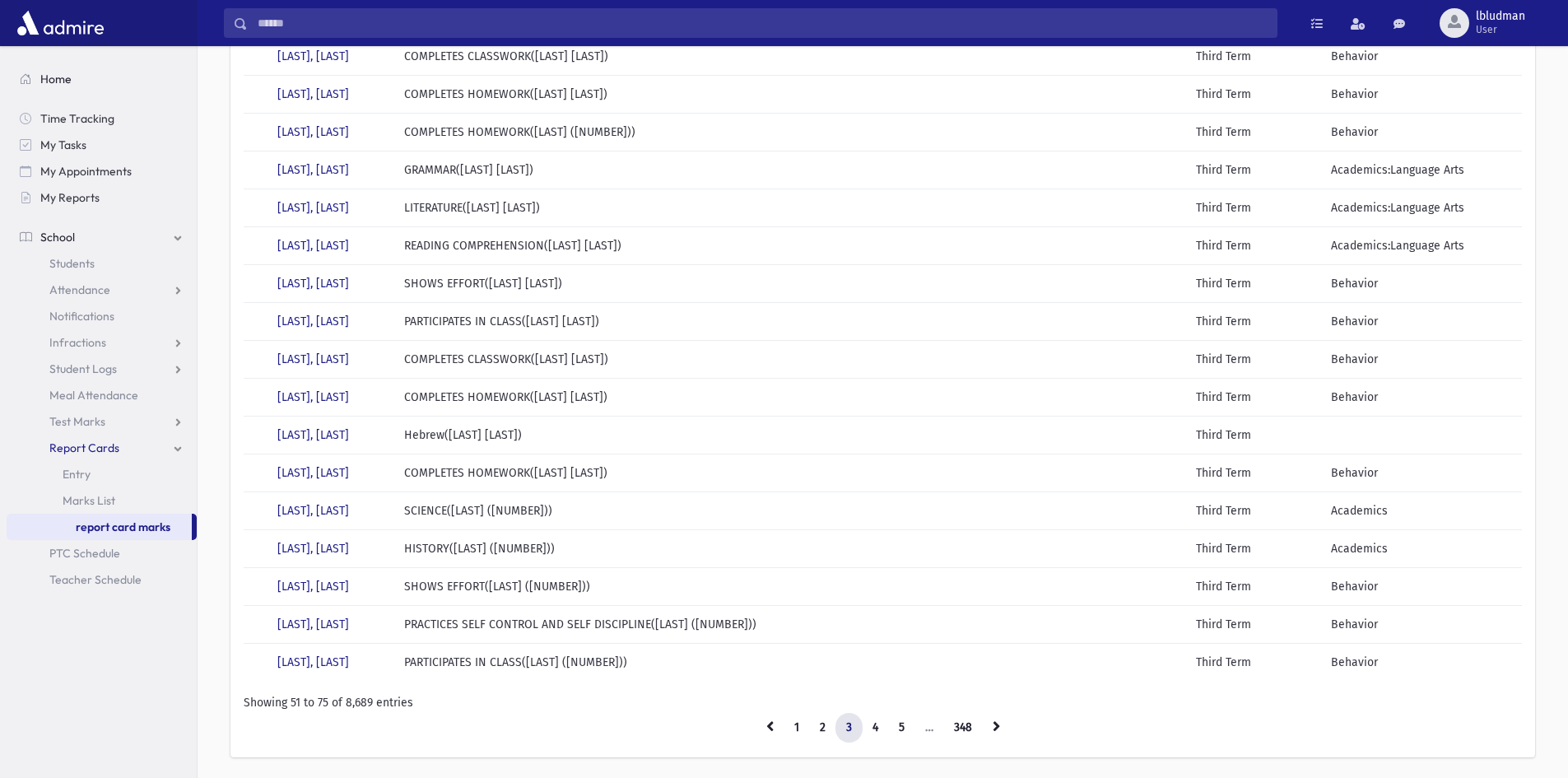 click on "Home" at bounding box center [56, 79] 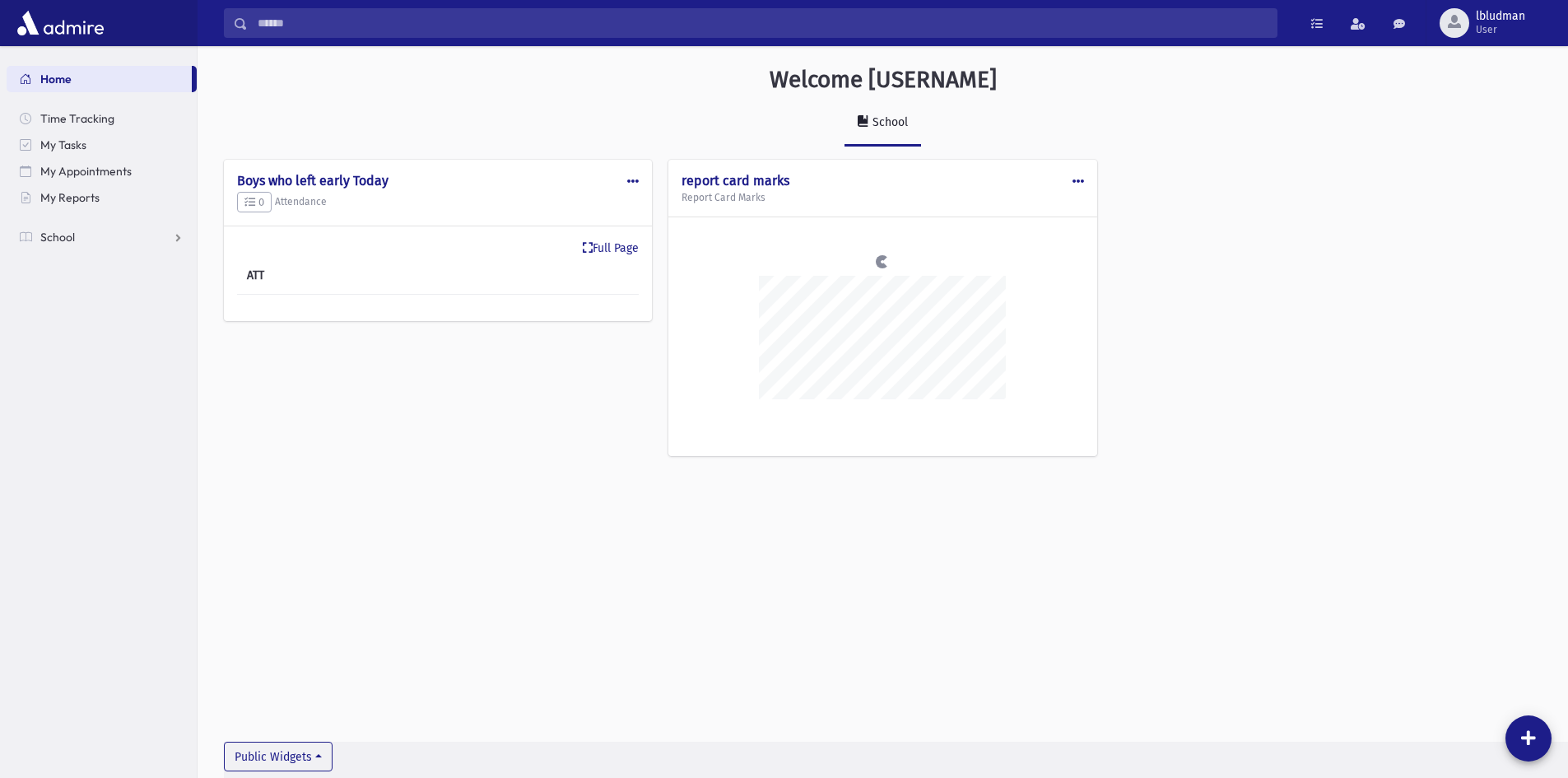 scroll, scrollTop: 0, scrollLeft: 0, axis: both 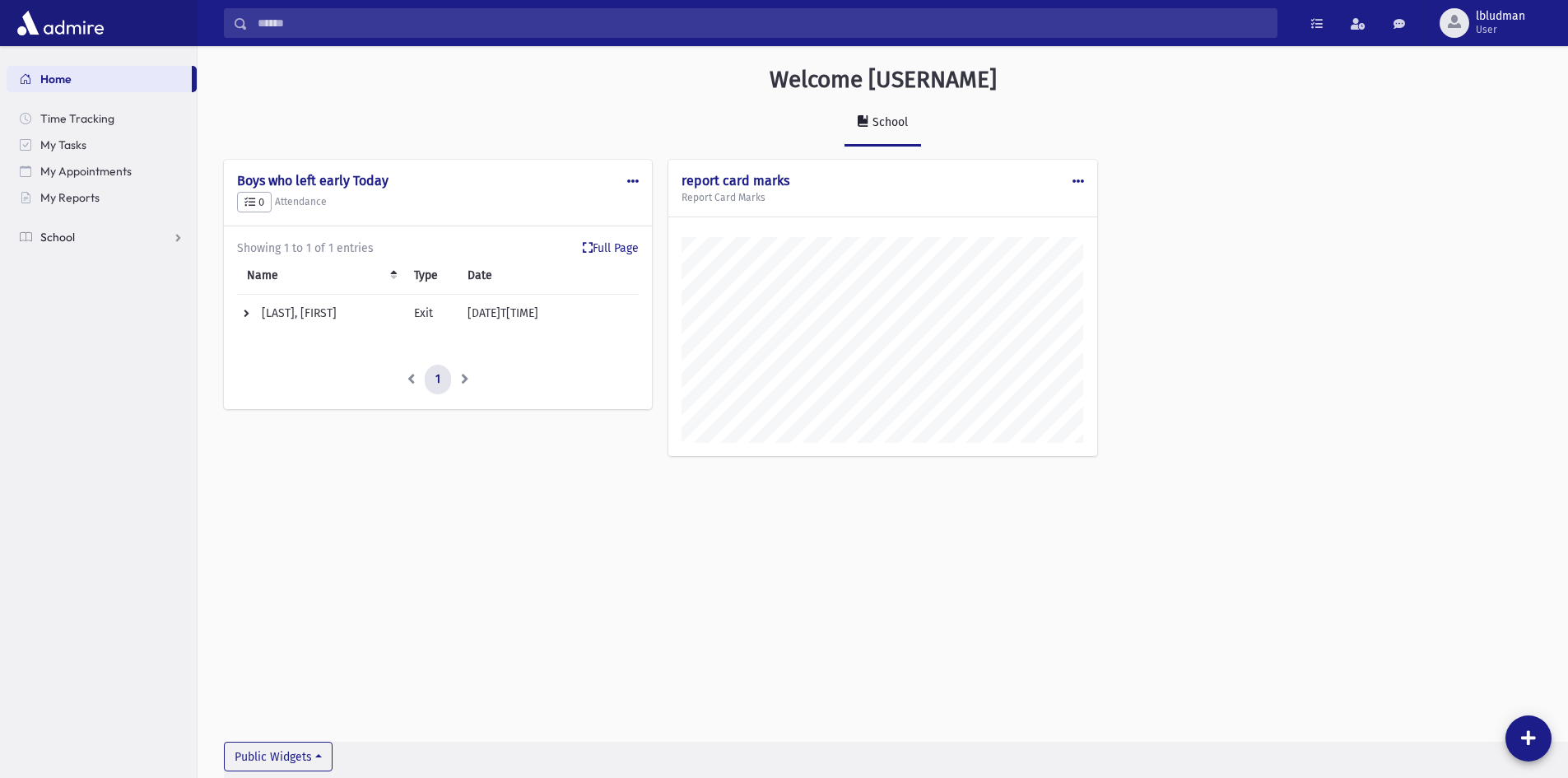 click on "School" at bounding box center (101, 237) 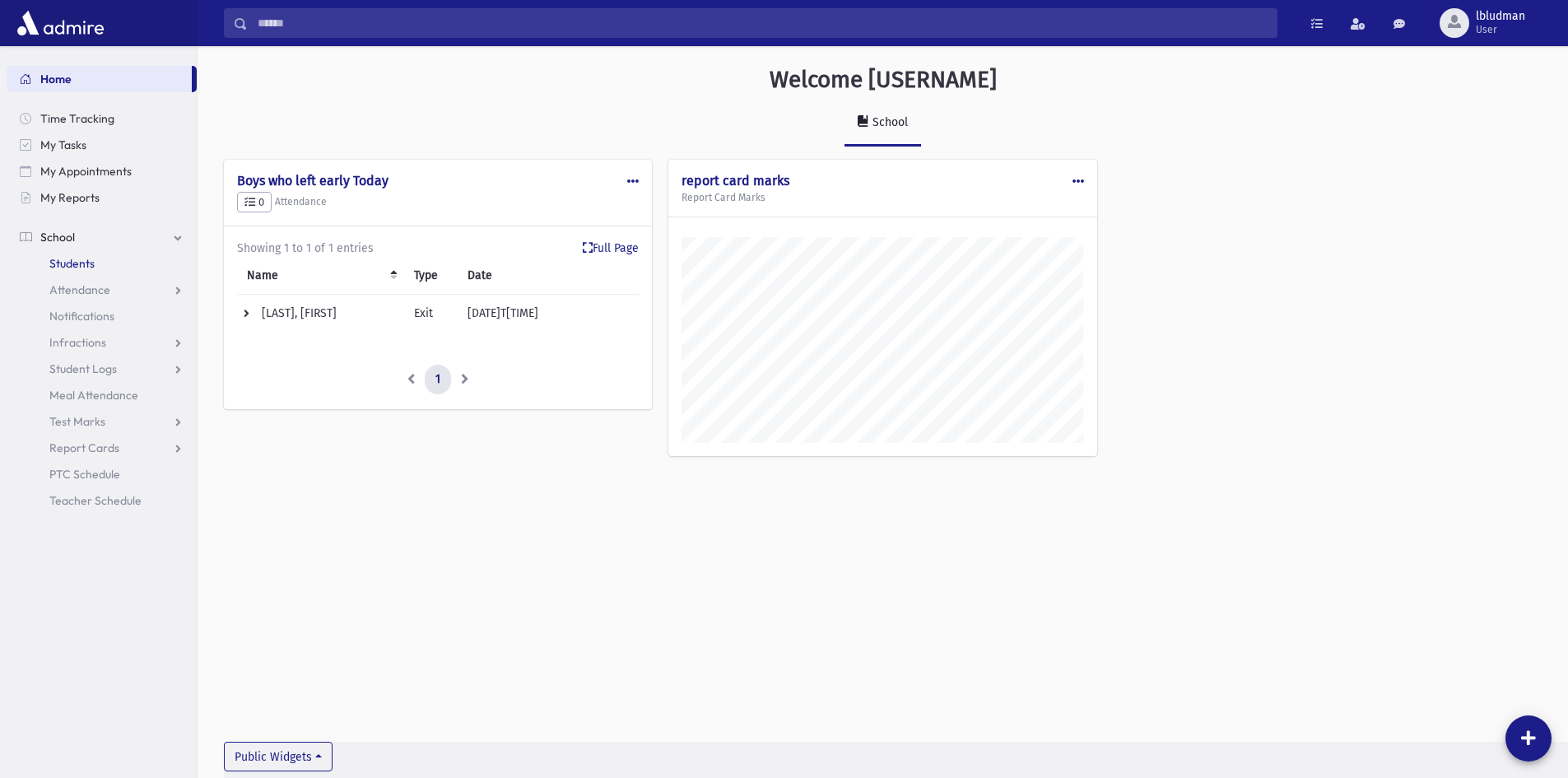 click on "Students" at bounding box center [72, 263] 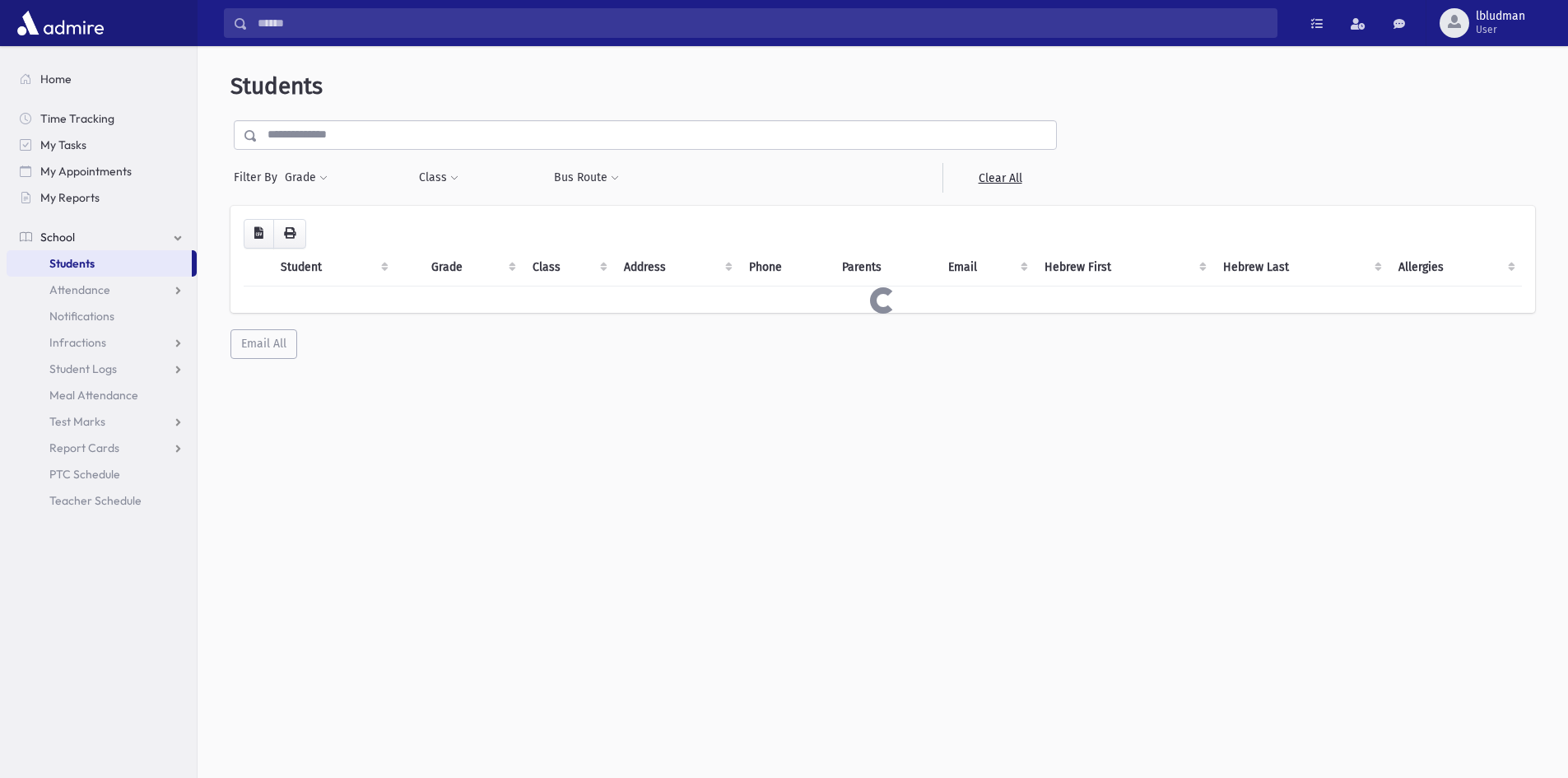 scroll, scrollTop: 0, scrollLeft: 0, axis: both 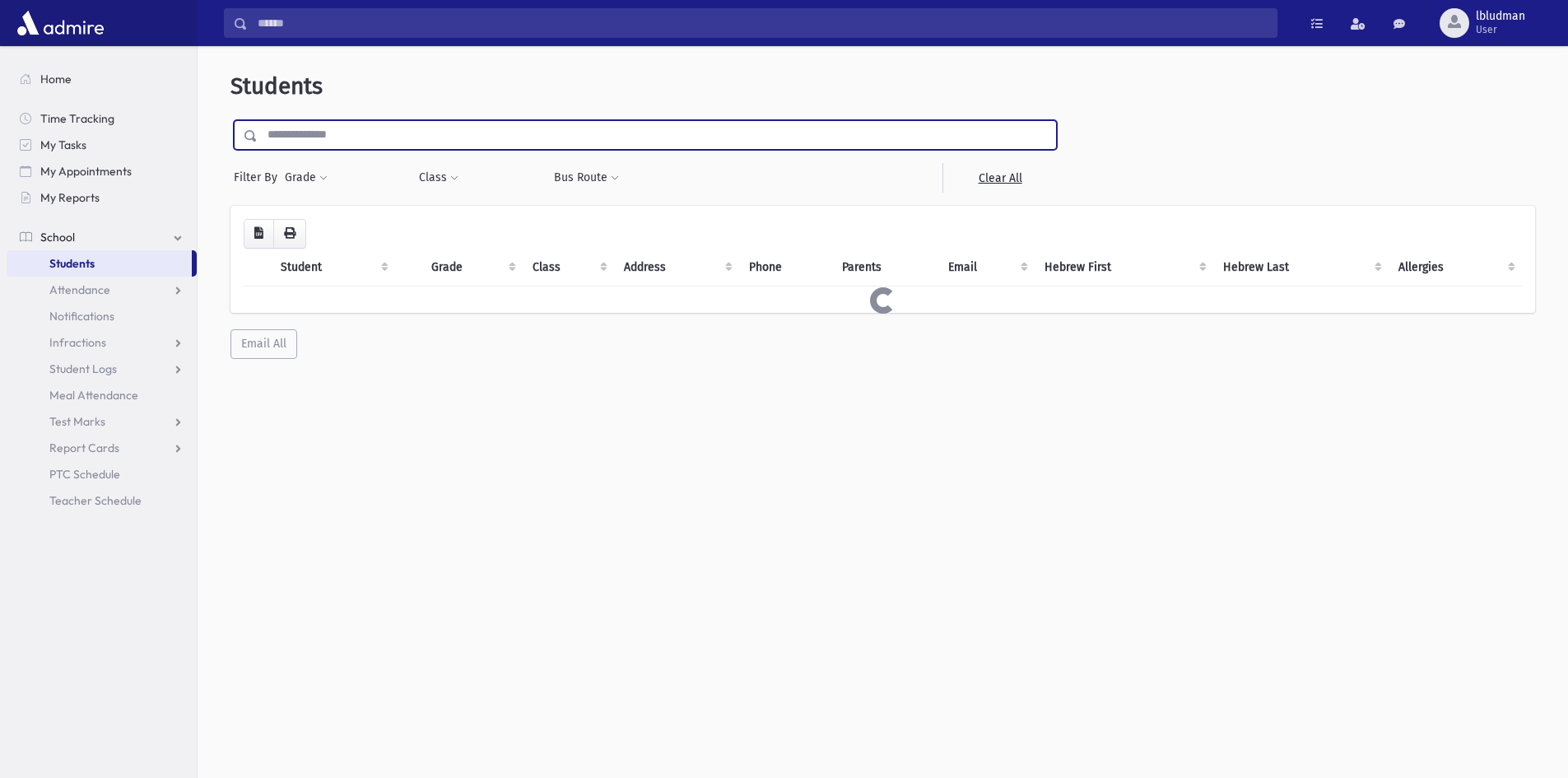 click at bounding box center [657, 135] 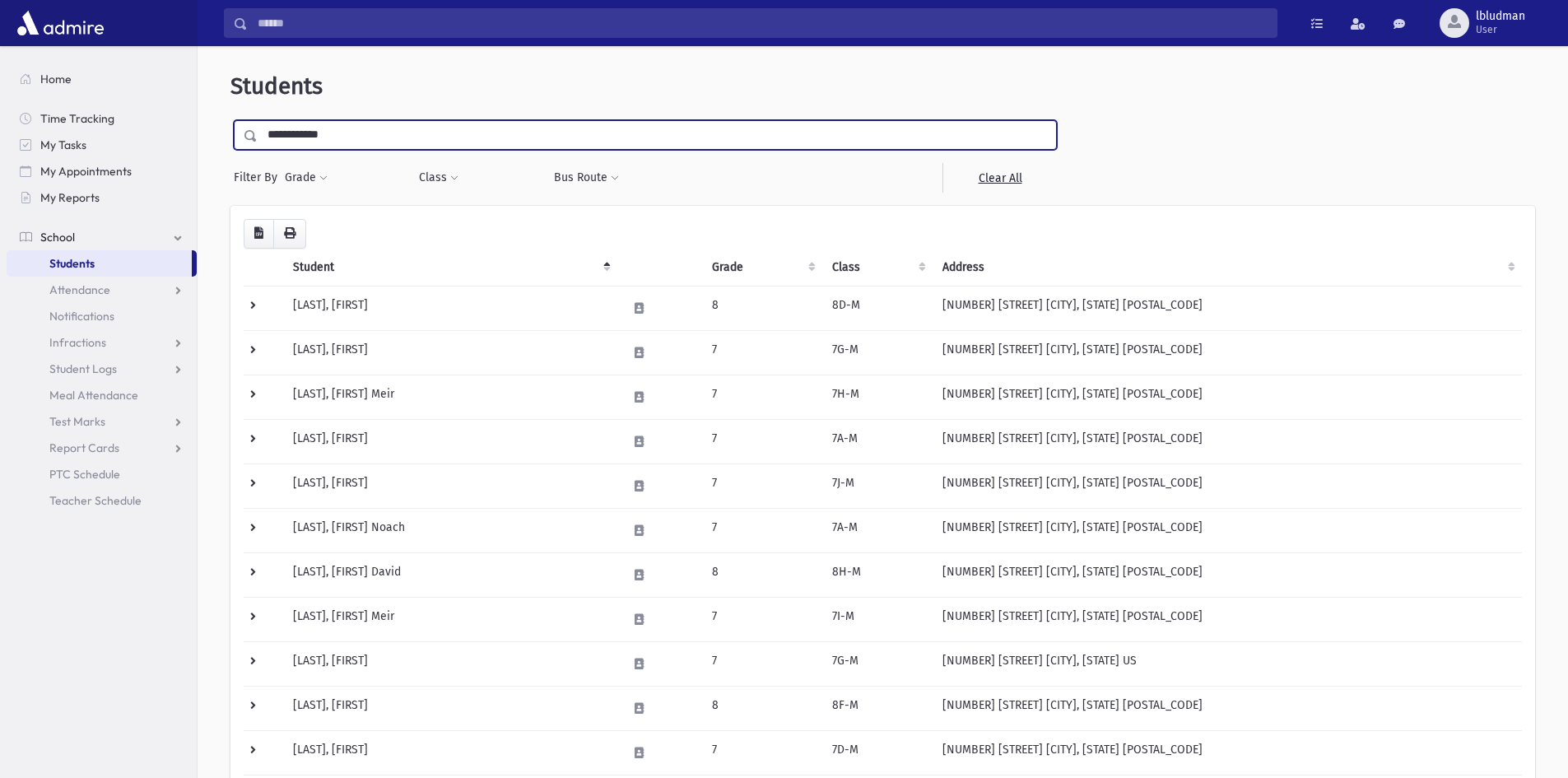 type on "**********" 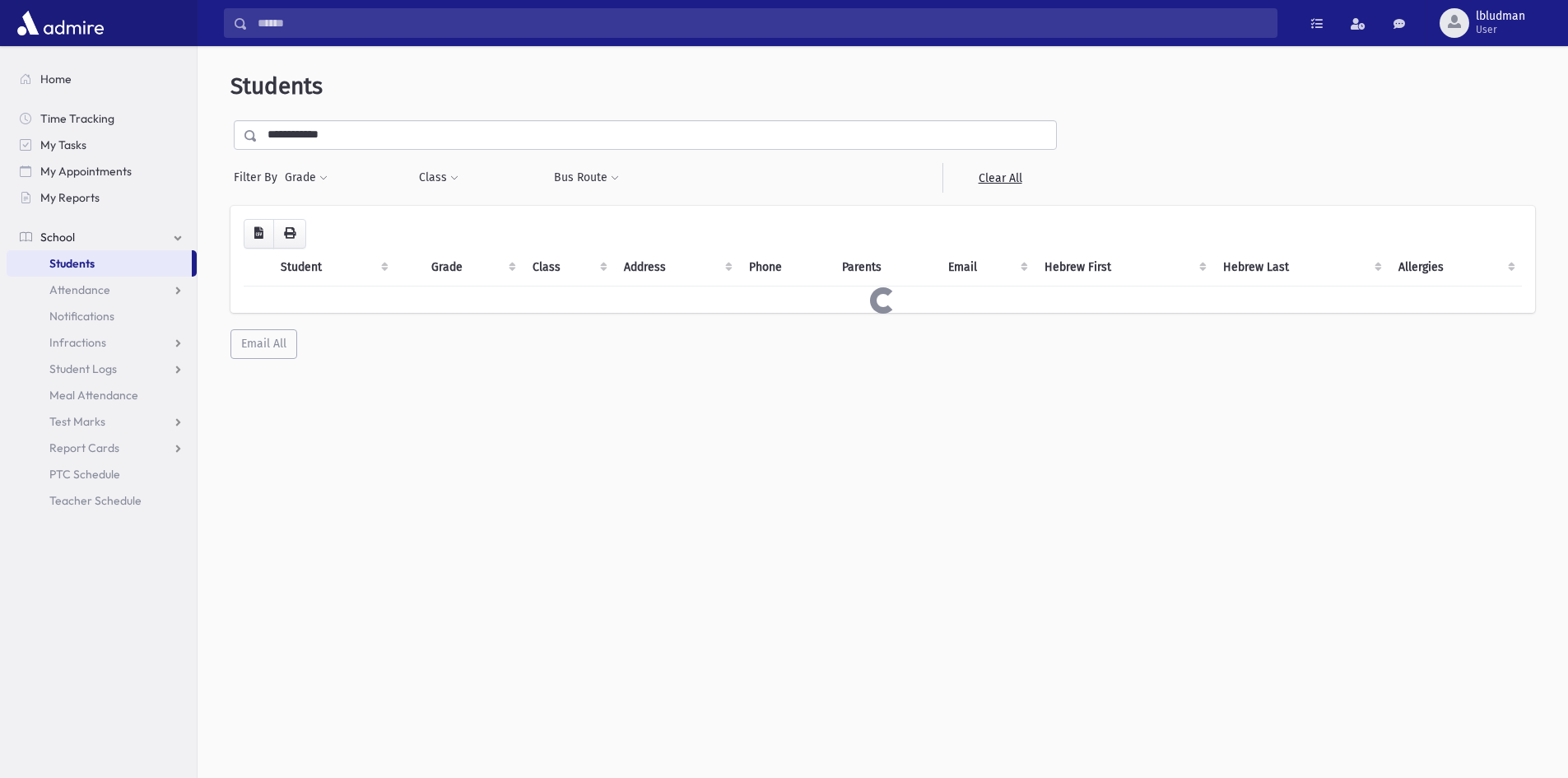 scroll, scrollTop: 0, scrollLeft: 0, axis: both 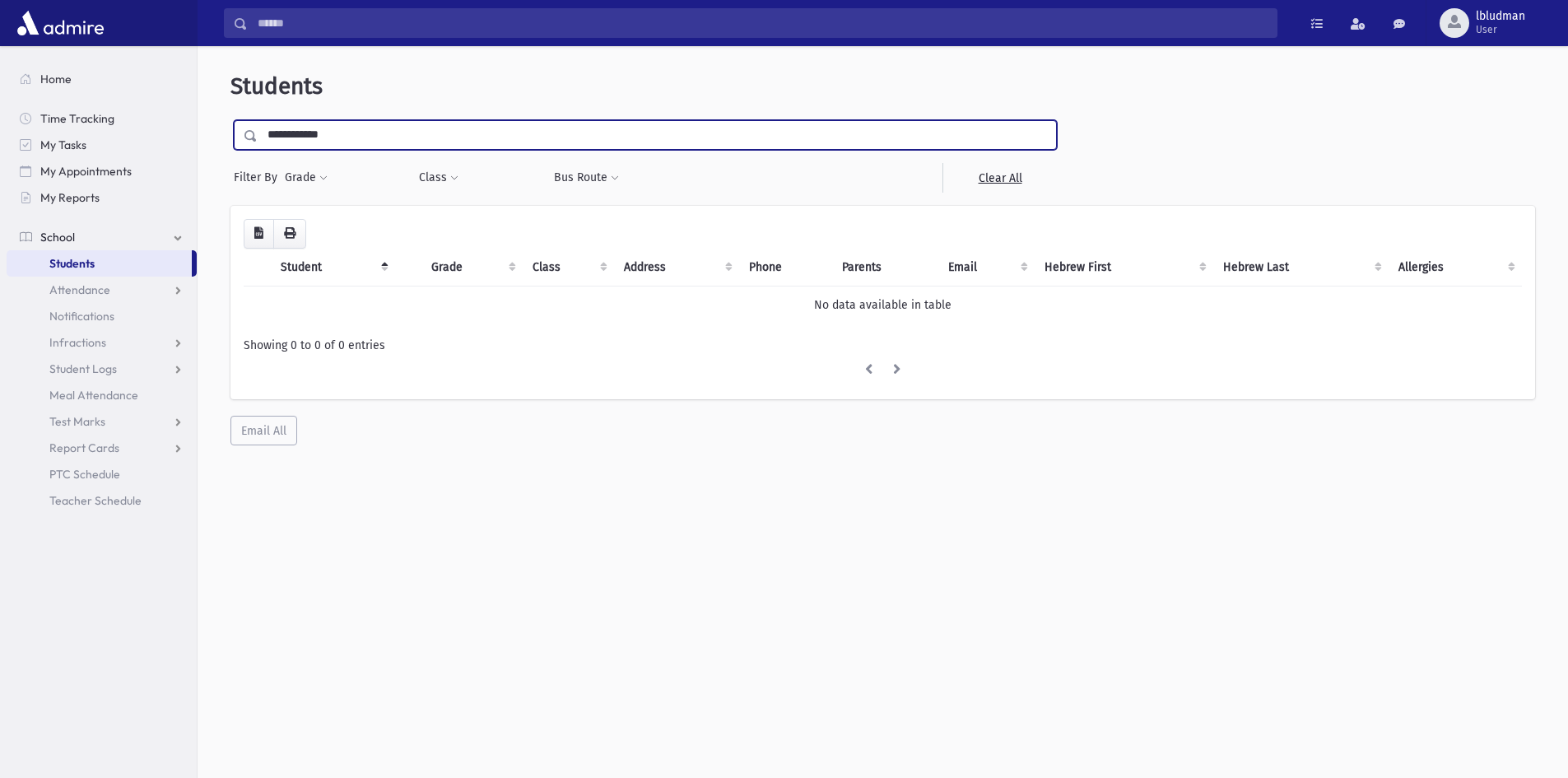 click on "**********" at bounding box center [657, 135] 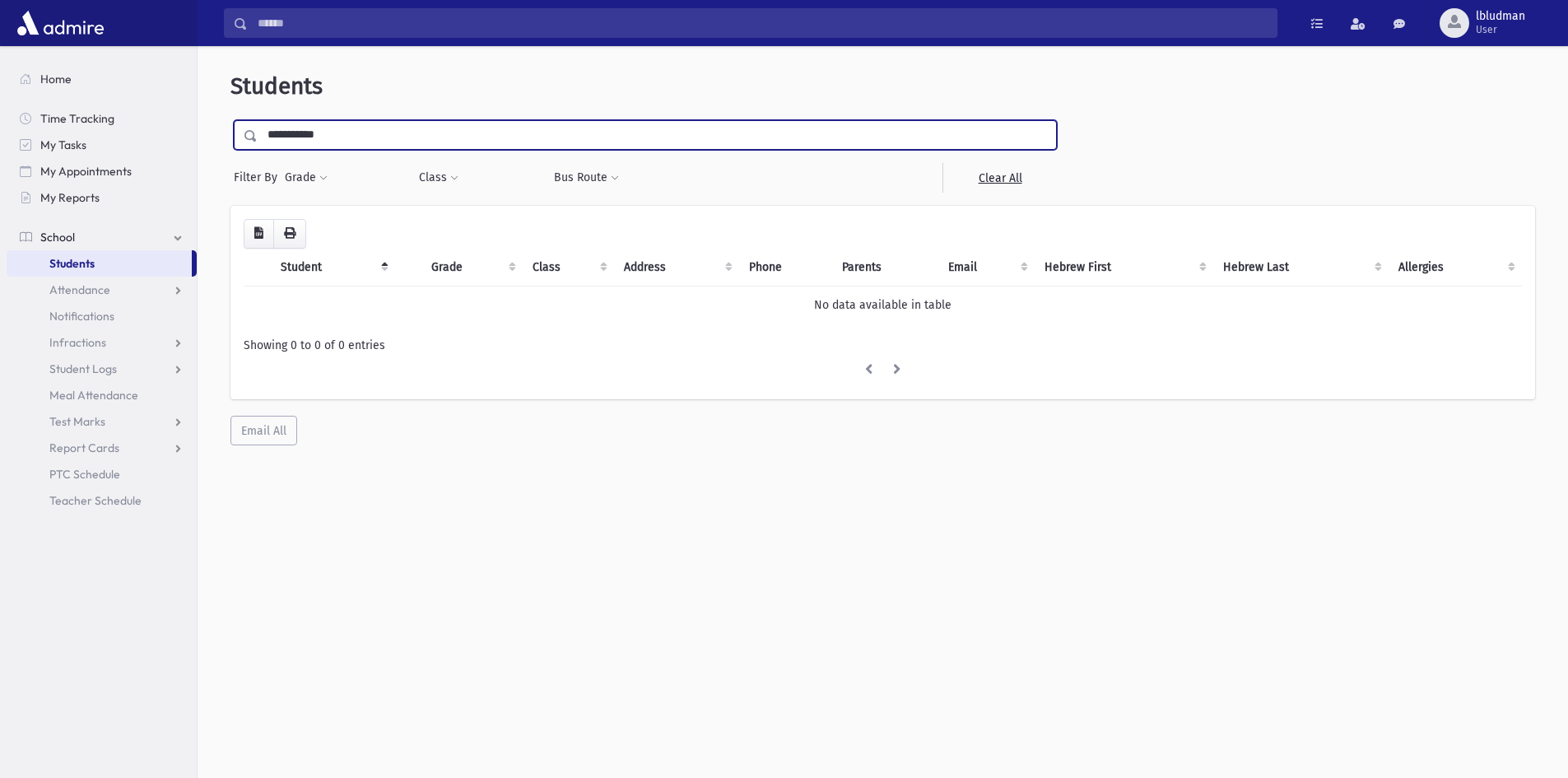 type on "**********" 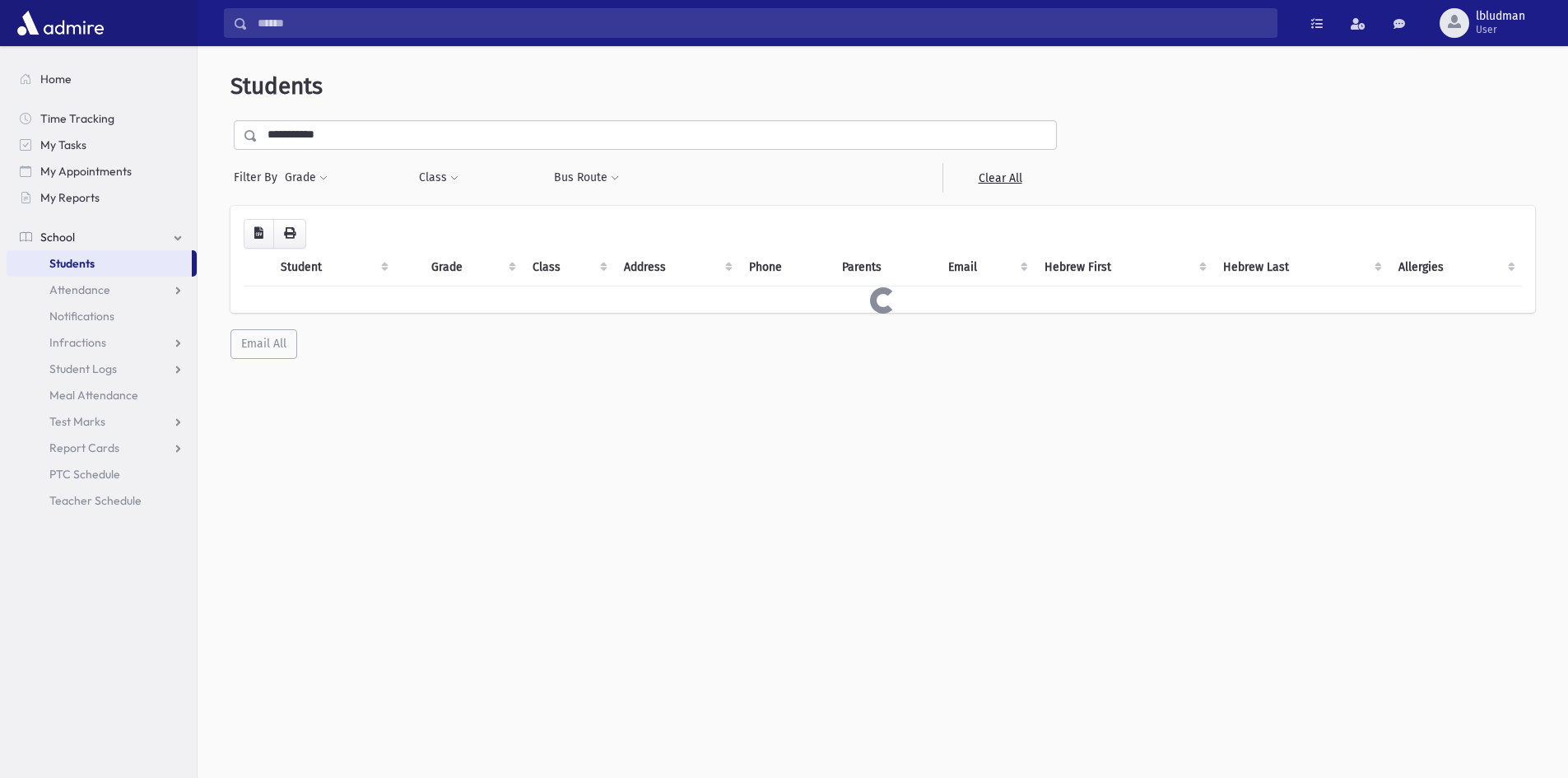 scroll, scrollTop: 0, scrollLeft: 0, axis: both 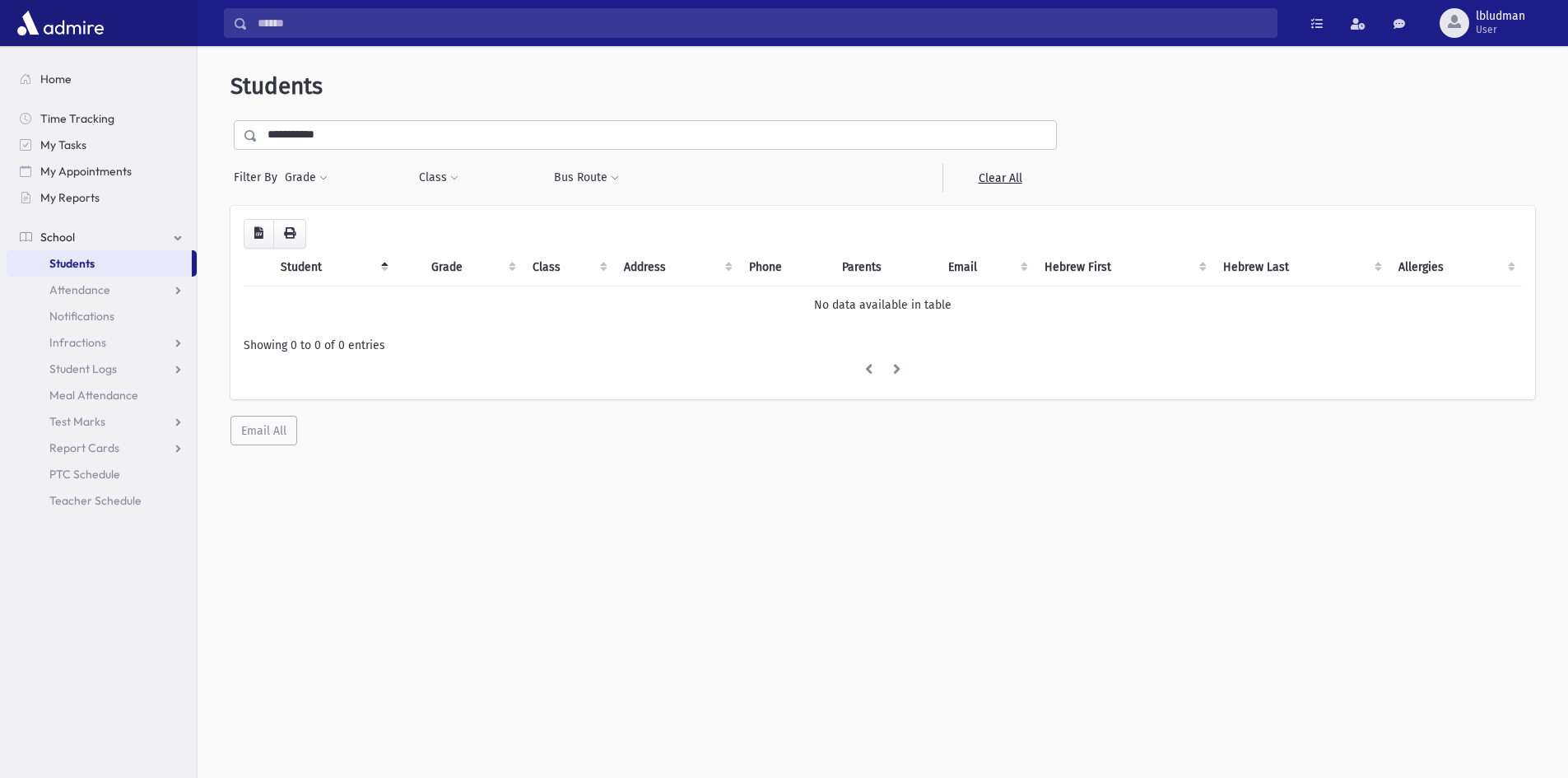 click on "**********" at bounding box center [657, 135] 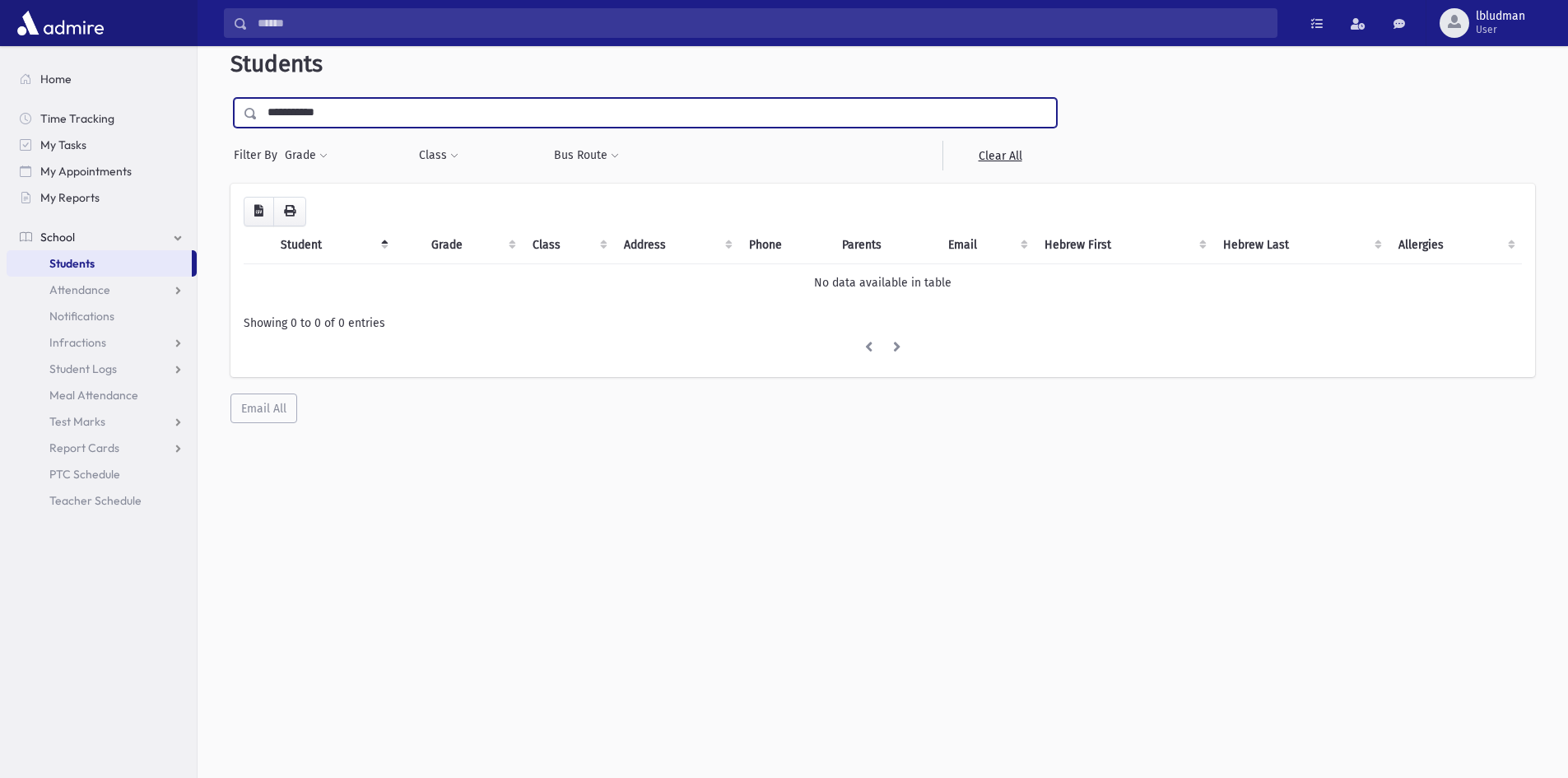 scroll, scrollTop: 0, scrollLeft: 0, axis: both 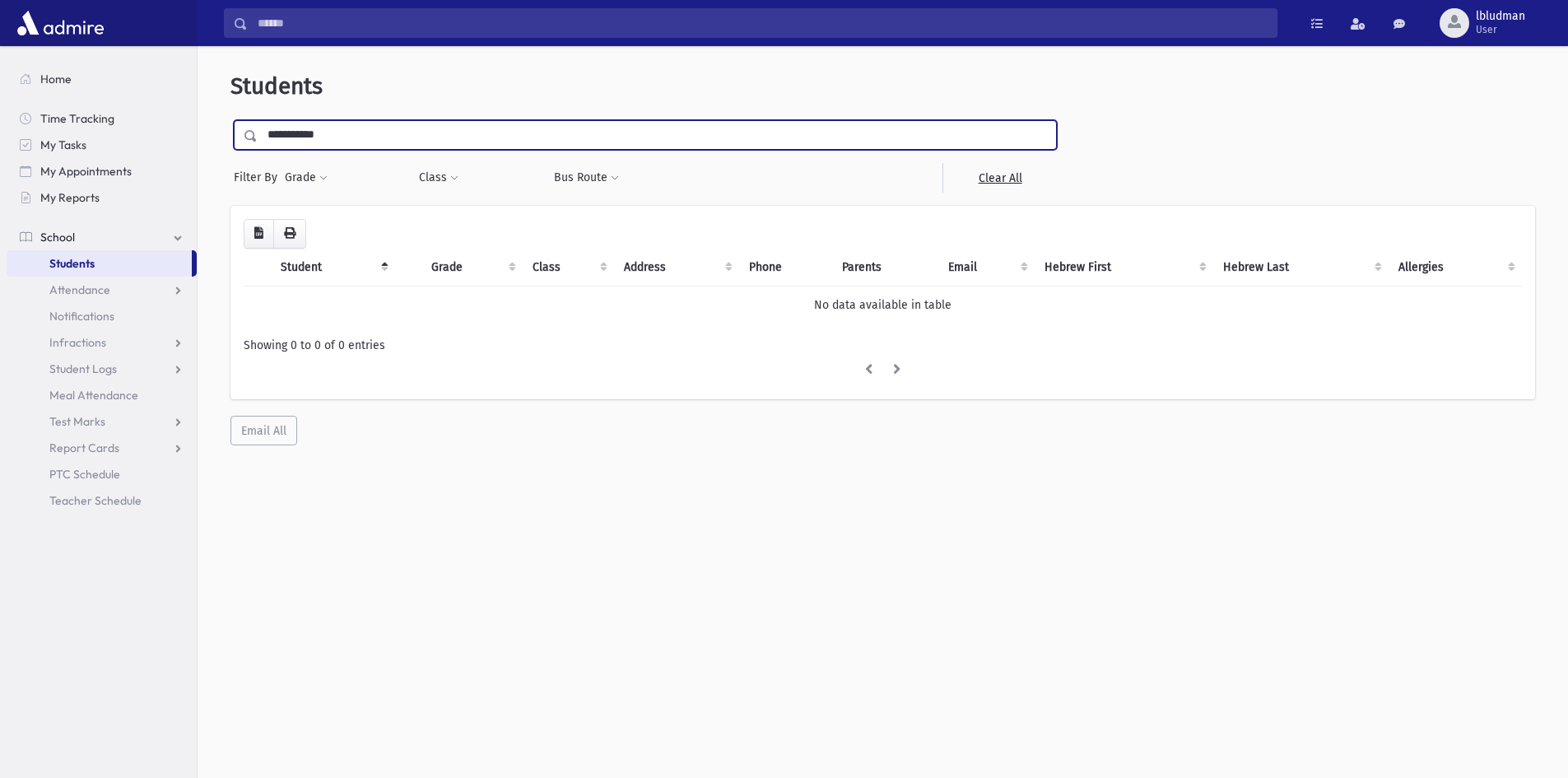drag, startPoint x: 360, startPoint y: 135, endPoint x: 239, endPoint y: 126, distance: 121.334 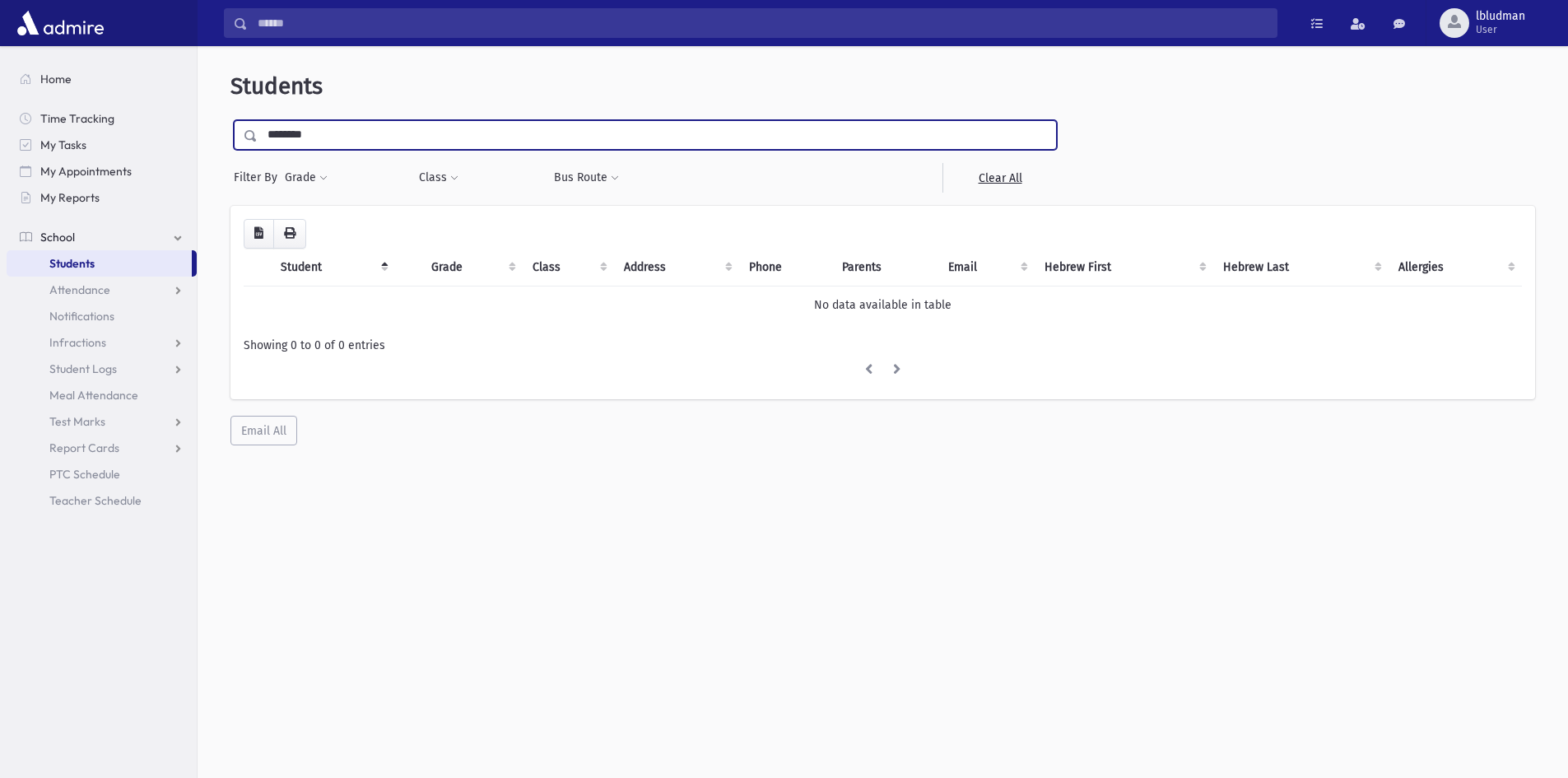 type on "********" 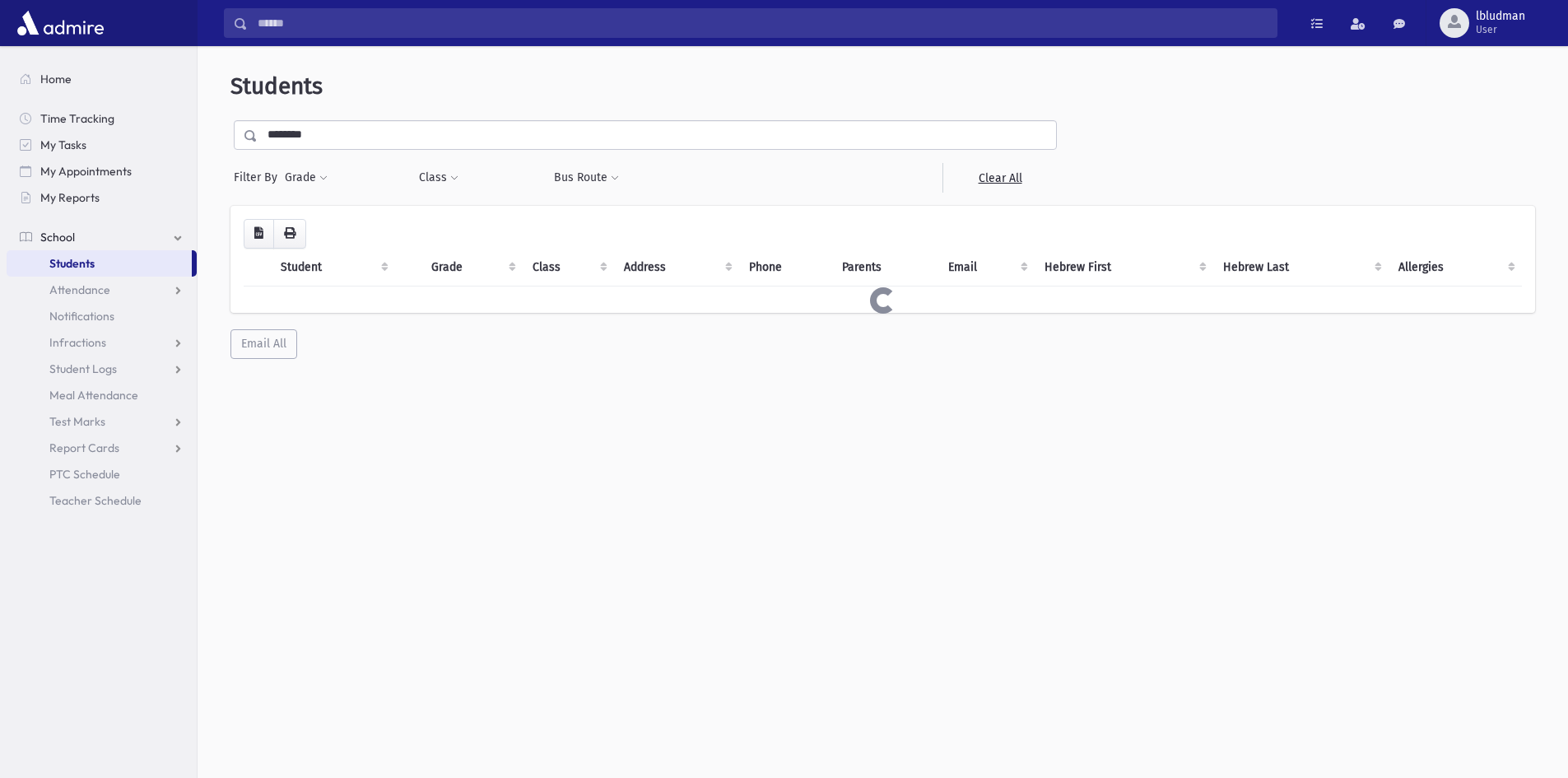 scroll, scrollTop: 0, scrollLeft: 0, axis: both 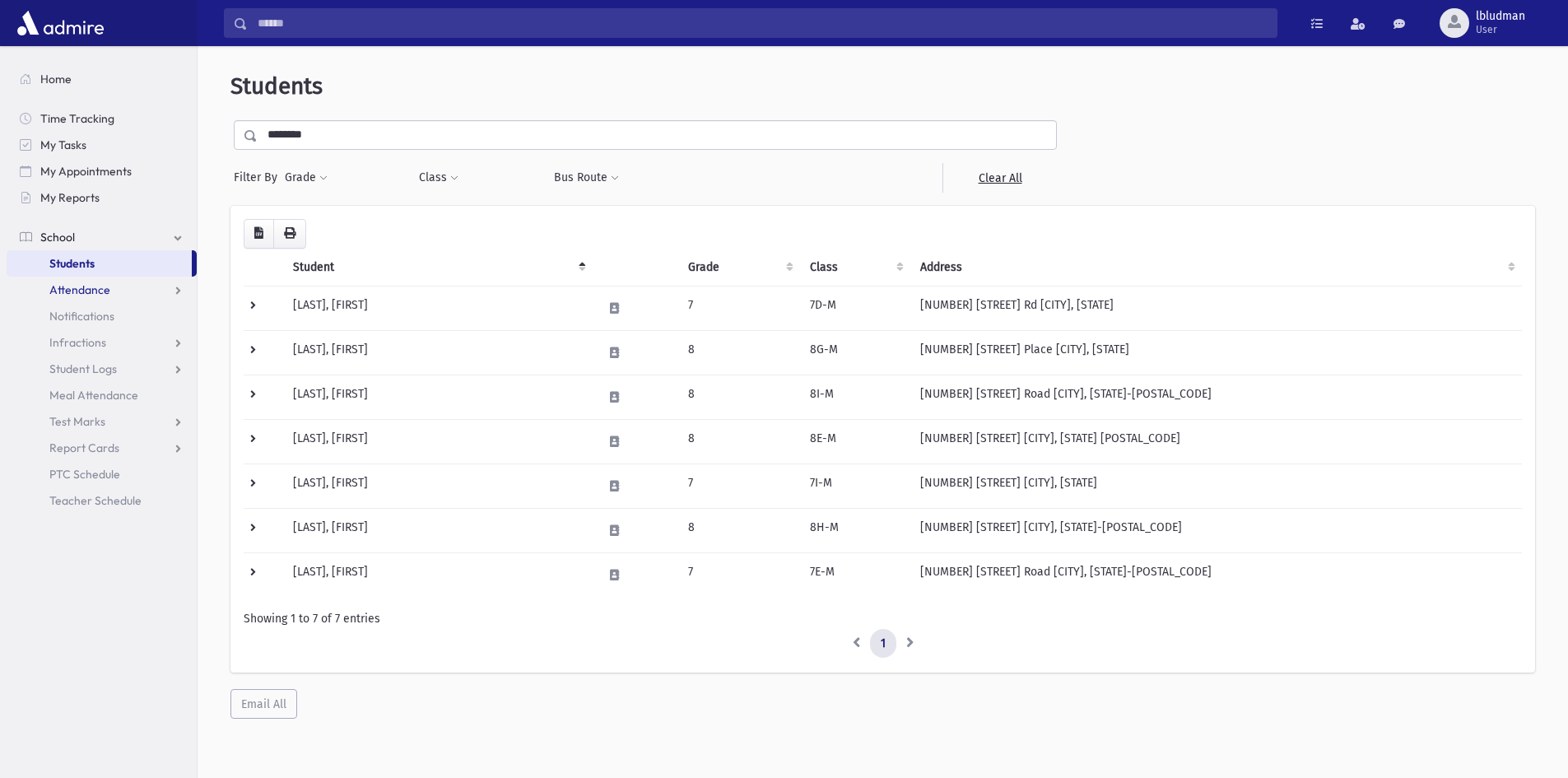 click on "Attendance" at bounding box center [101, 290] 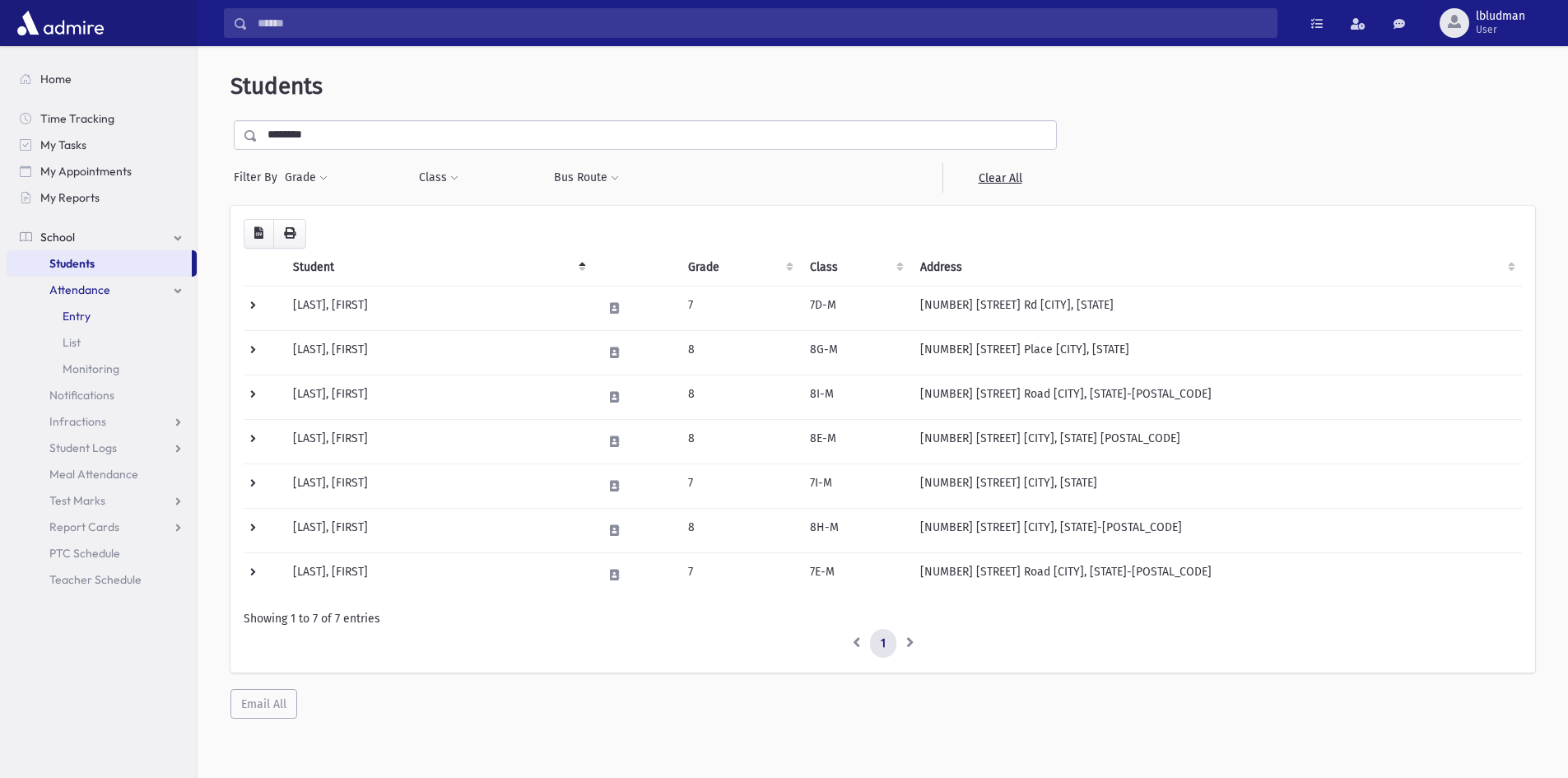 click on "Entry" at bounding box center [77, 316] 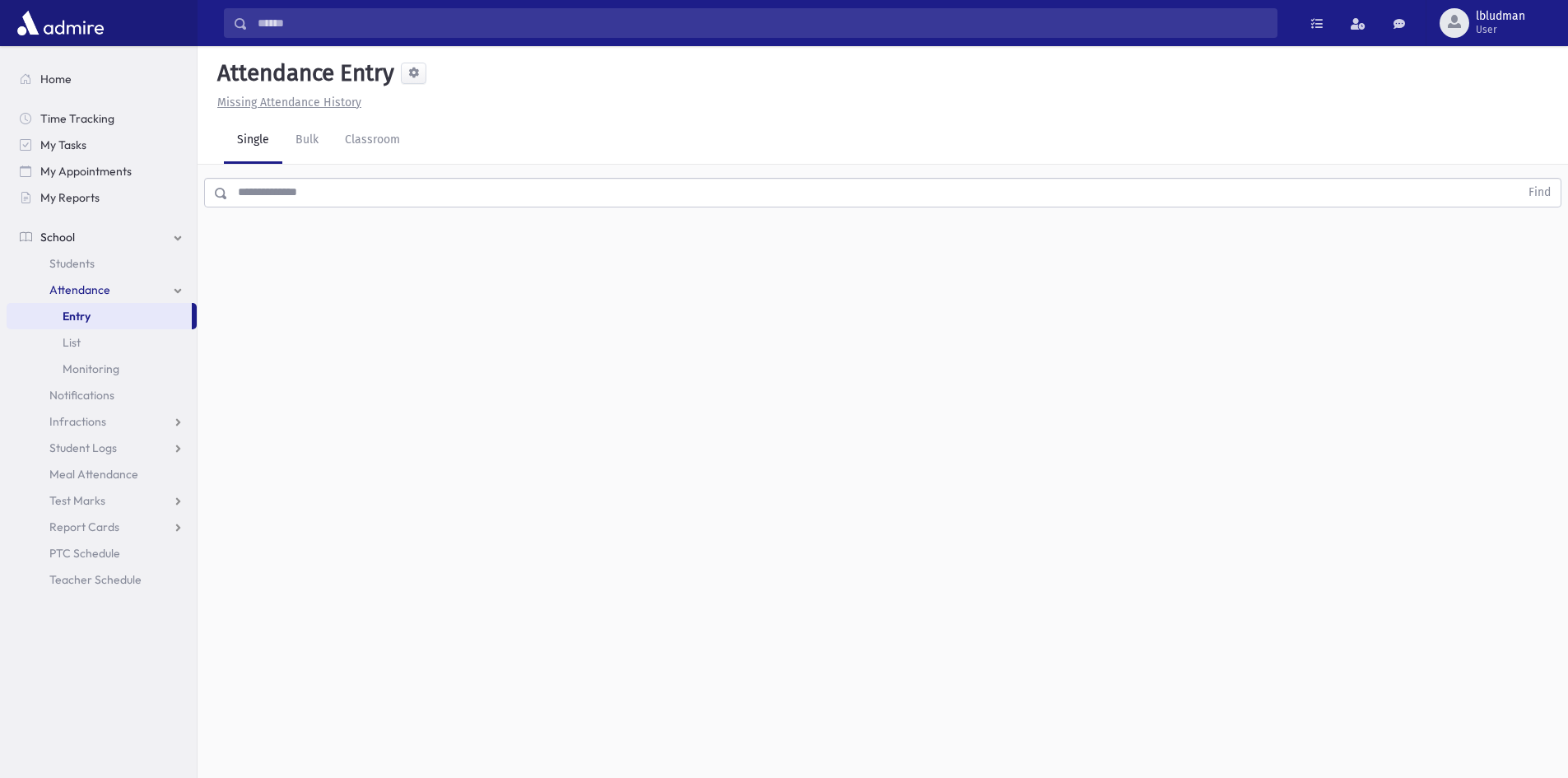 scroll, scrollTop: 0, scrollLeft: 0, axis: both 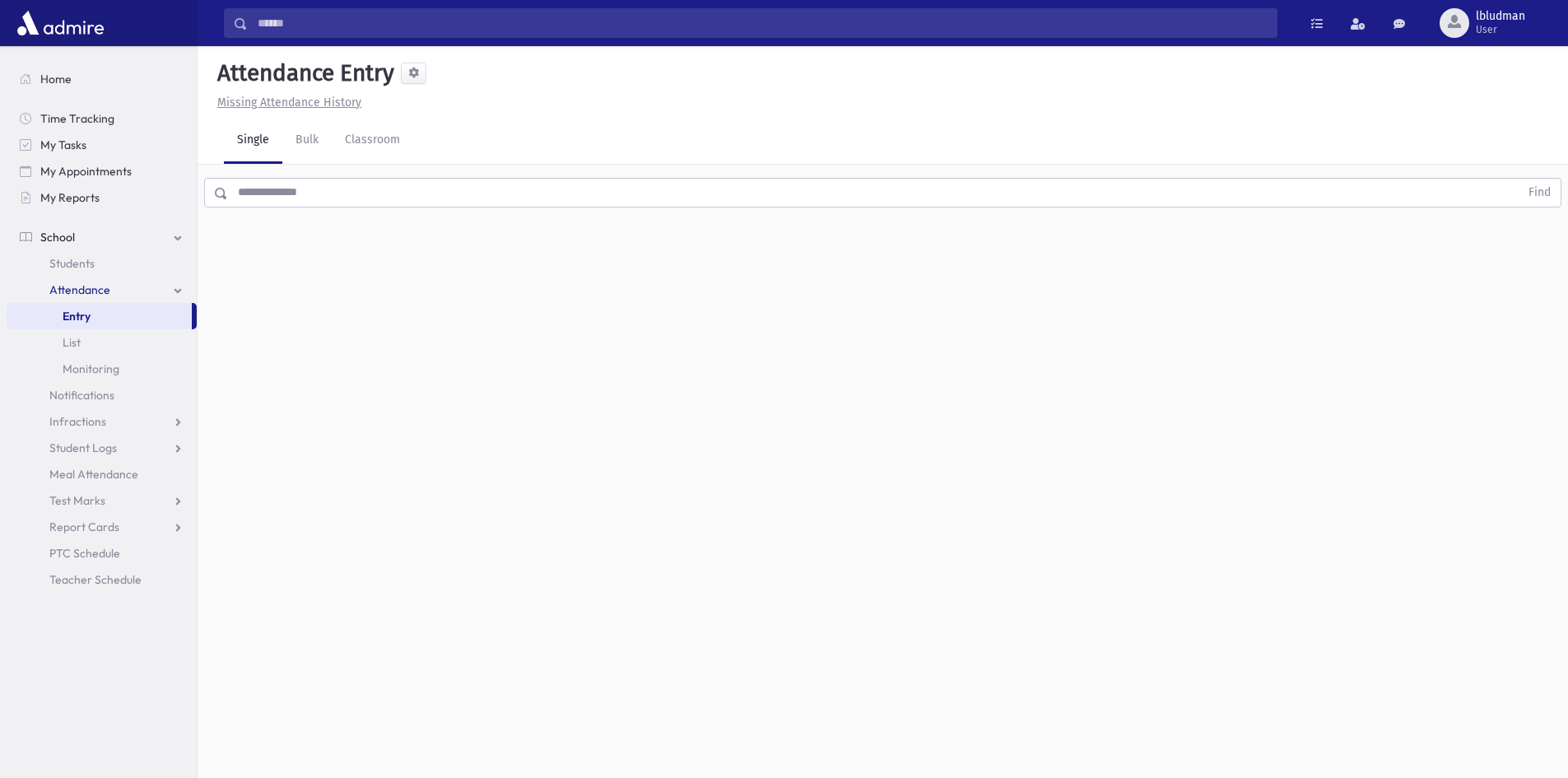 click at bounding box center (873, 193) 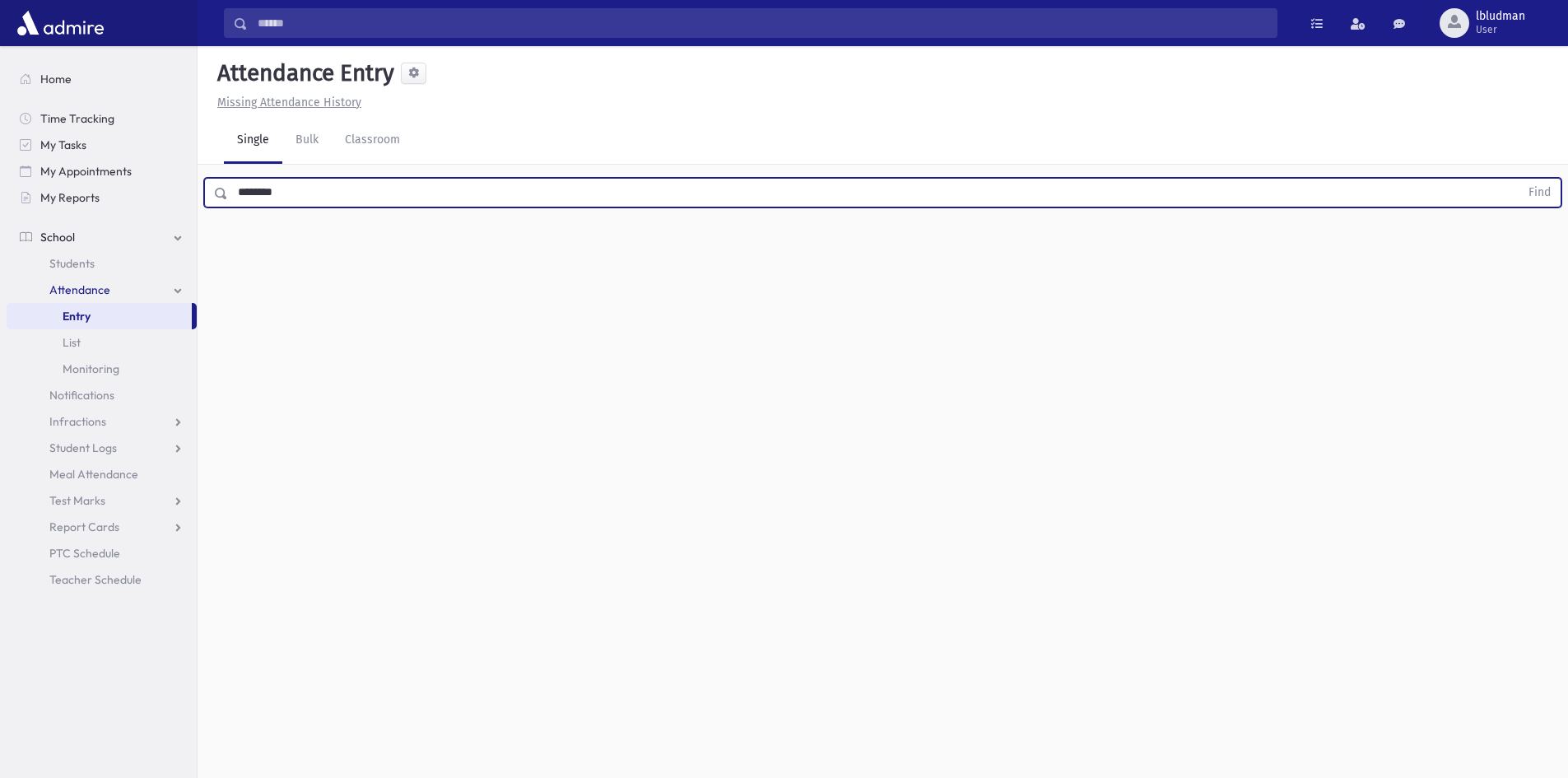 type on "********" 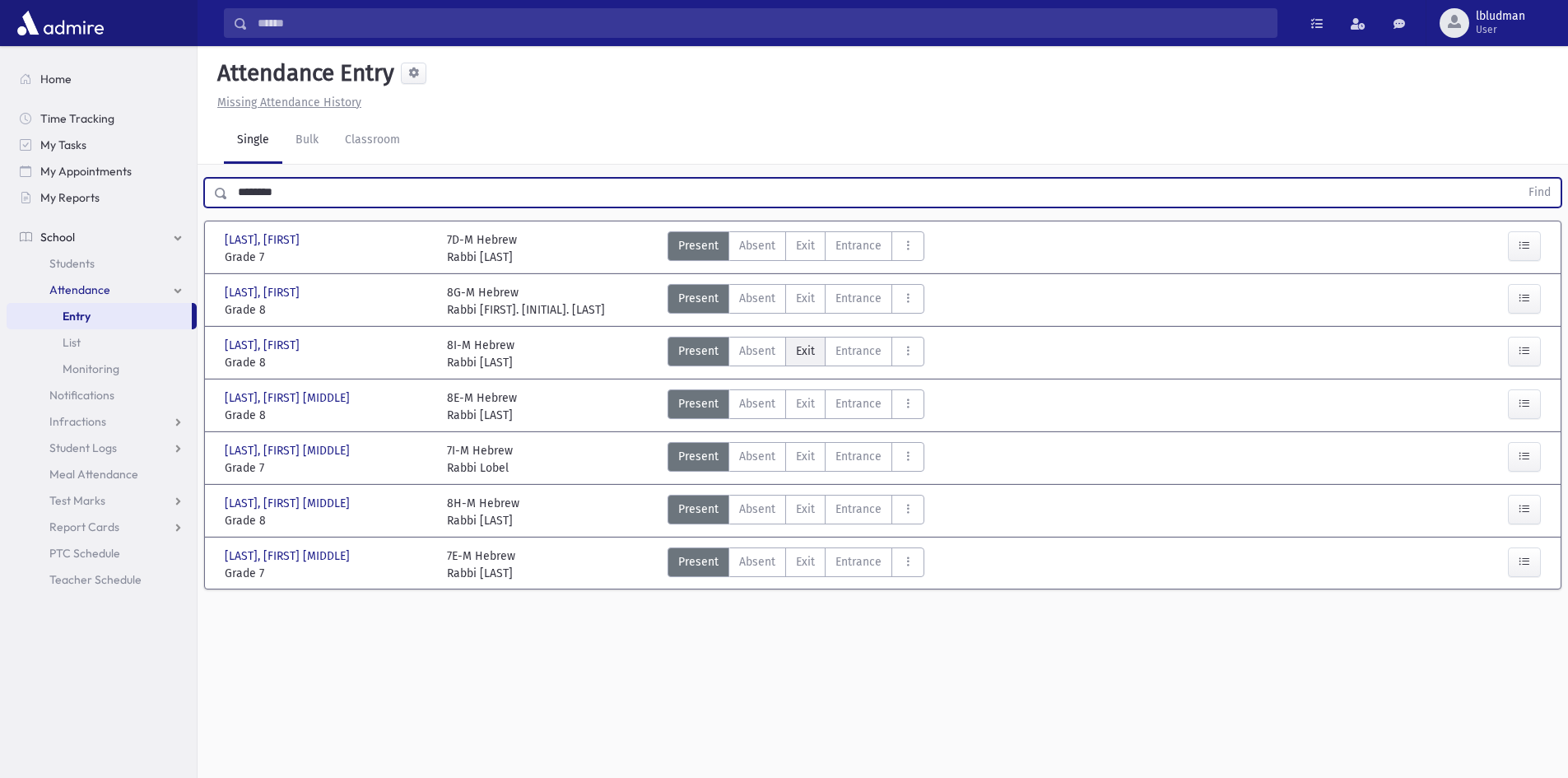 click on "Exit
Ex" at bounding box center [805, 352] 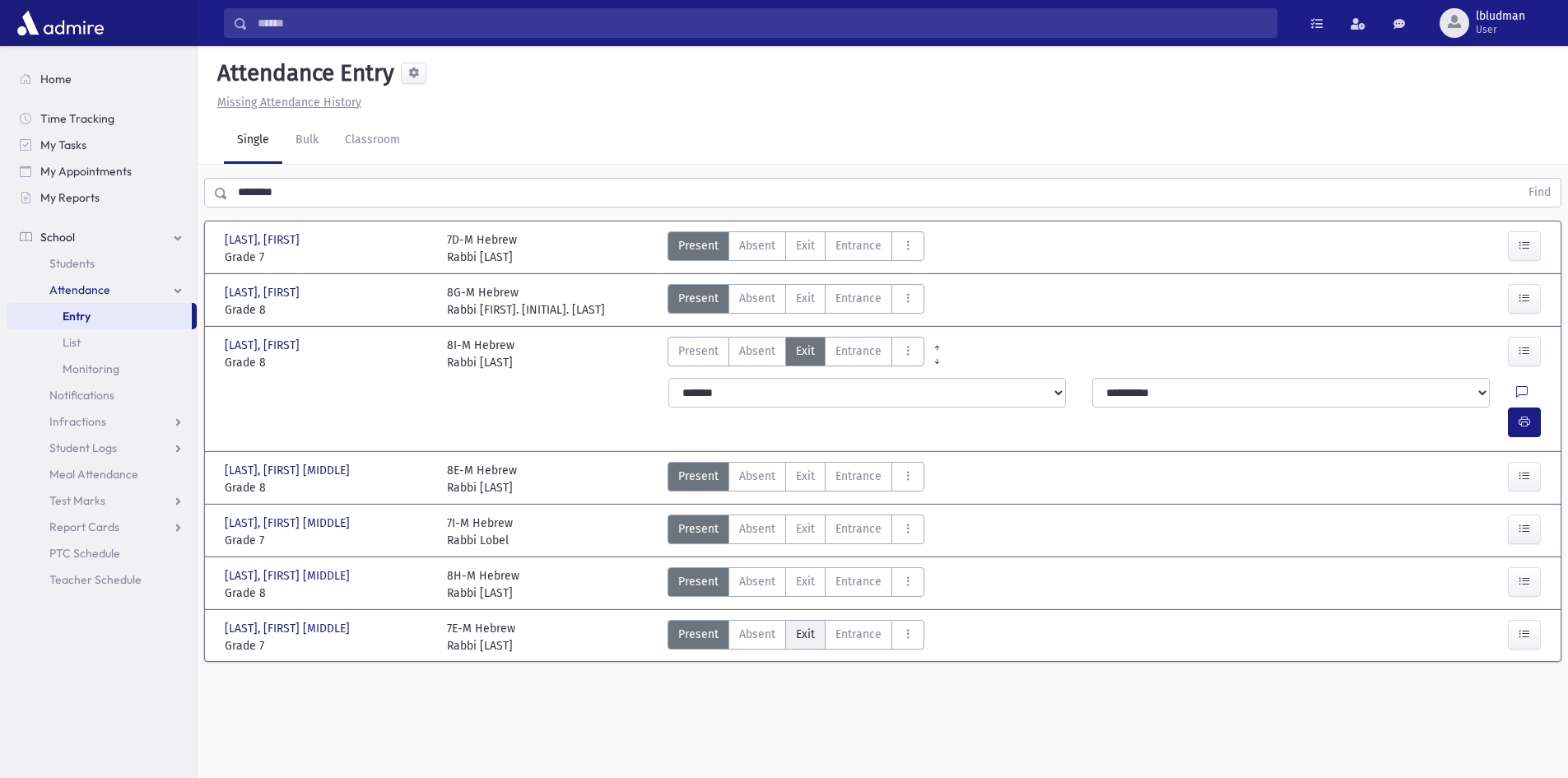 click on "Exit" at bounding box center [805, 634] 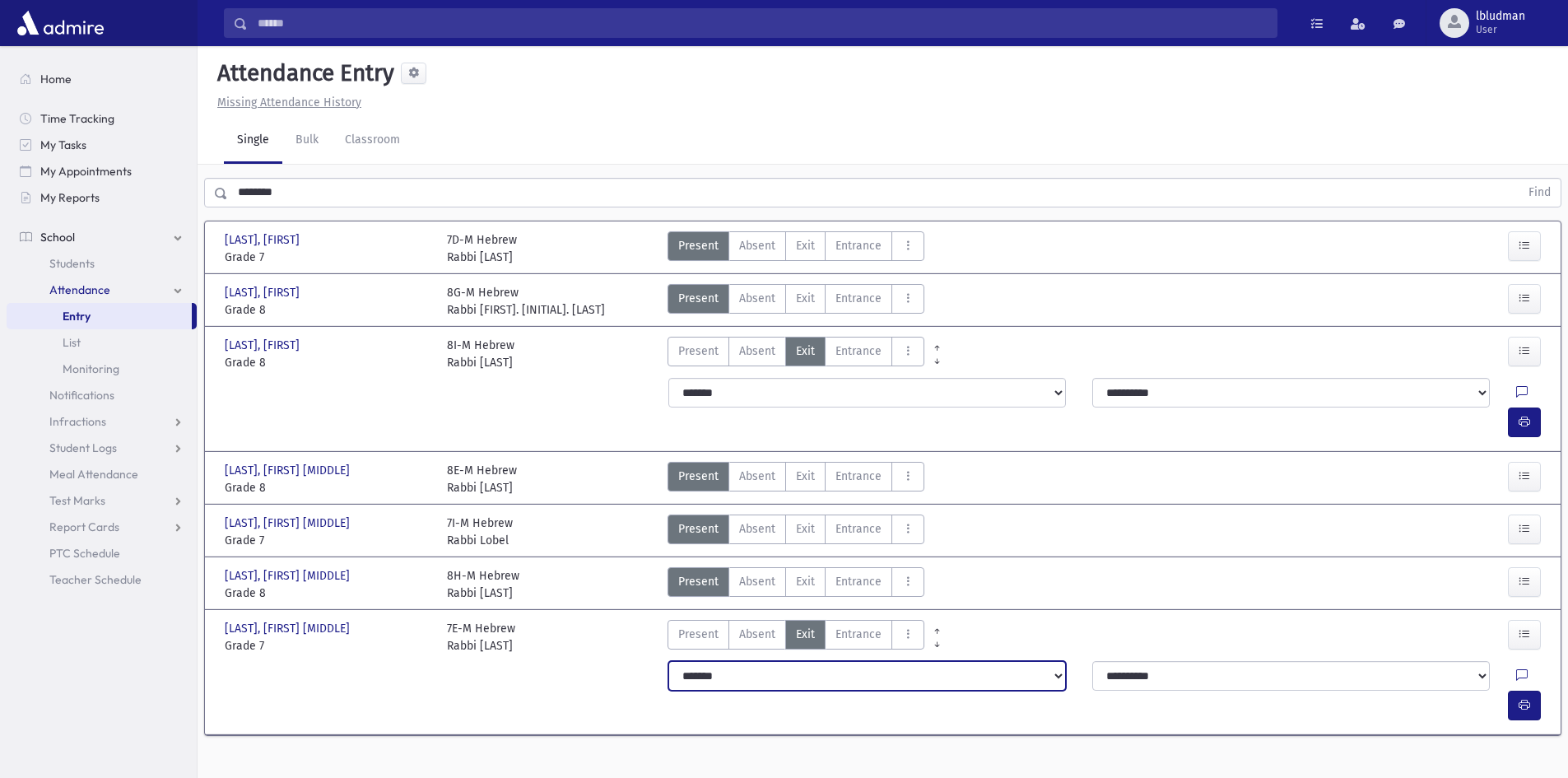 click on "**********" at bounding box center (867, 676) 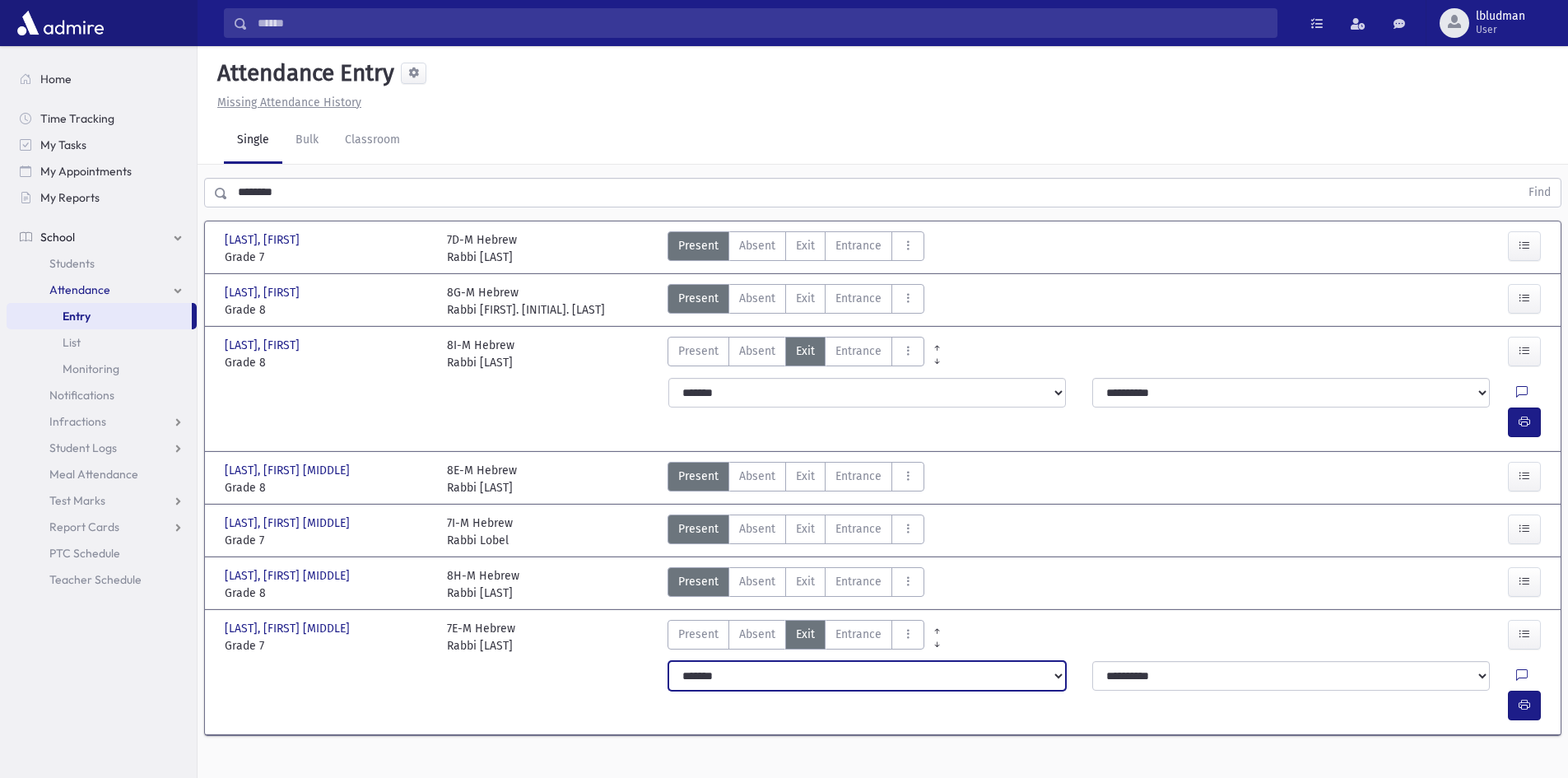 select on "*******" 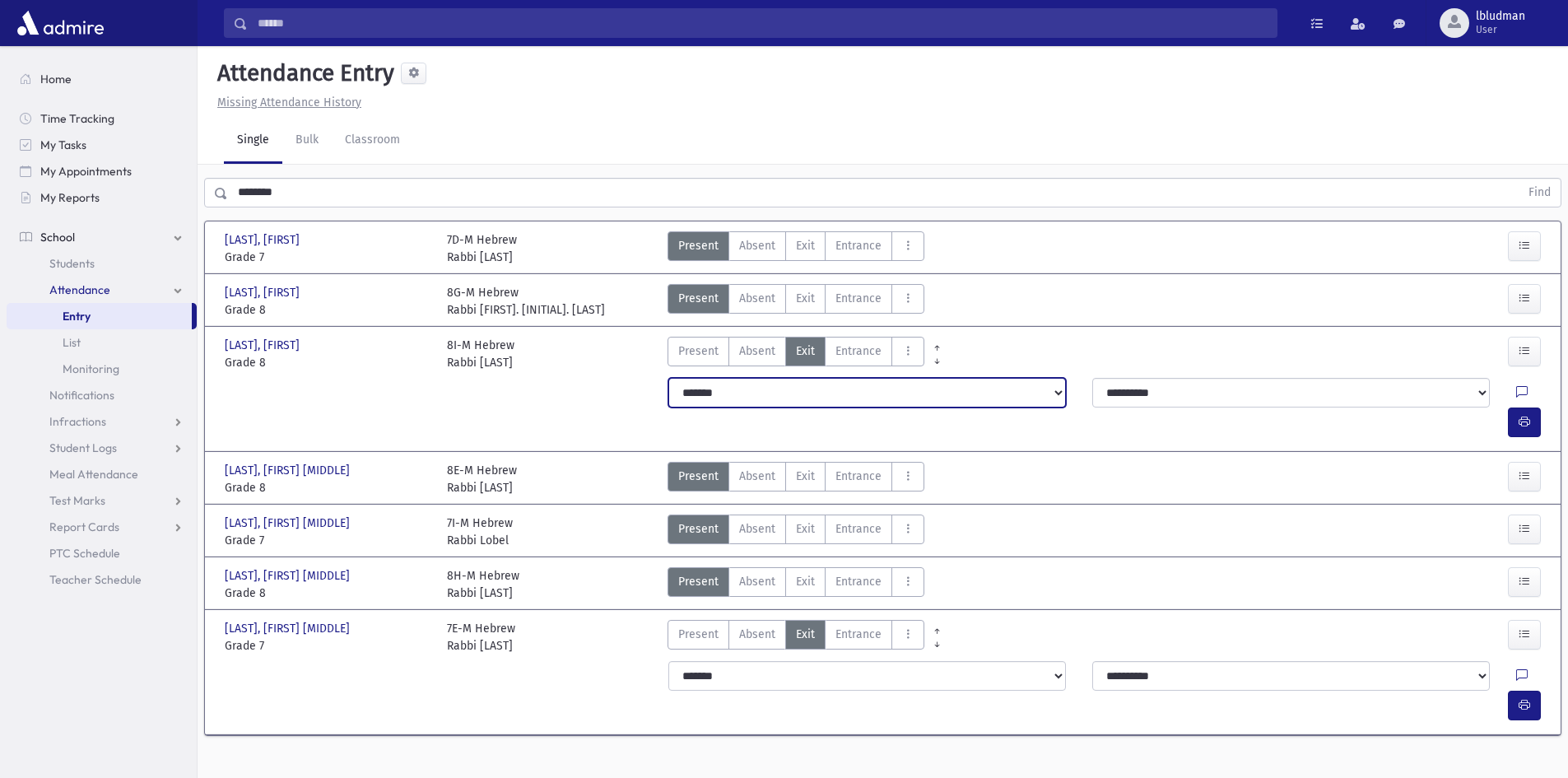click on "**********" at bounding box center [867, 393] 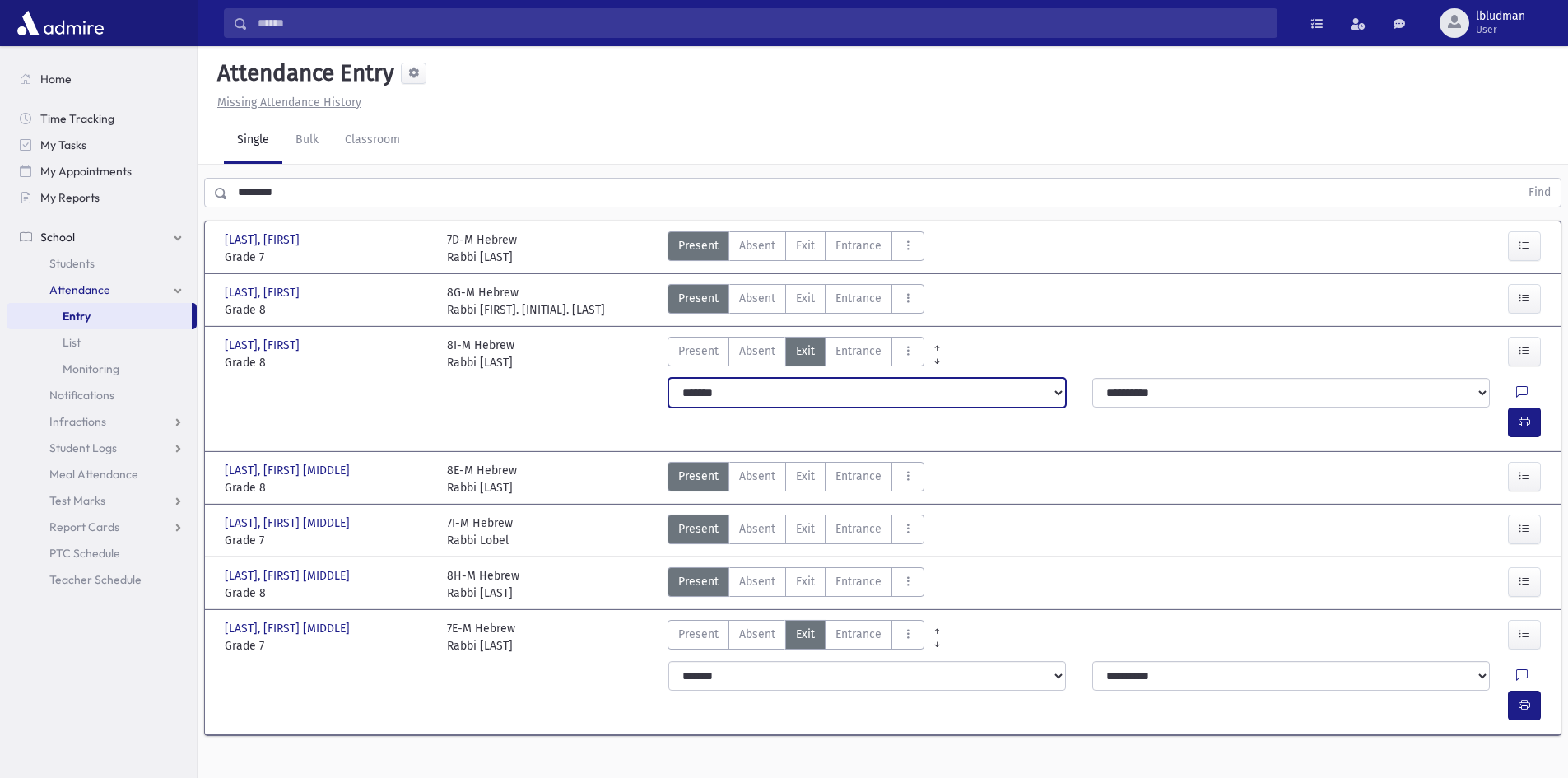 select on "*******" 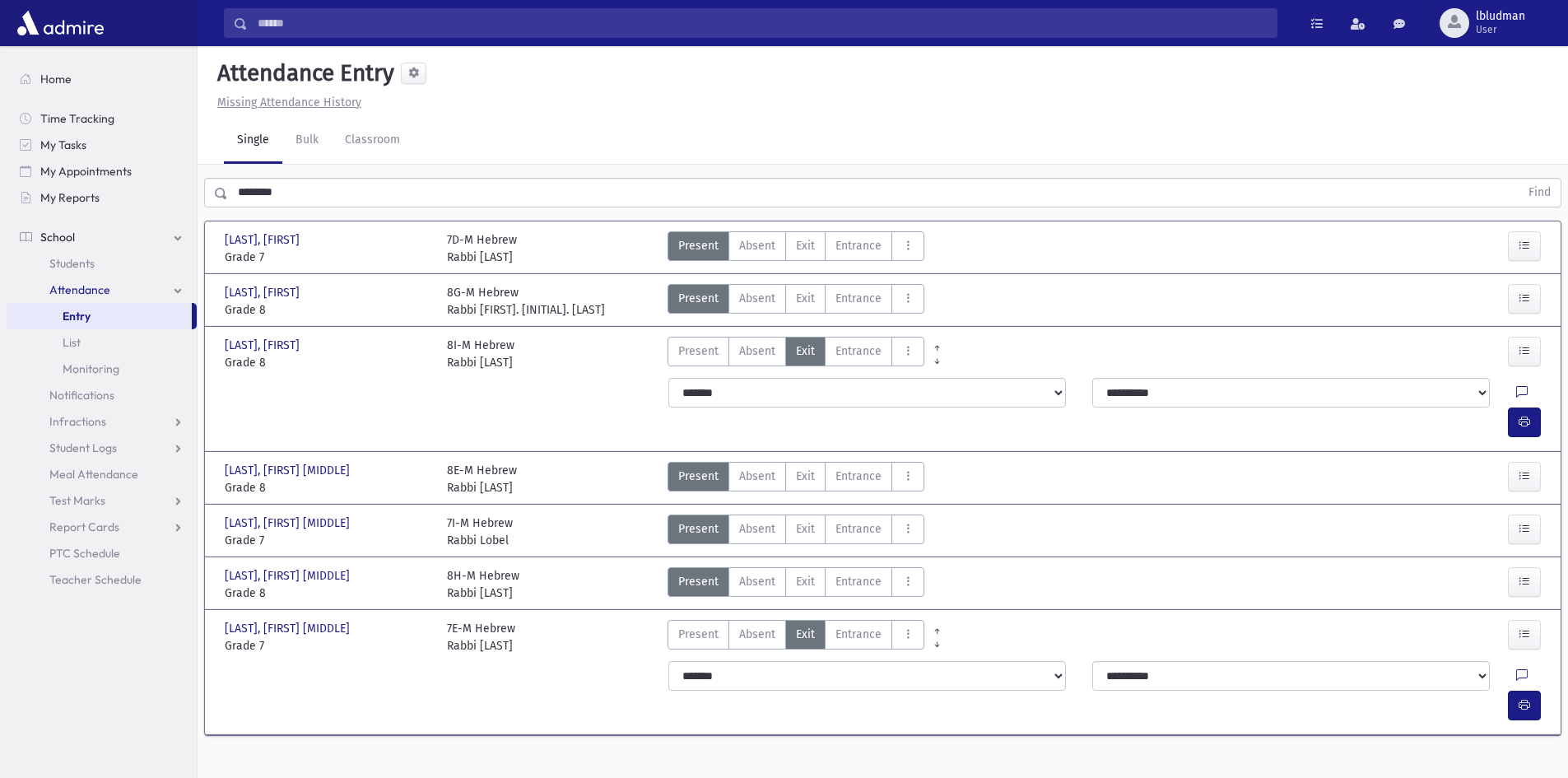 click at bounding box center [1522, 393] 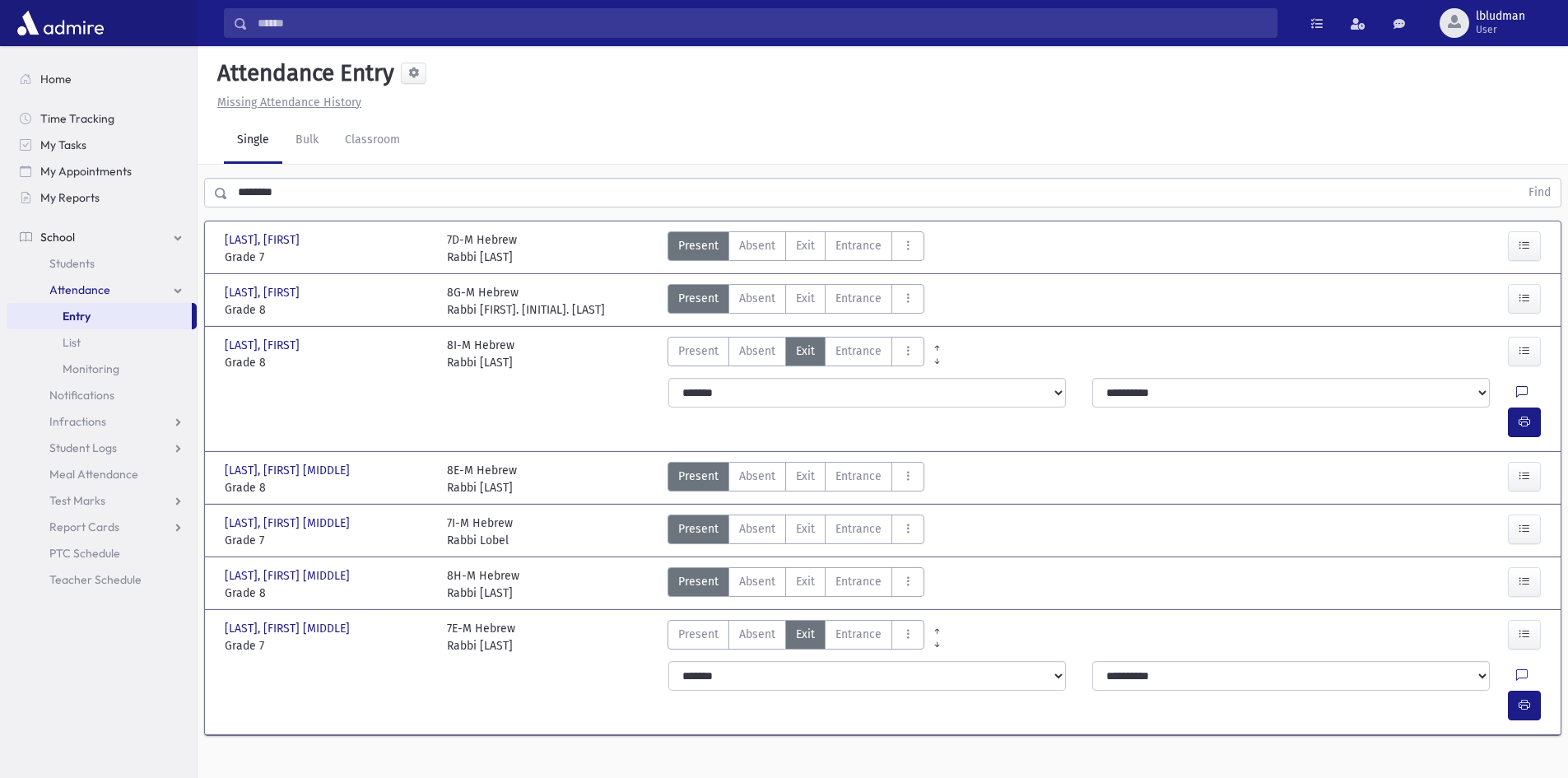 click at bounding box center [1522, 393] 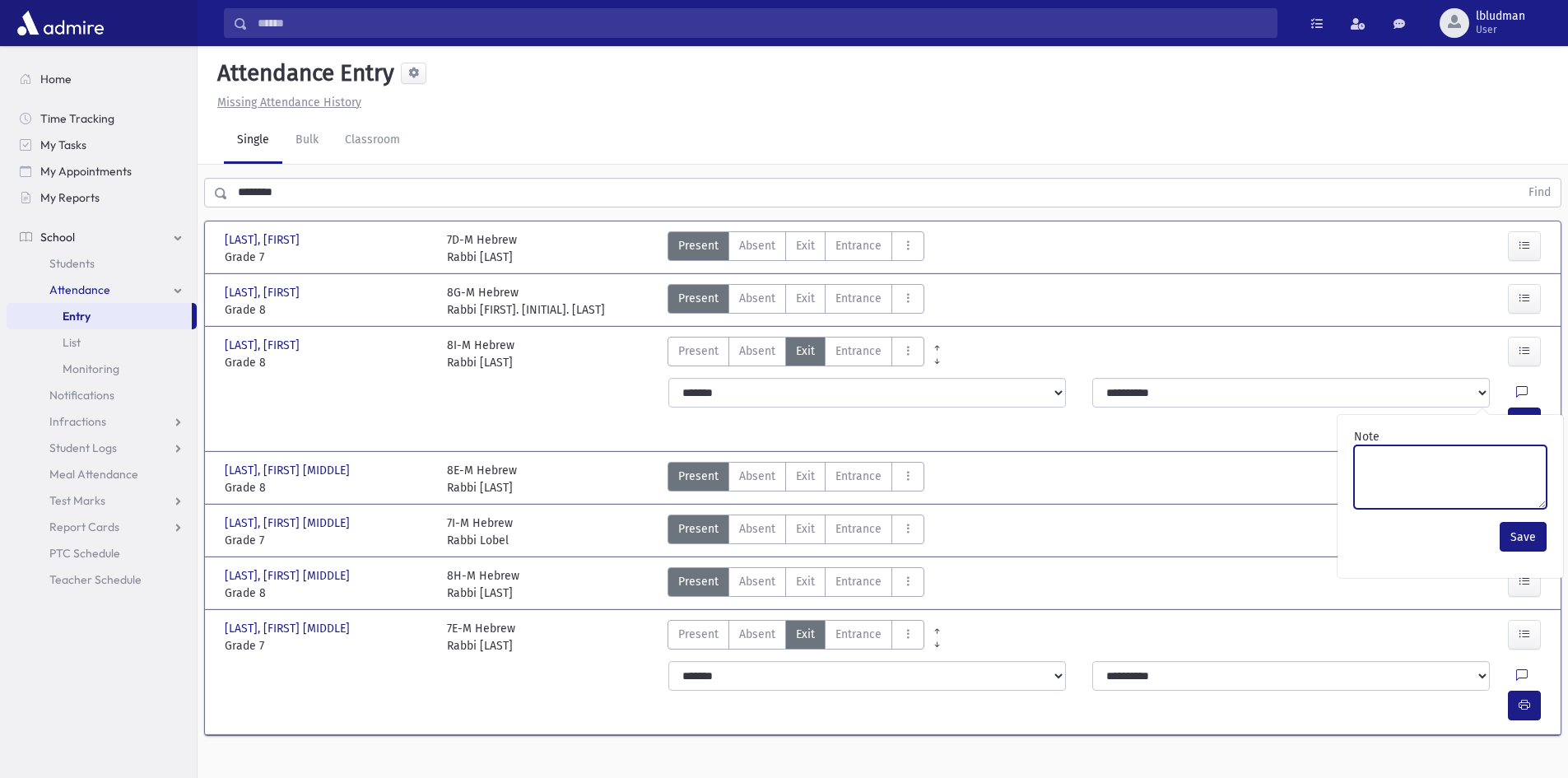 click on "Note" at bounding box center (1450, 477) 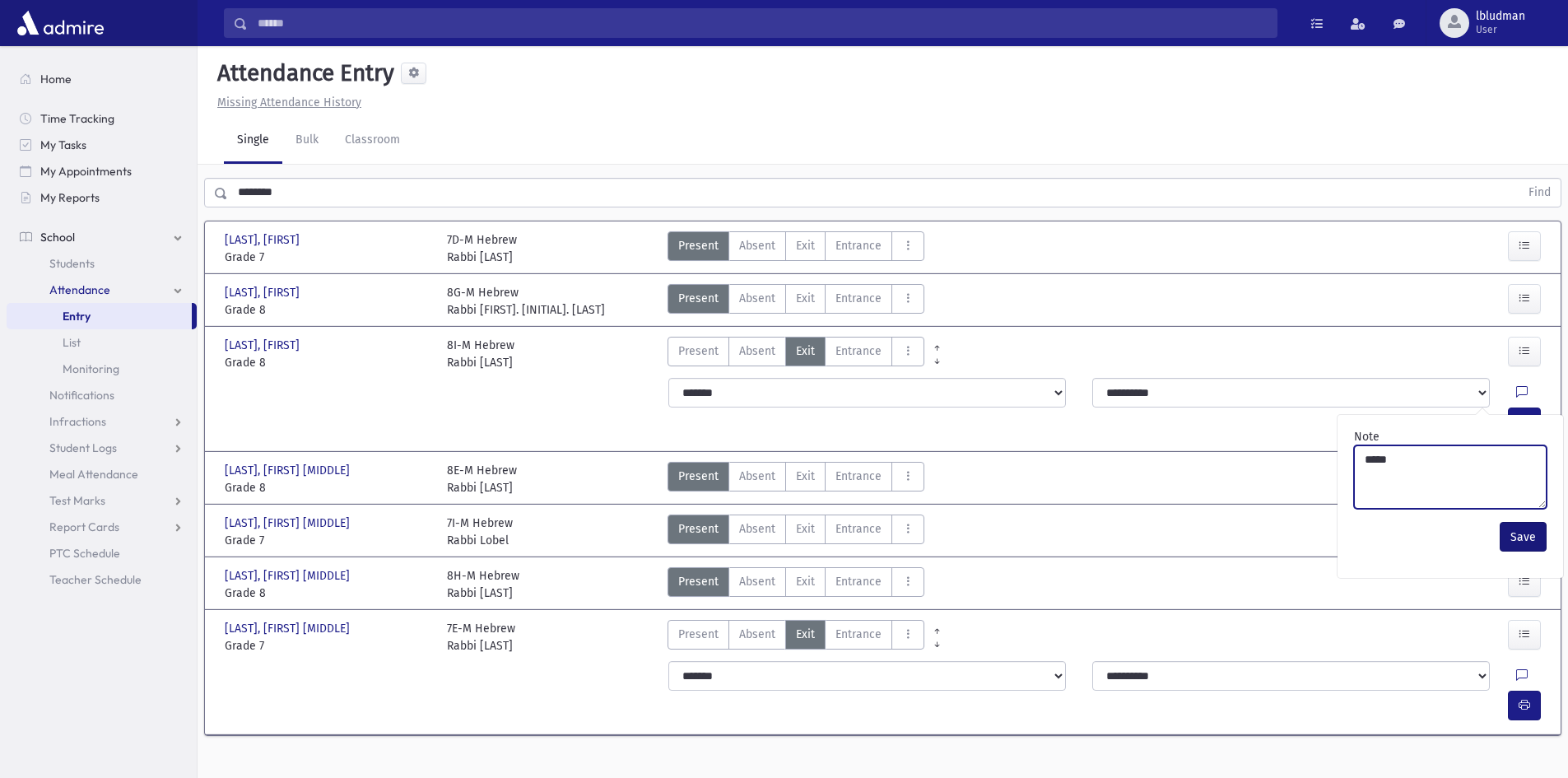 type on "*****" 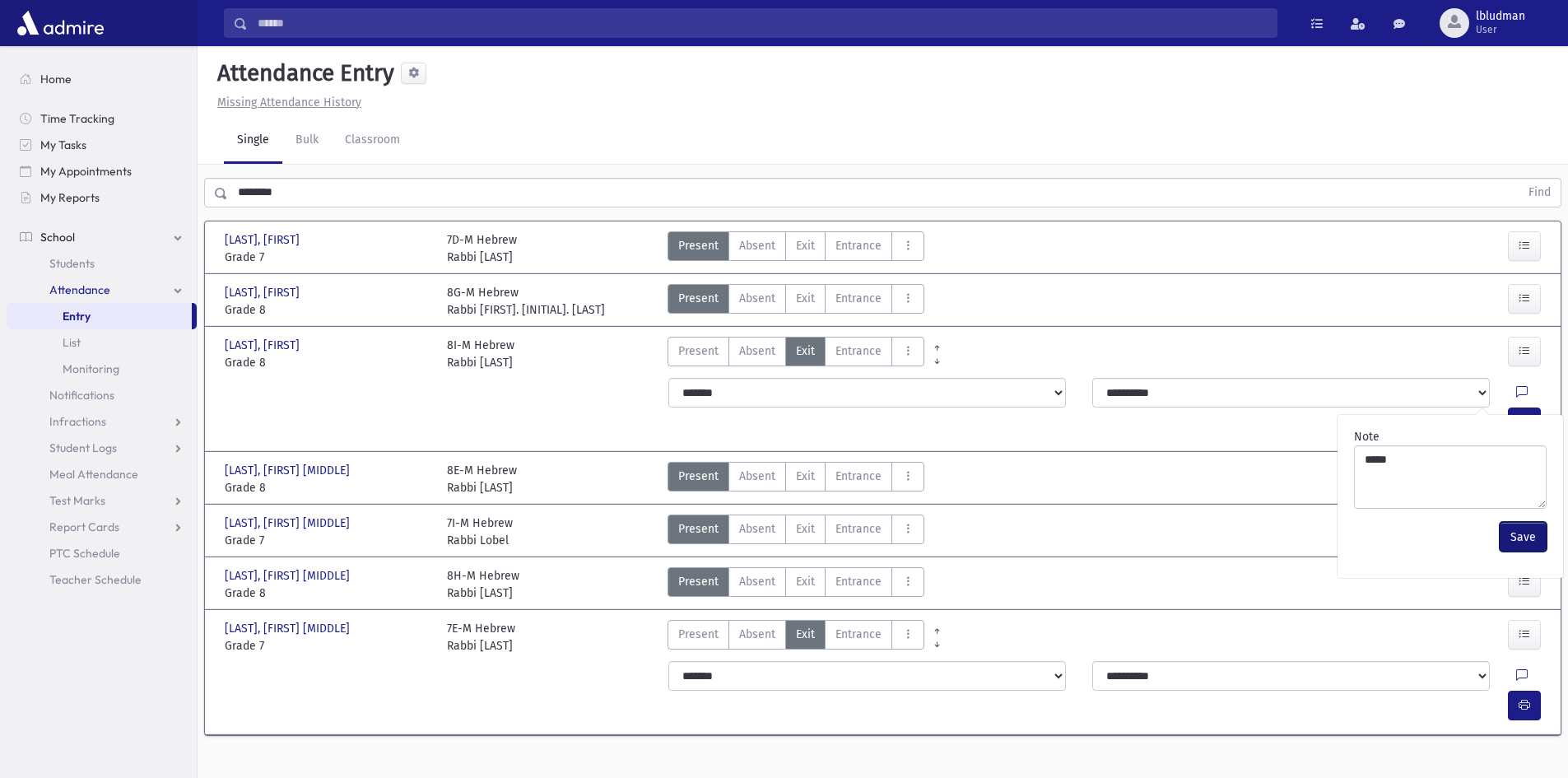 click on "Save" at bounding box center (1523, 537) 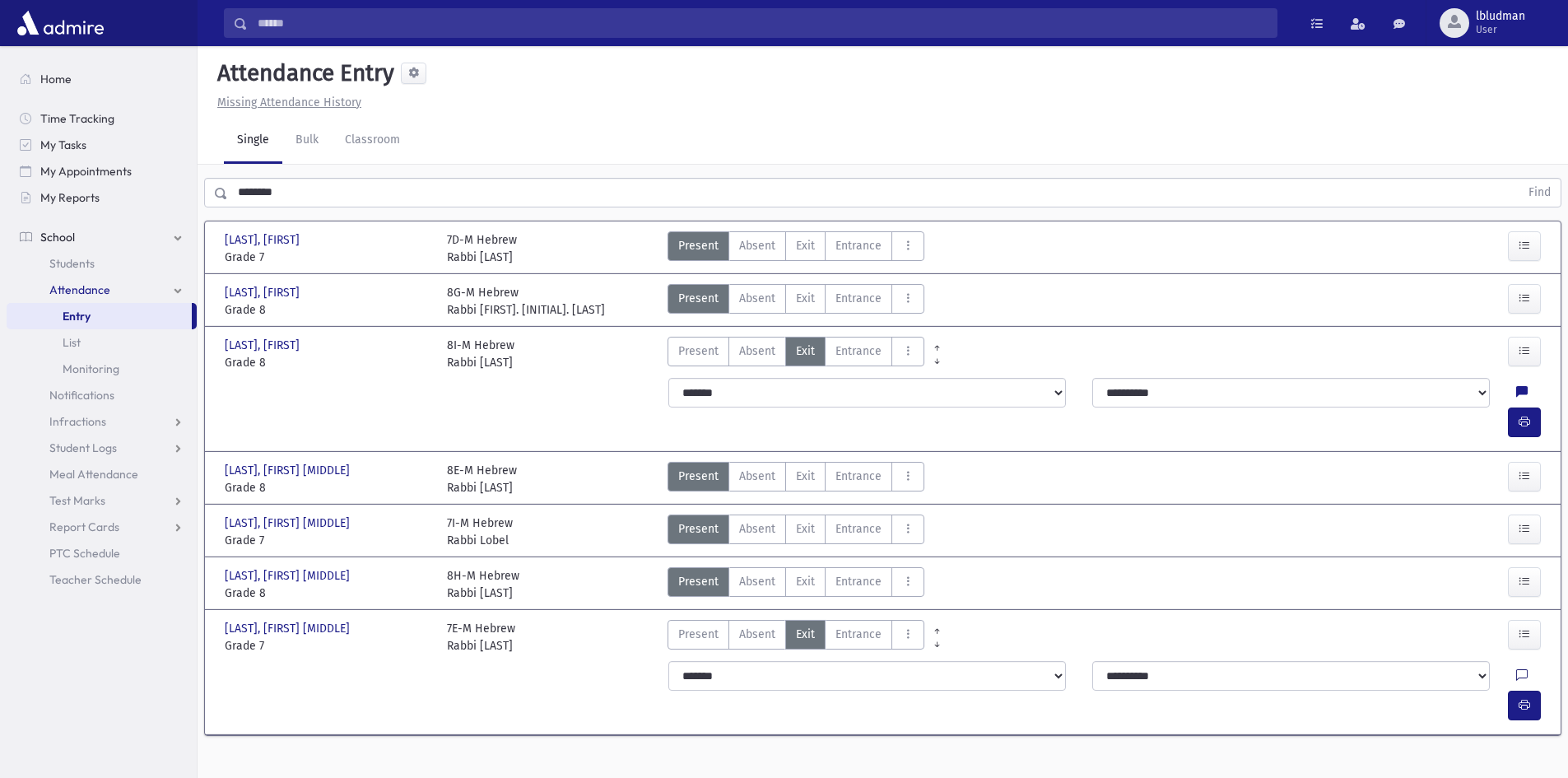 click at bounding box center [1522, 676] 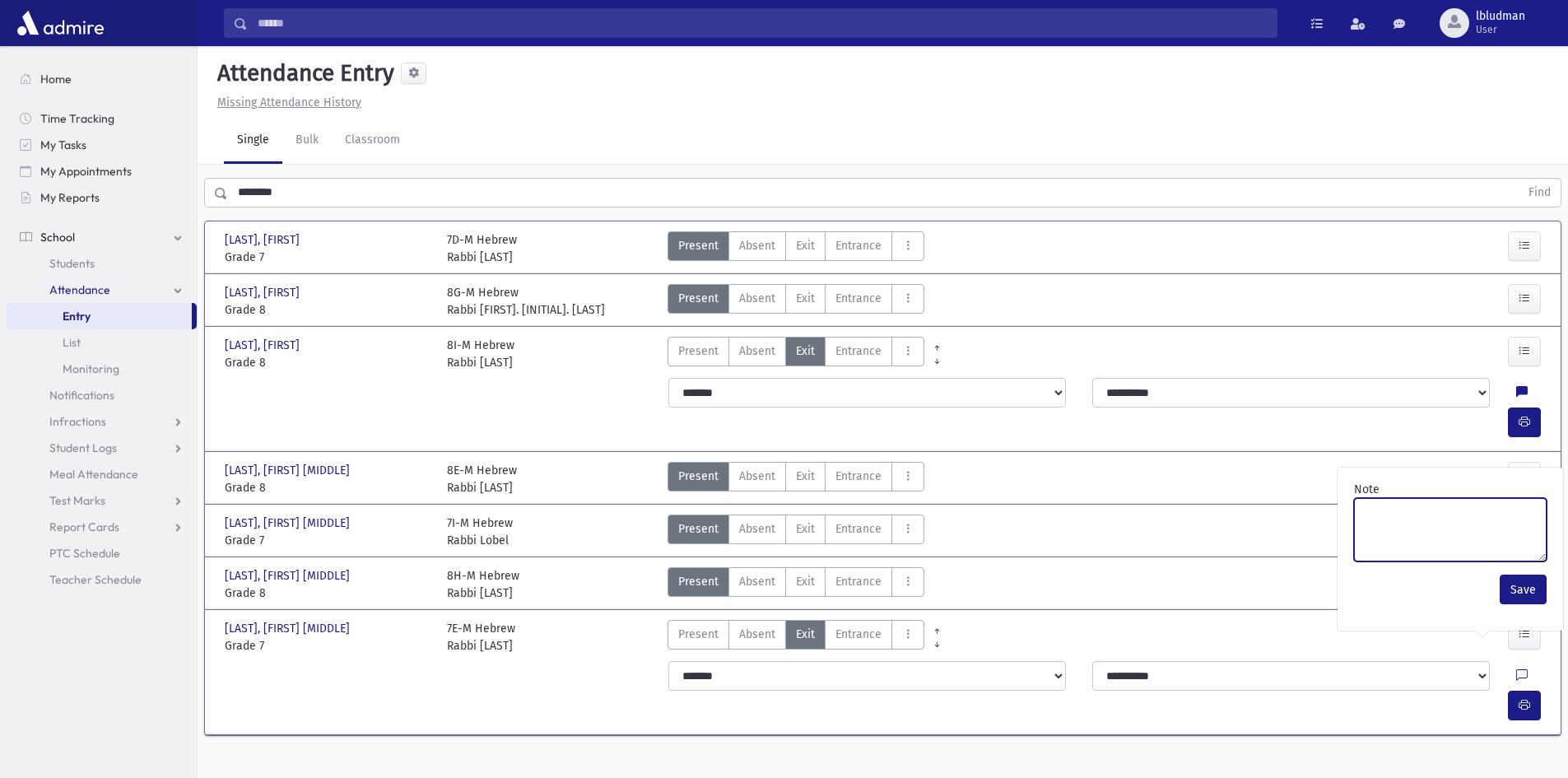 click on "Note" at bounding box center (1450, 529) 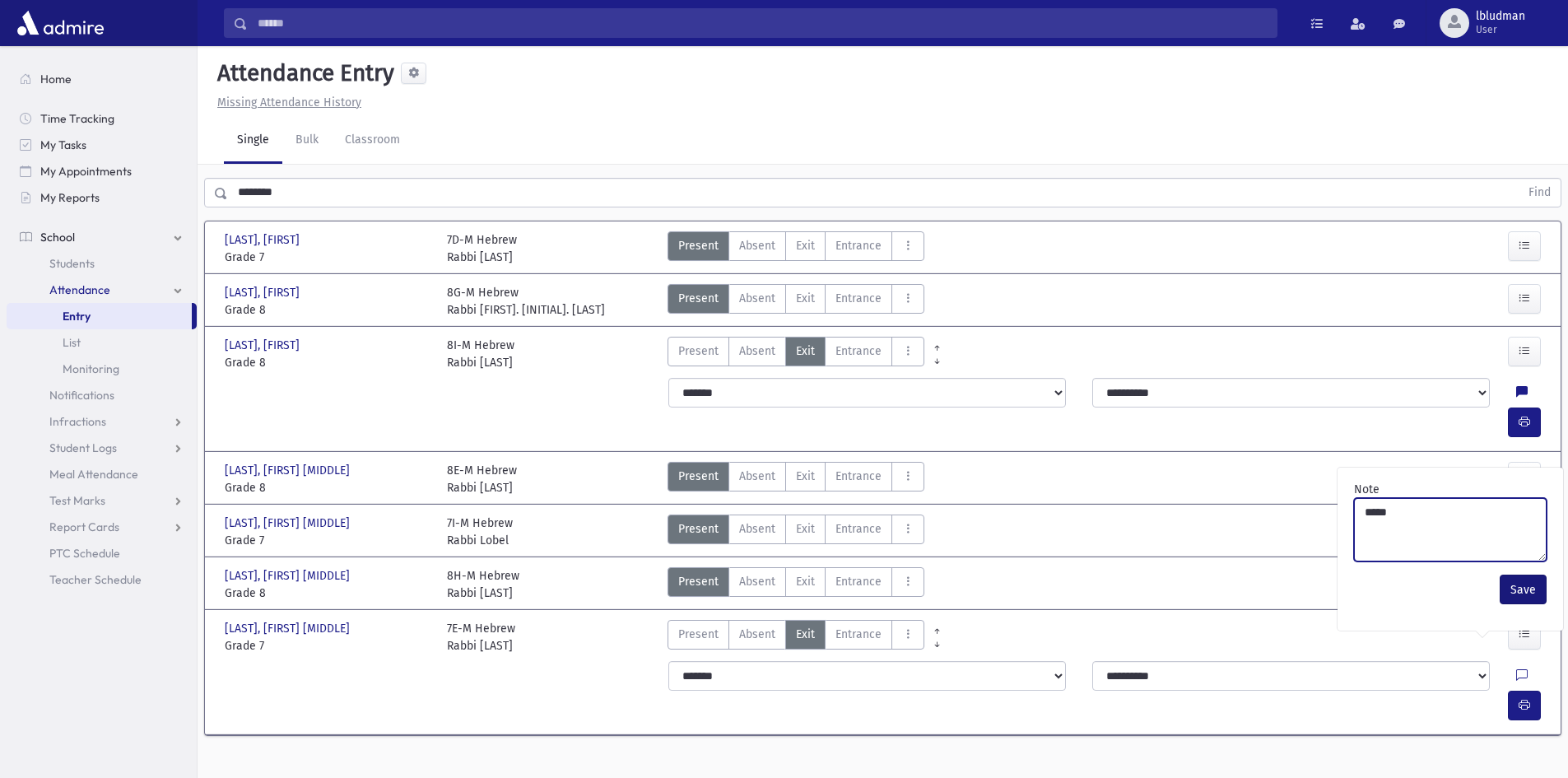 type on "*****" 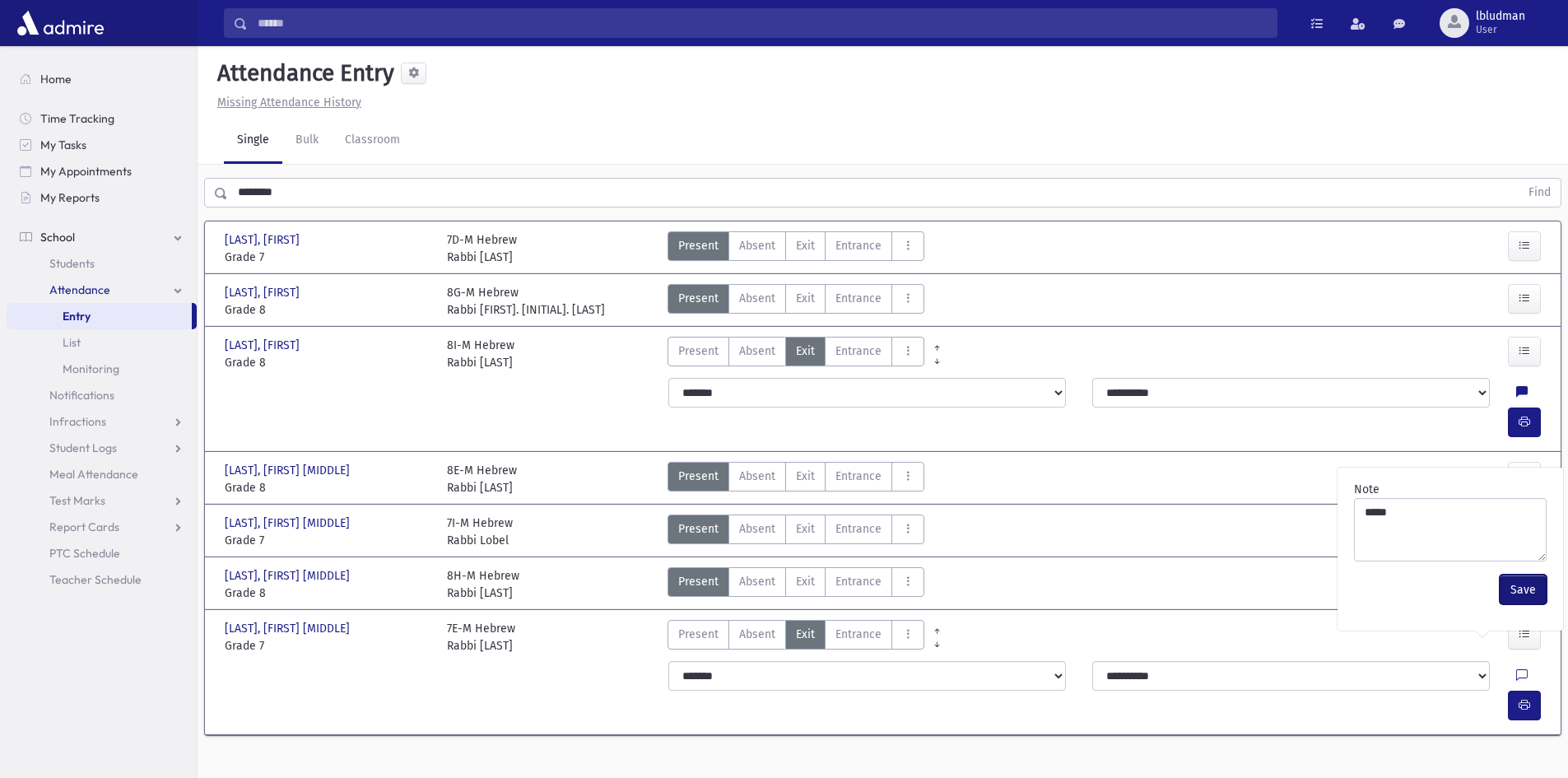 click on "Save" at bounding box center (1523, 589) 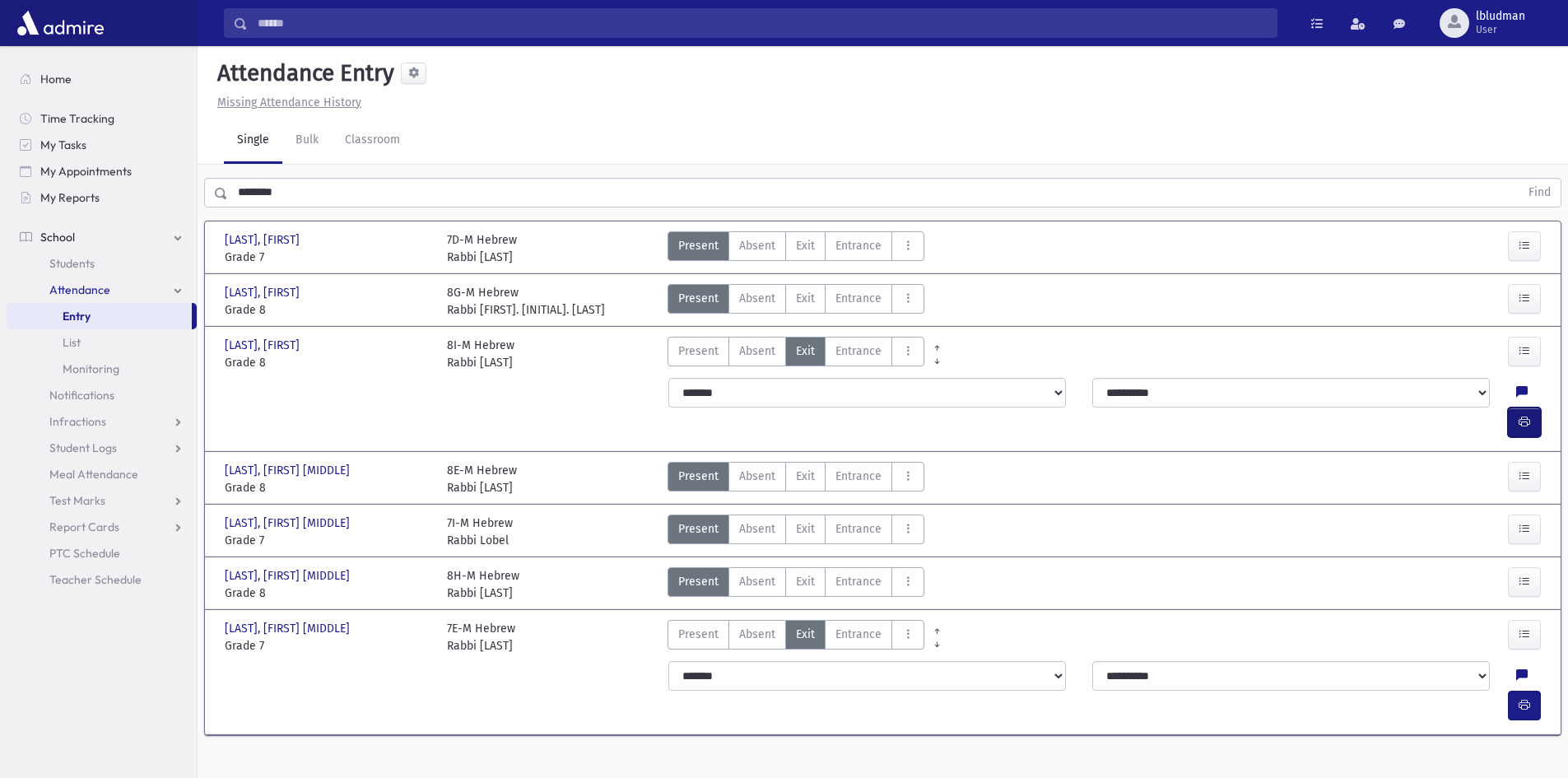 click at bounding box center (1524, 422) 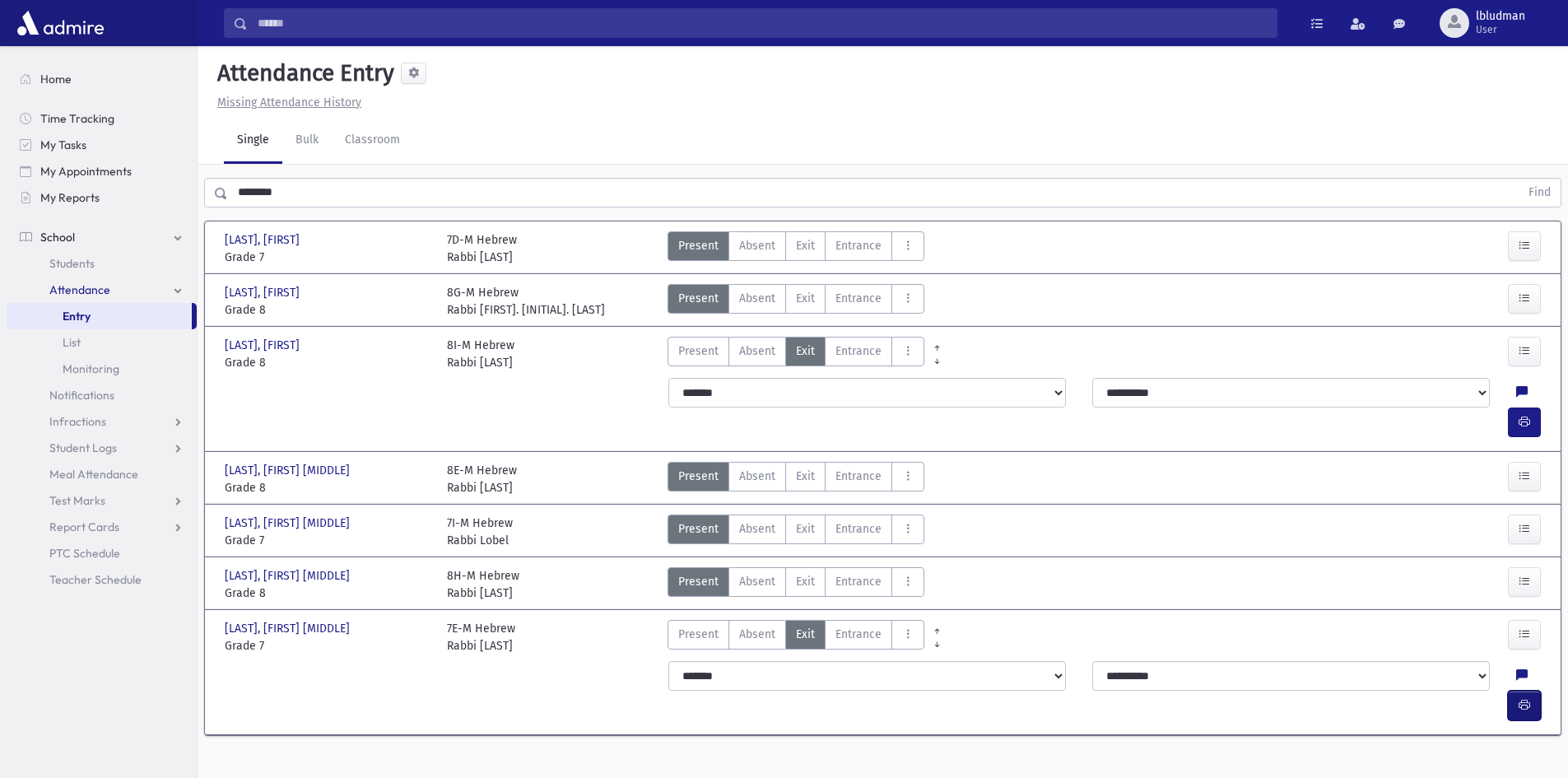 click at bounding box center (1524, 705) 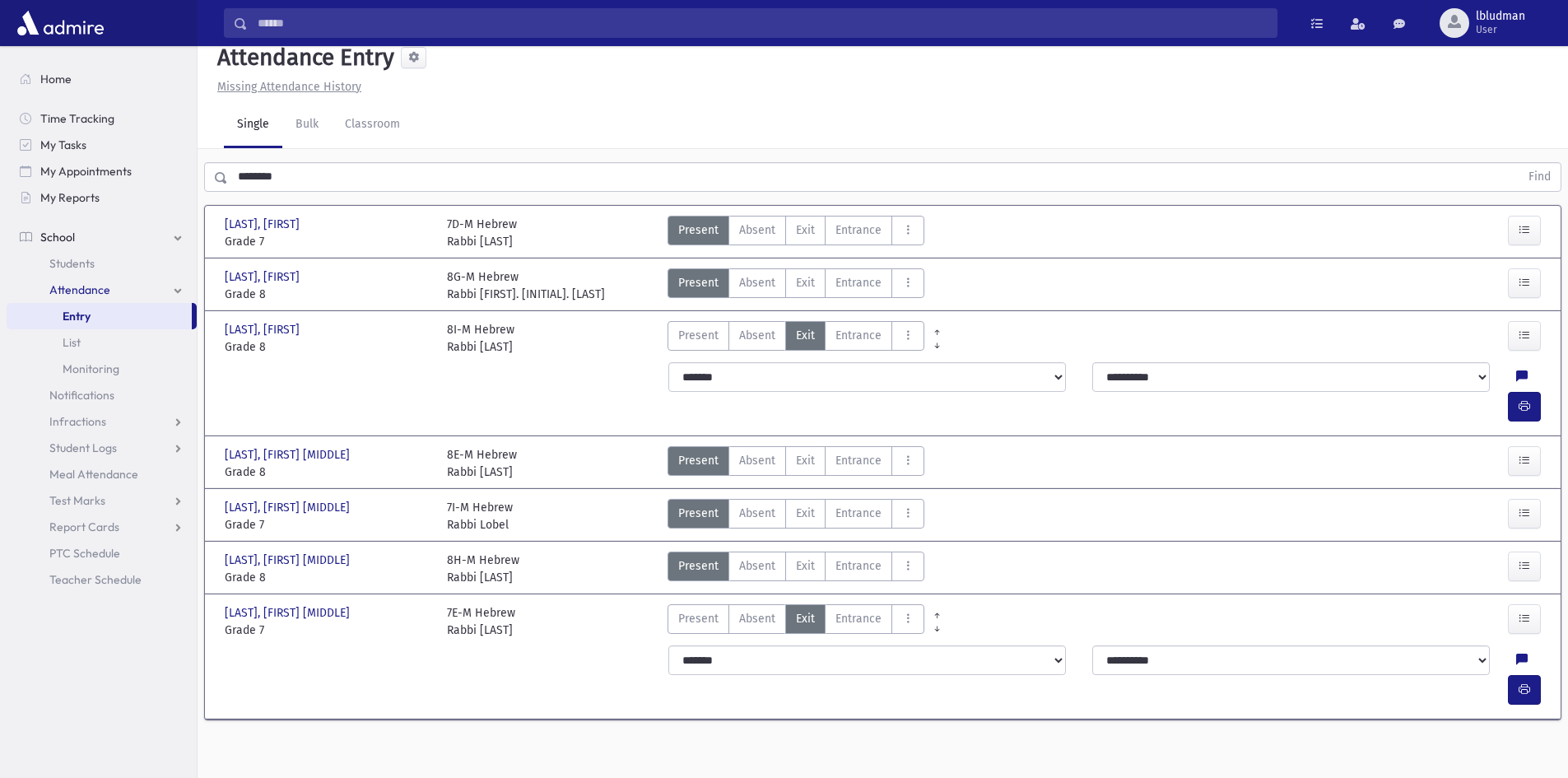 scroll, scrollTop: 0, scrollLeft: 0, axis: both 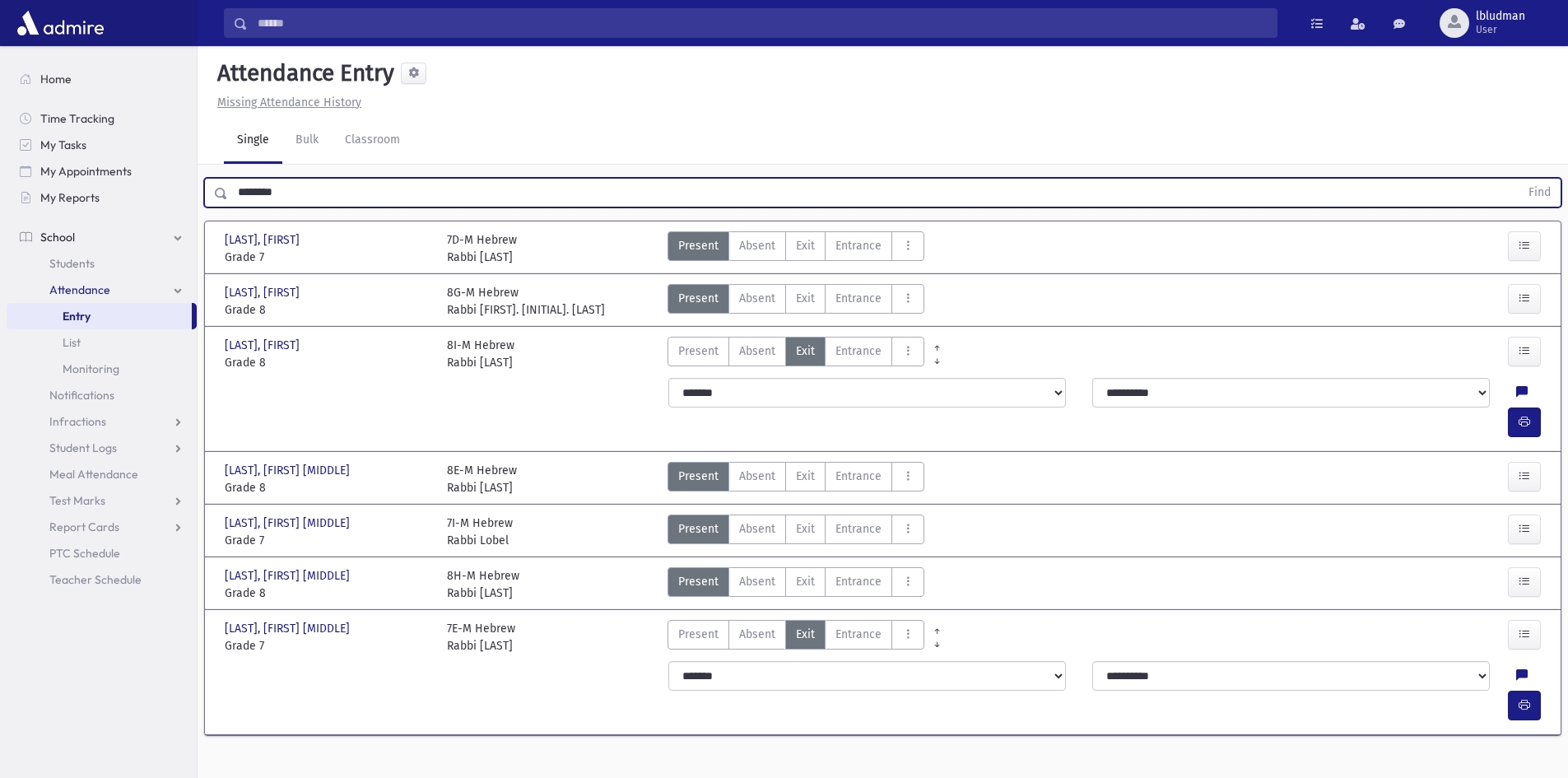 drag, startPoint x: 361, startPoint y: 182, endPoint x: 207, endPoint y: 183, distance: 154.00325 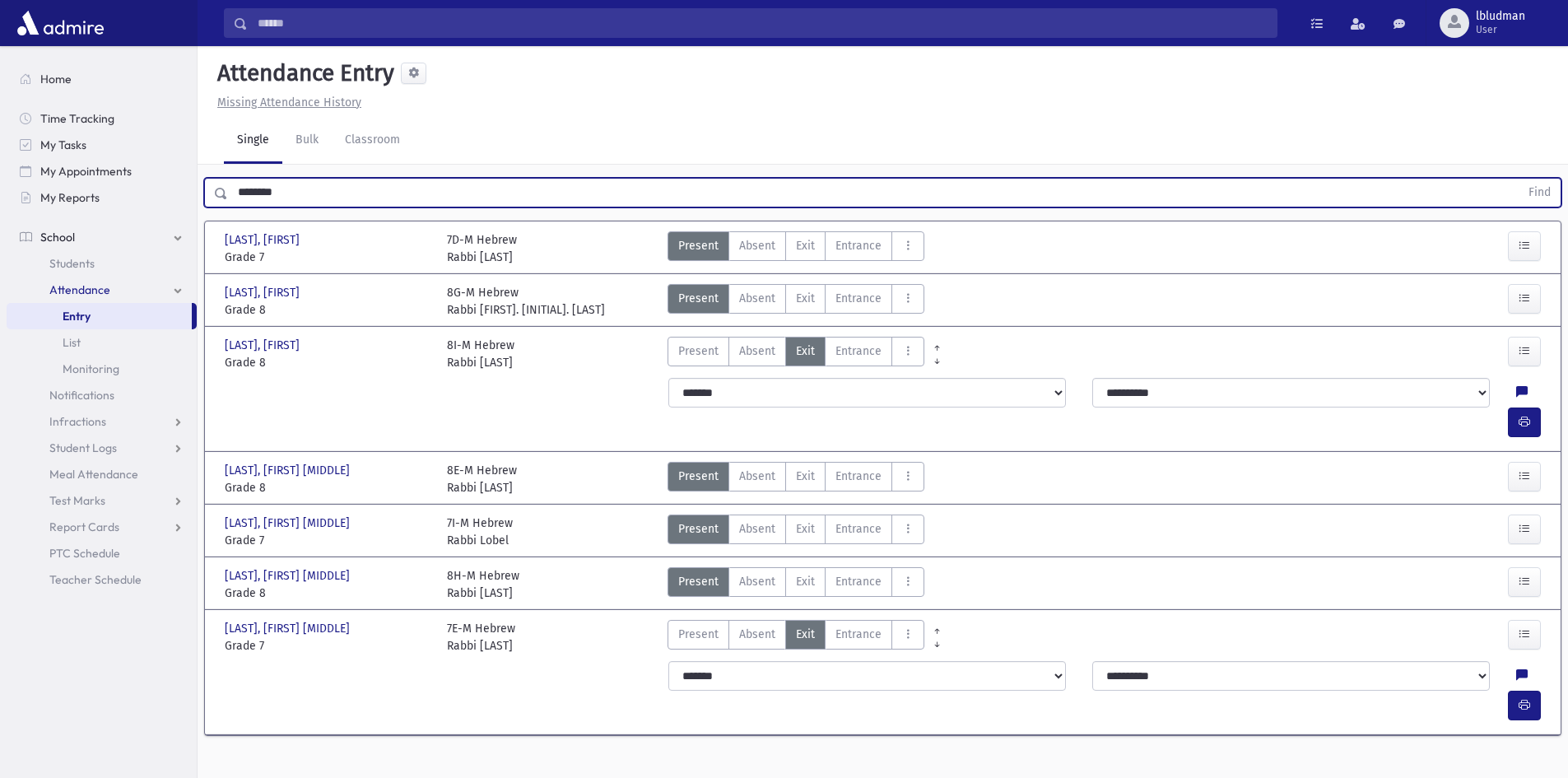 type on "********" 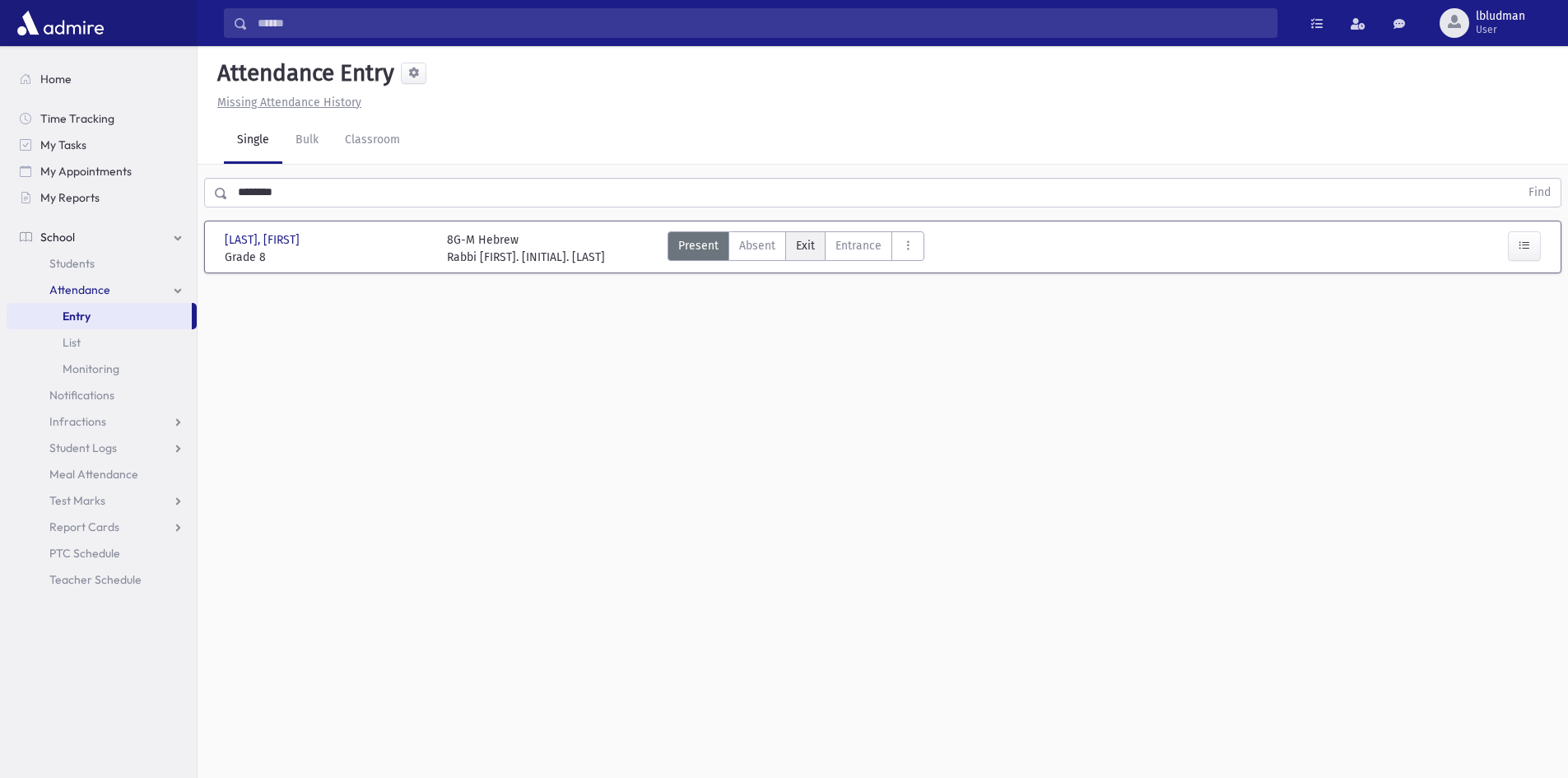 click on "Exit" at bounding box center (805, 245) 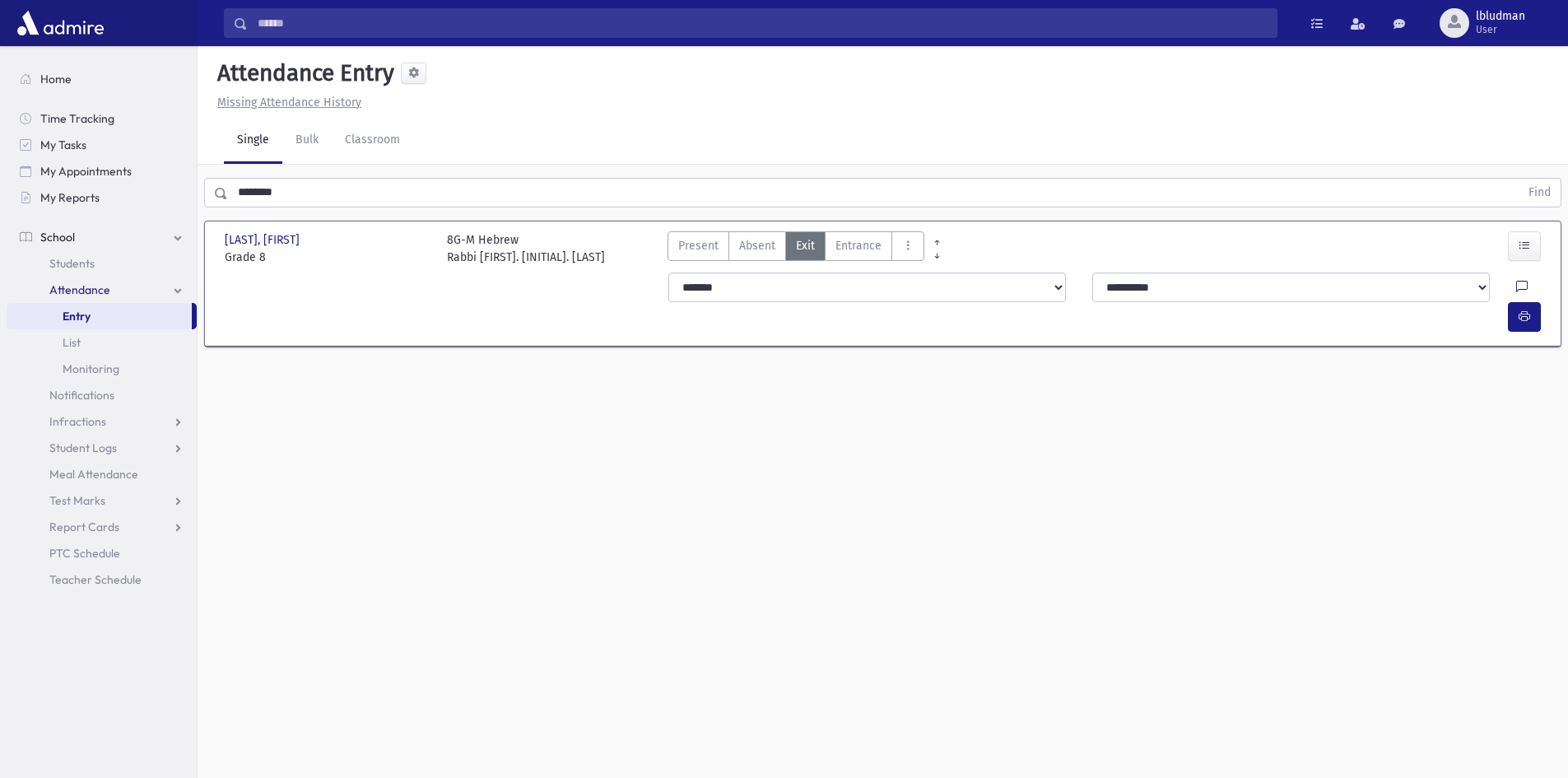 click at bounding box center [1522, 287] 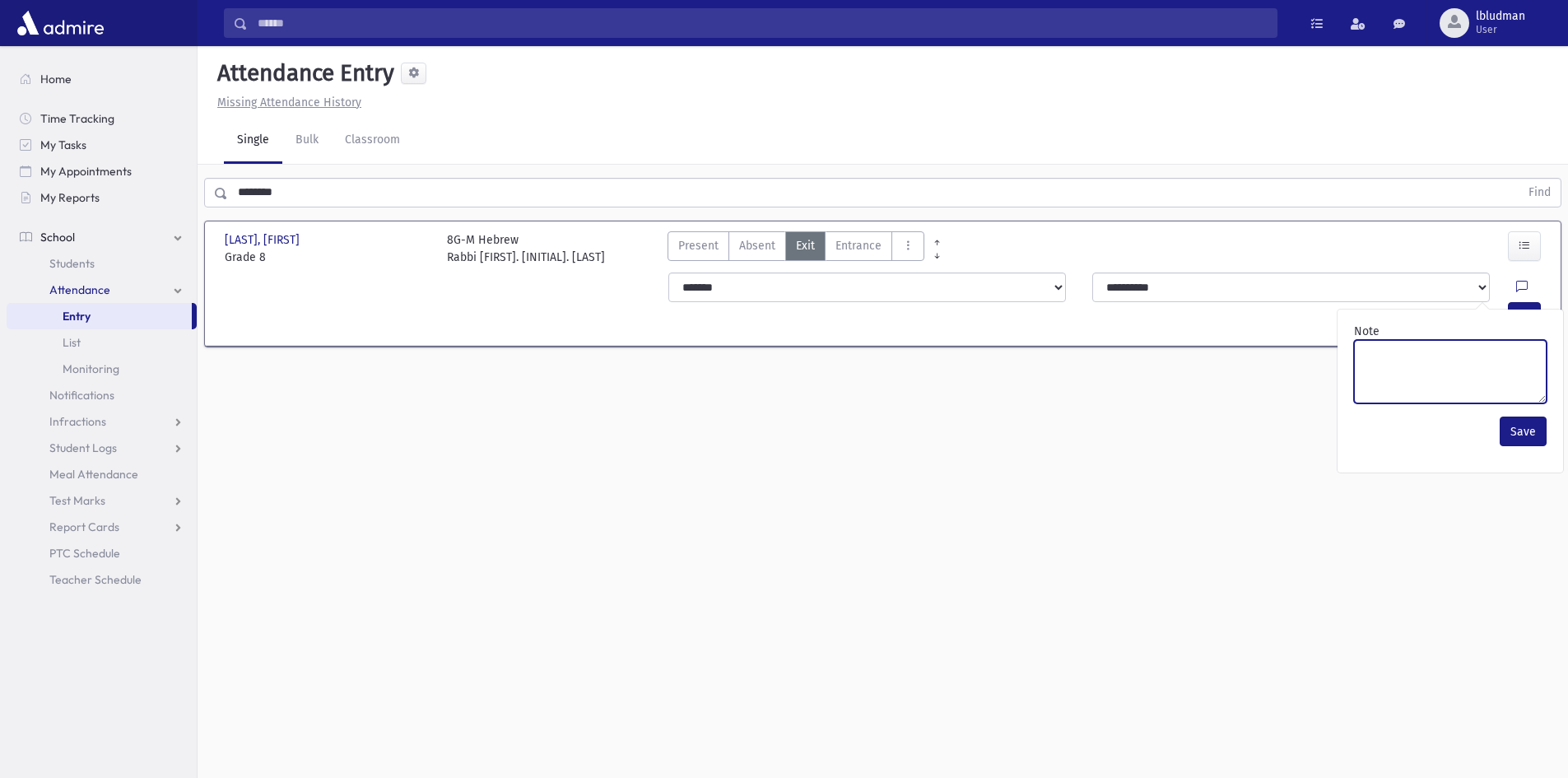 click on "Note" at bounding box center [1450, 371] 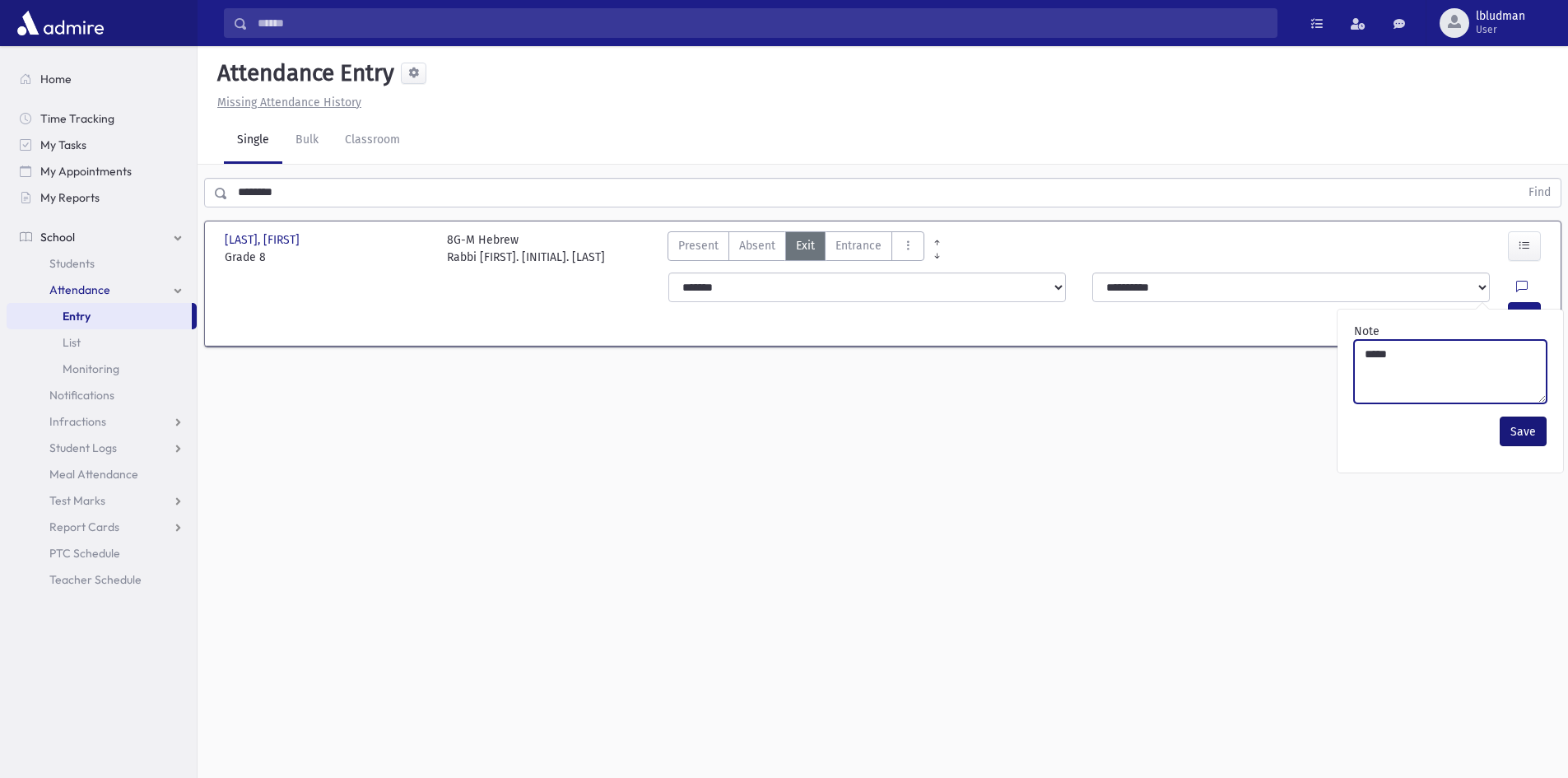 type on "*****" 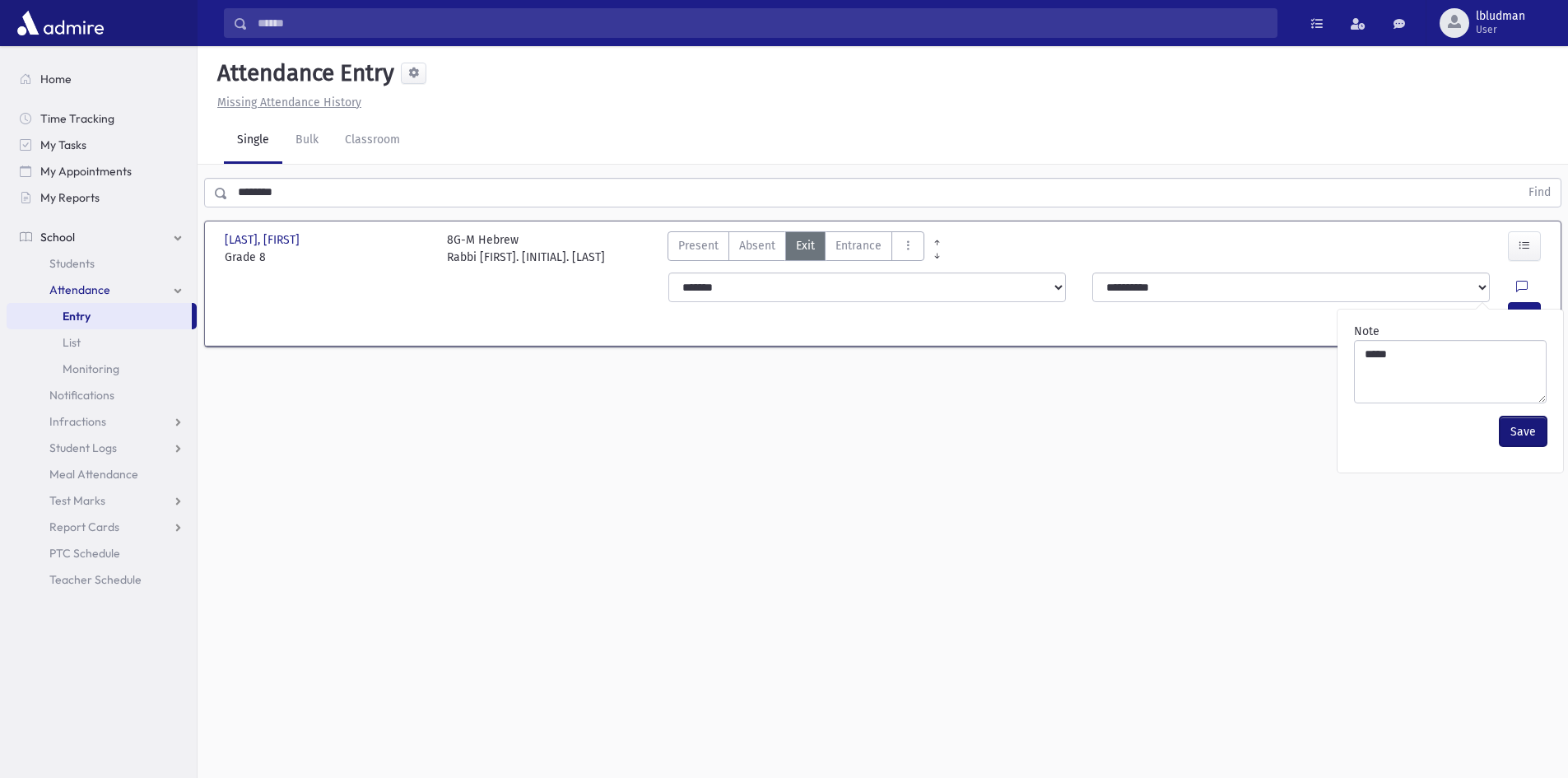 click on "Save" at bounding box center [1523, 431] 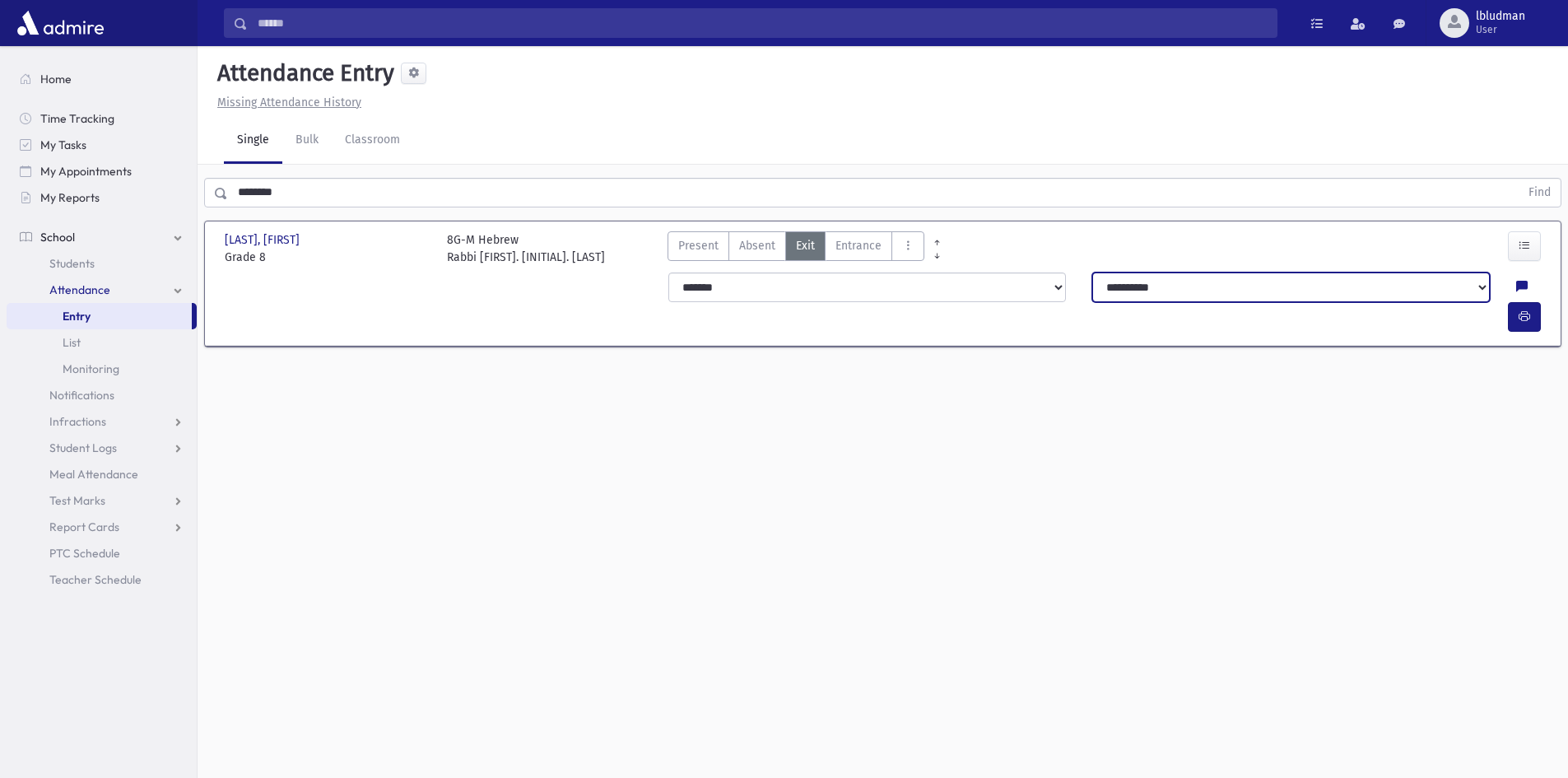 click on "**********" at bounding box center [1291, 287] 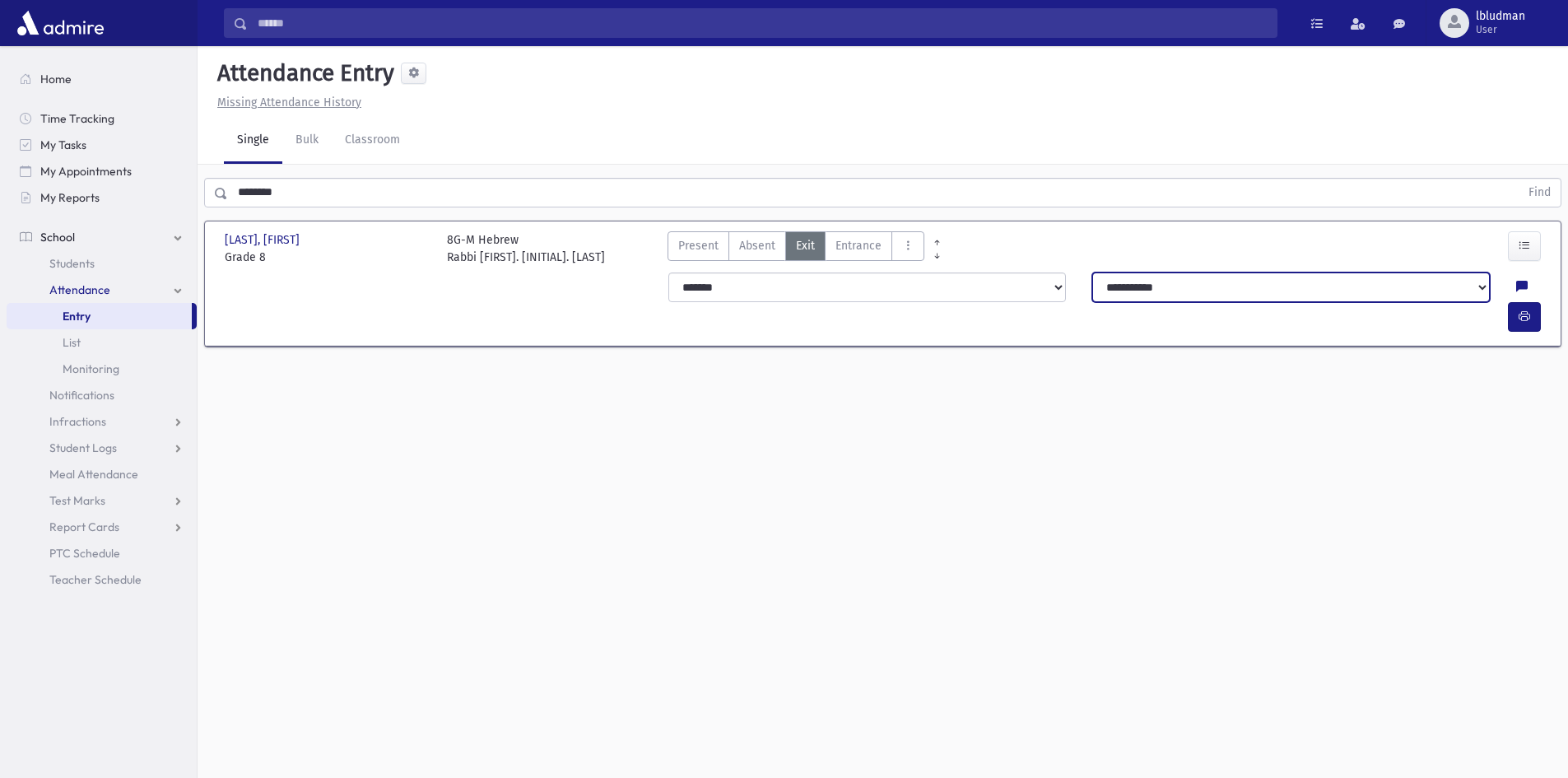 click on "**********" at bounding box center (1291, 287) 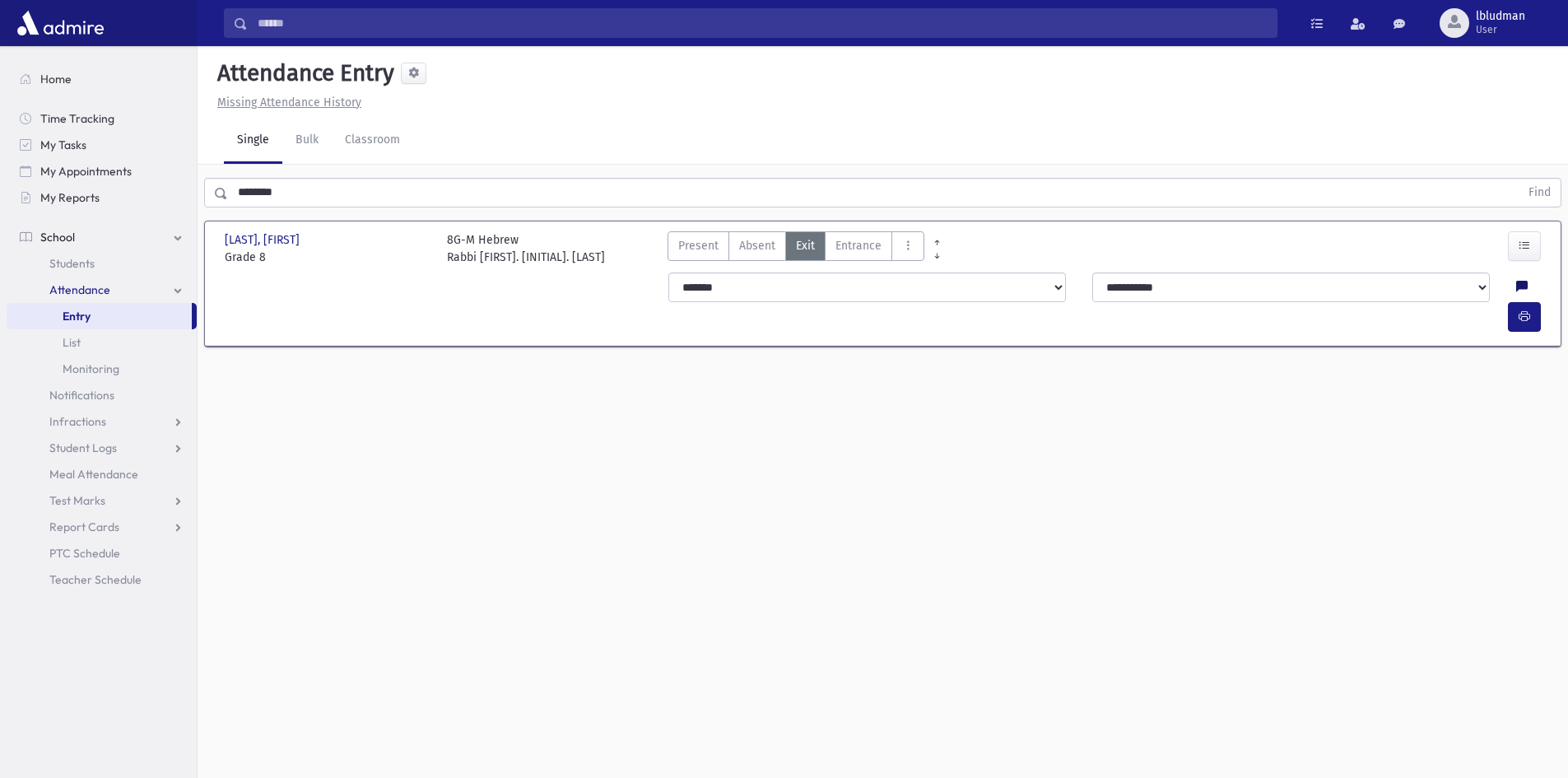 click at bounding box center [1522, 287] 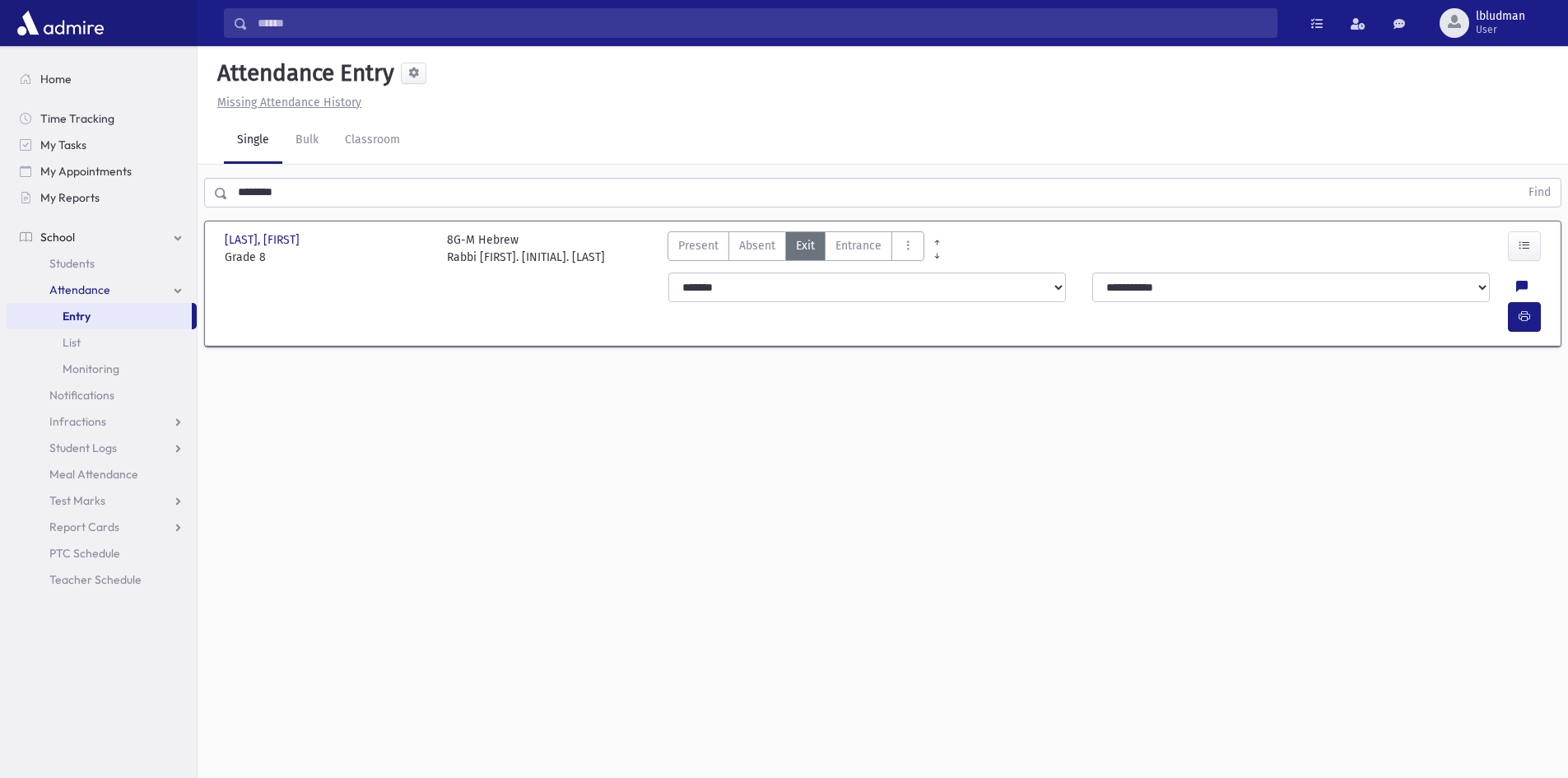 click at bounding box center [1522, 287] 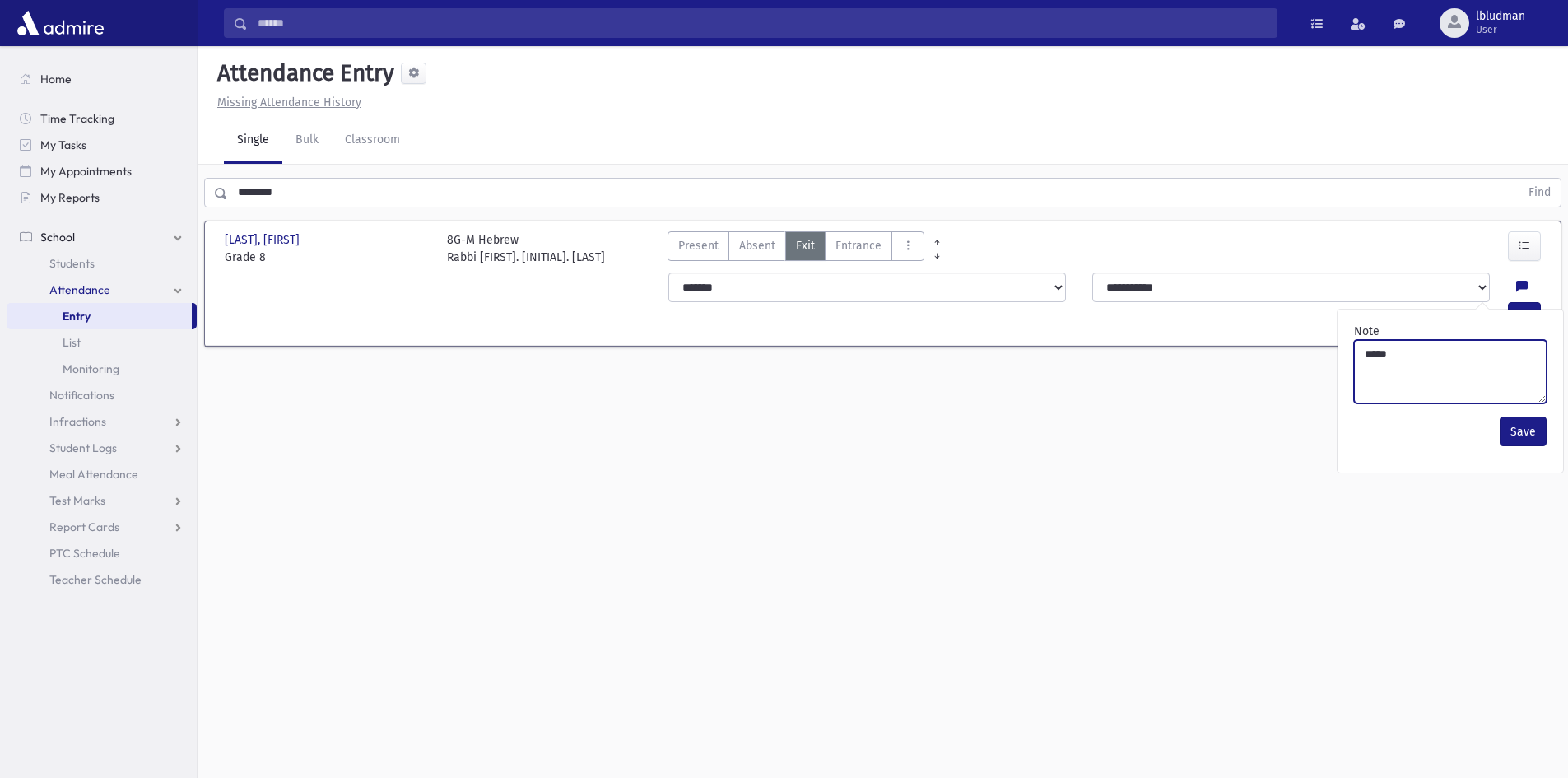 click on "*****" at bounding box center [1450, 371] 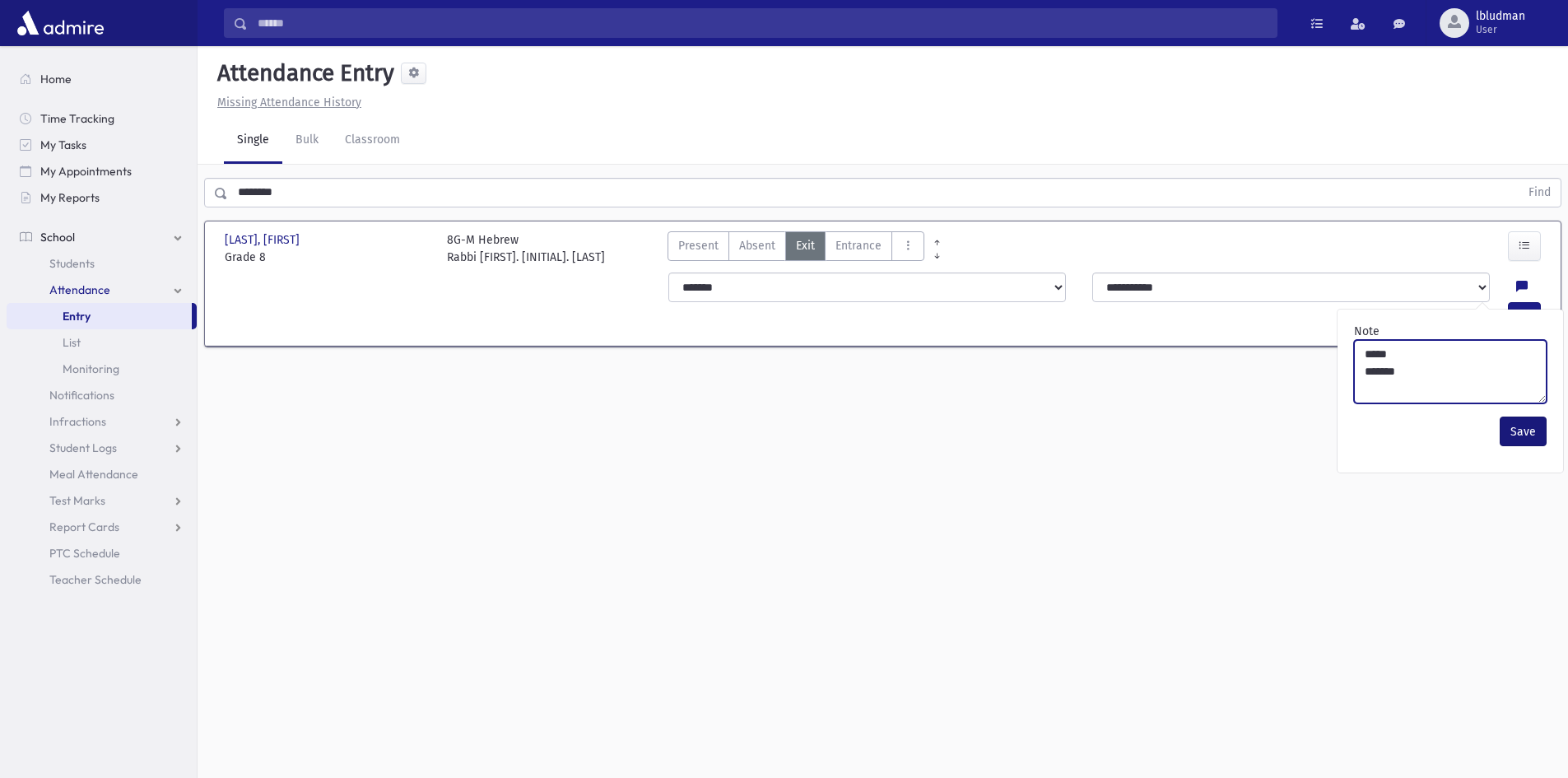 type on "*****
*******" 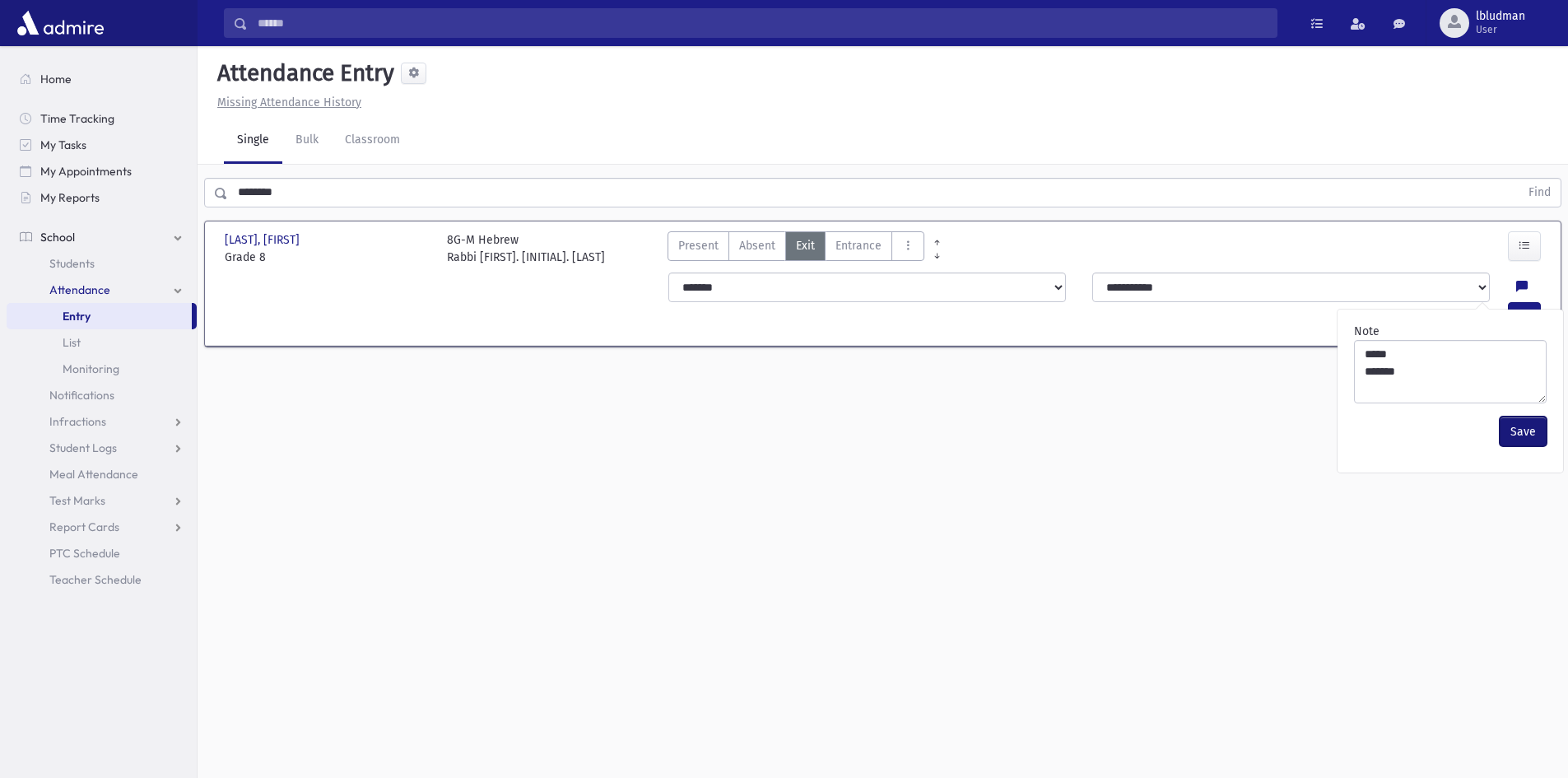 click on "Save" at bounding box center (1523, 431) 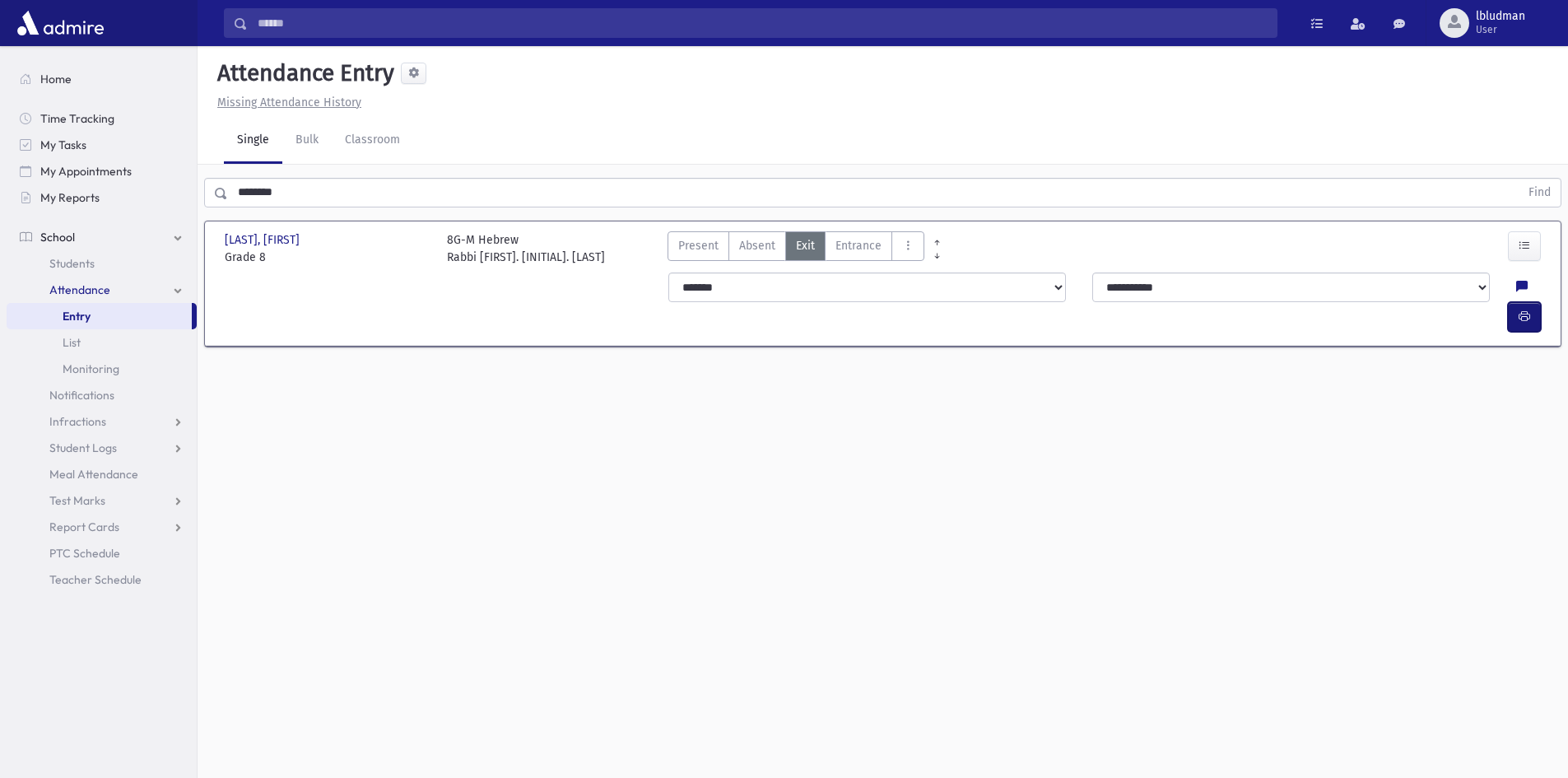 click at bounding box center [1524, 316] 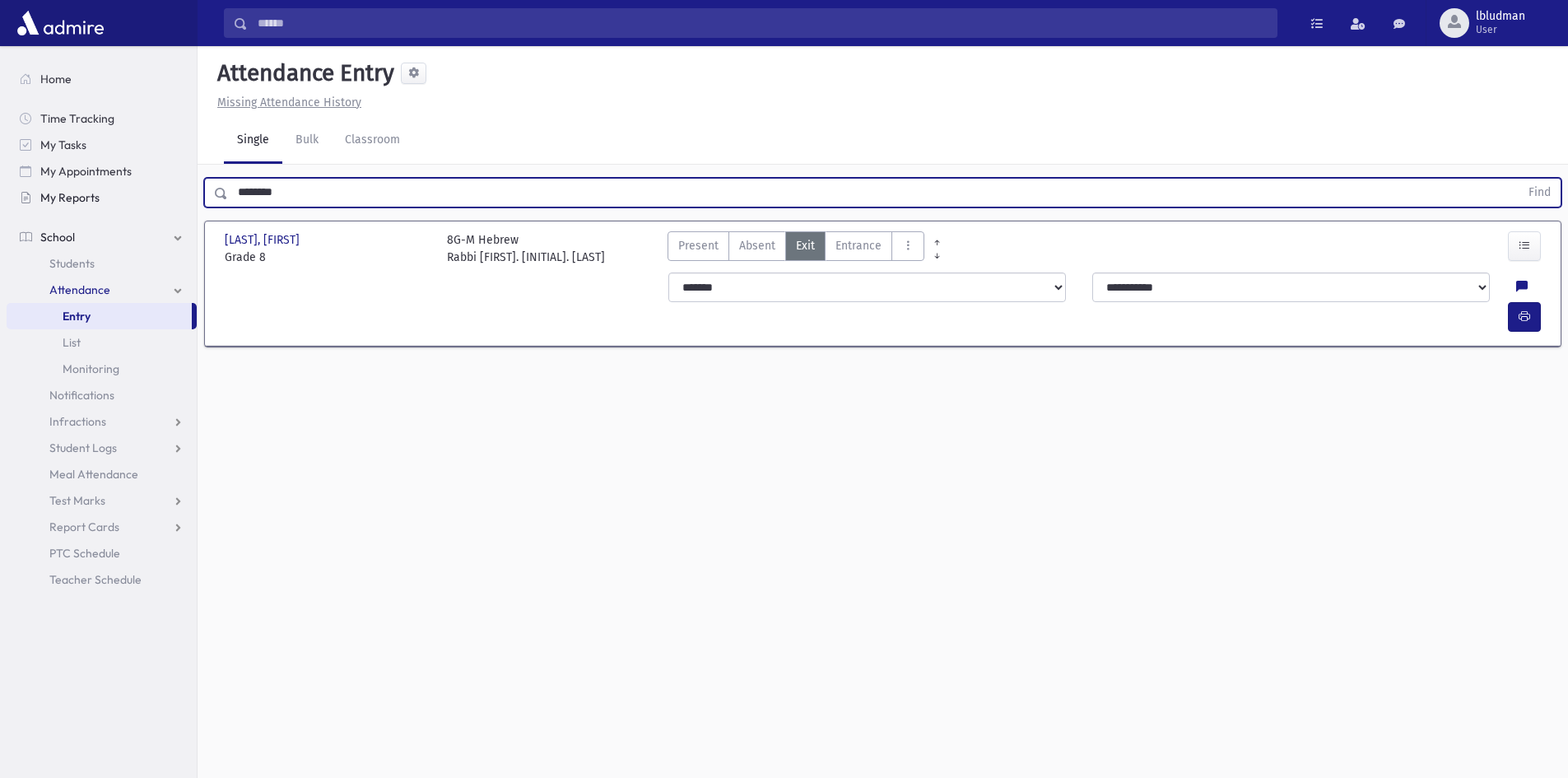 drag, startPoint x: 312, startPoint y: 193, endPoint x: 193, endPoint y: 193, distance: 119 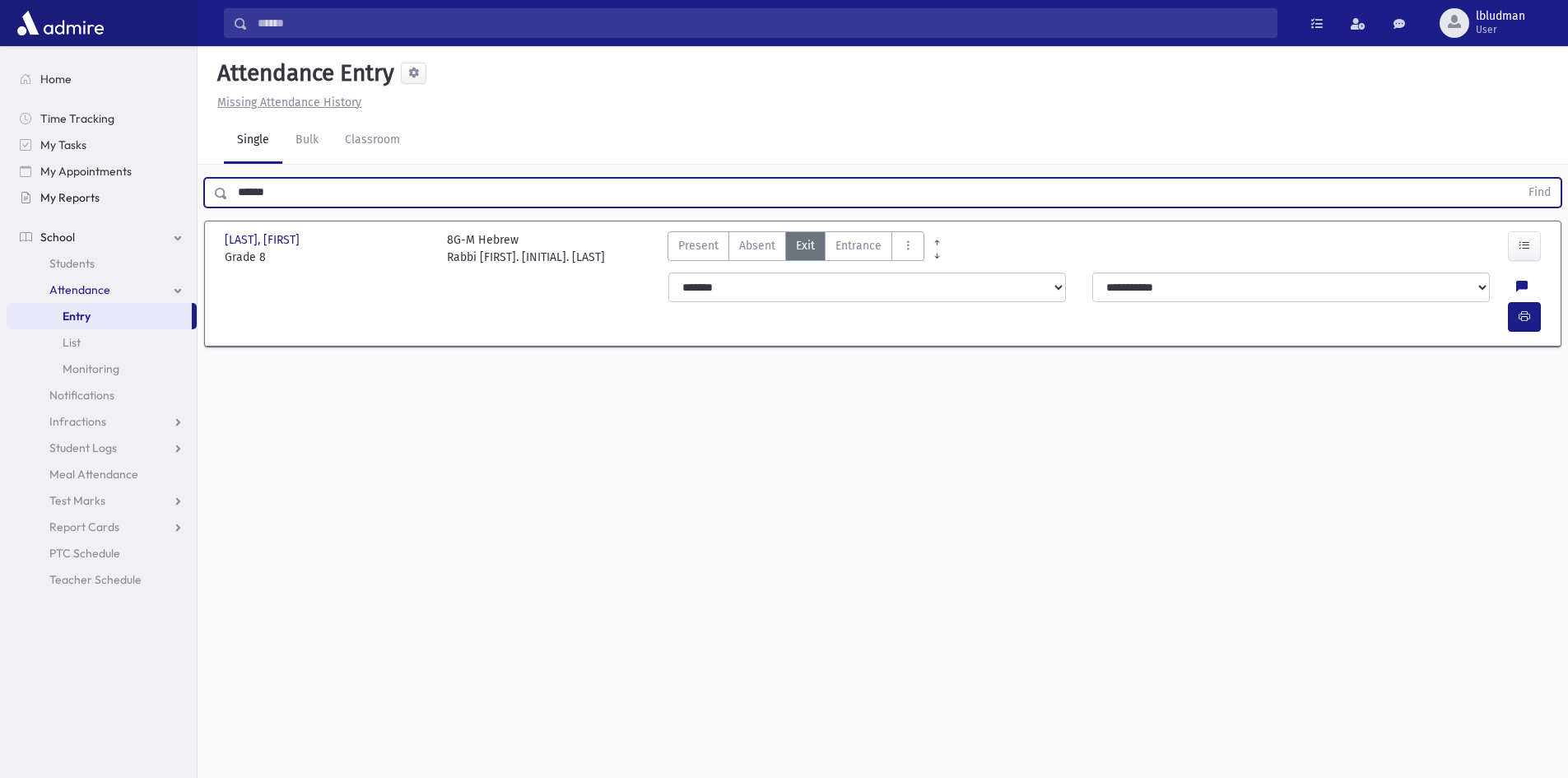 type on "******" 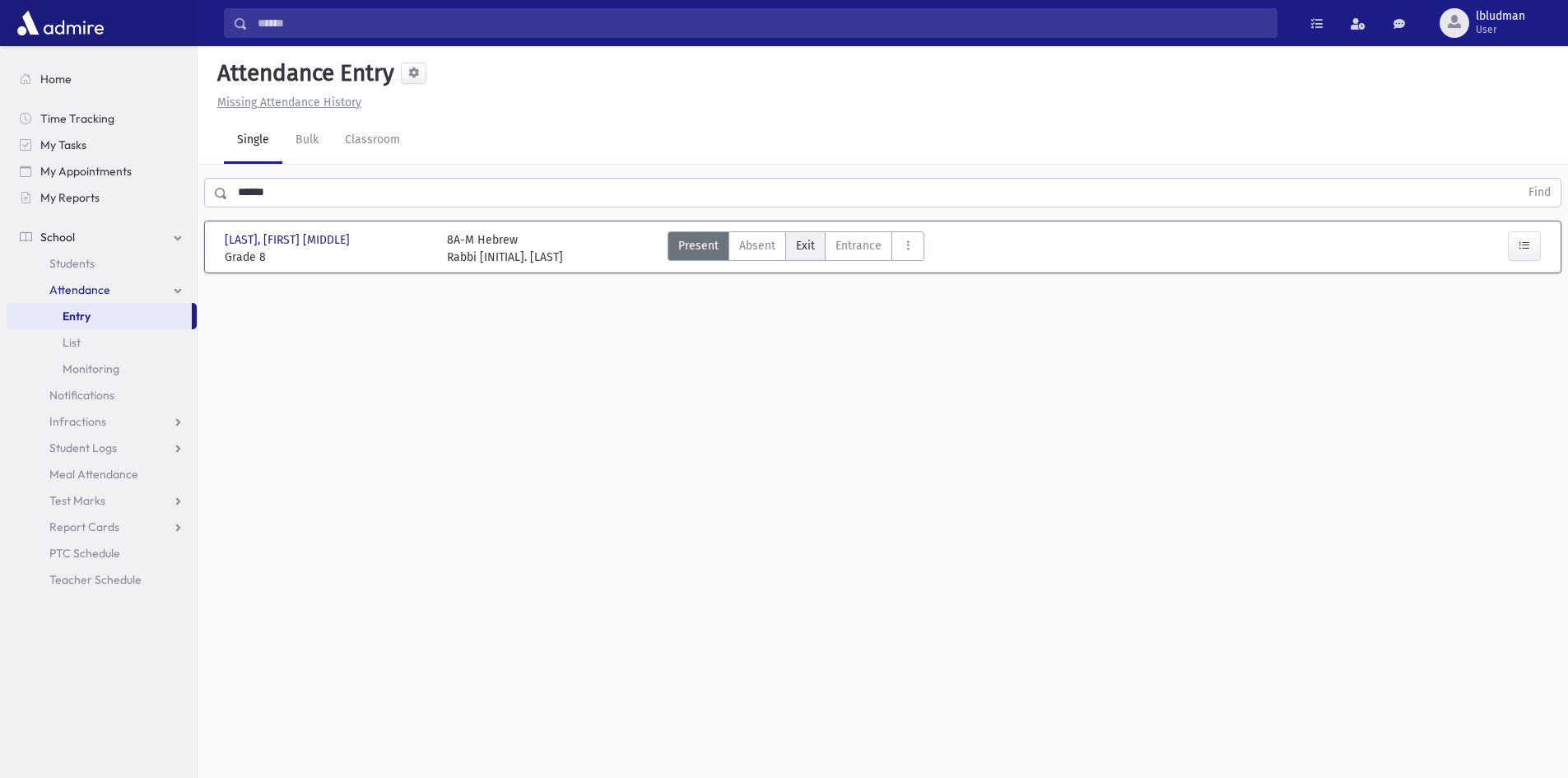 click on "Exit" at bounding box center (805, 245) 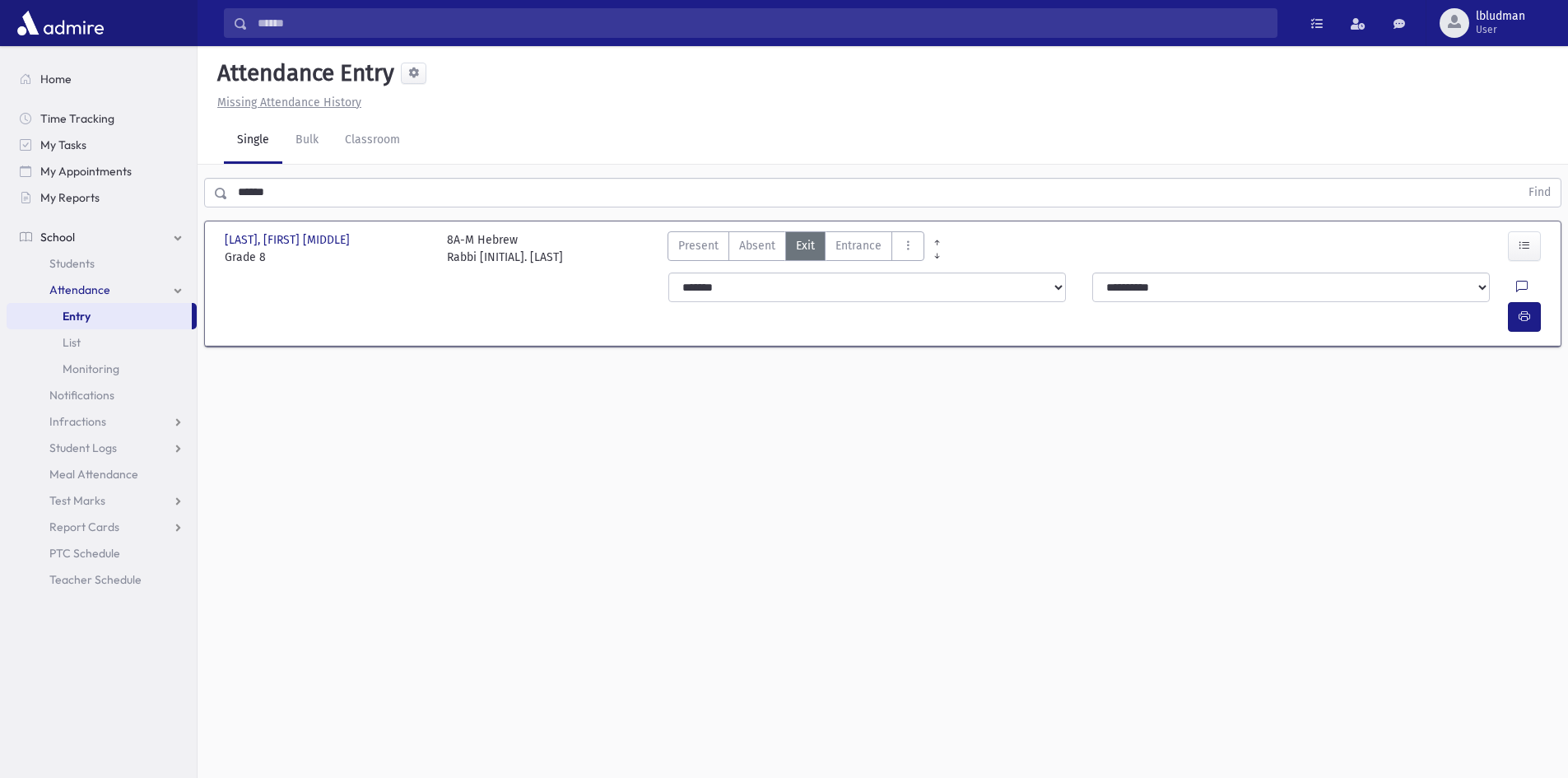 click at bounding box center [1522, 287] 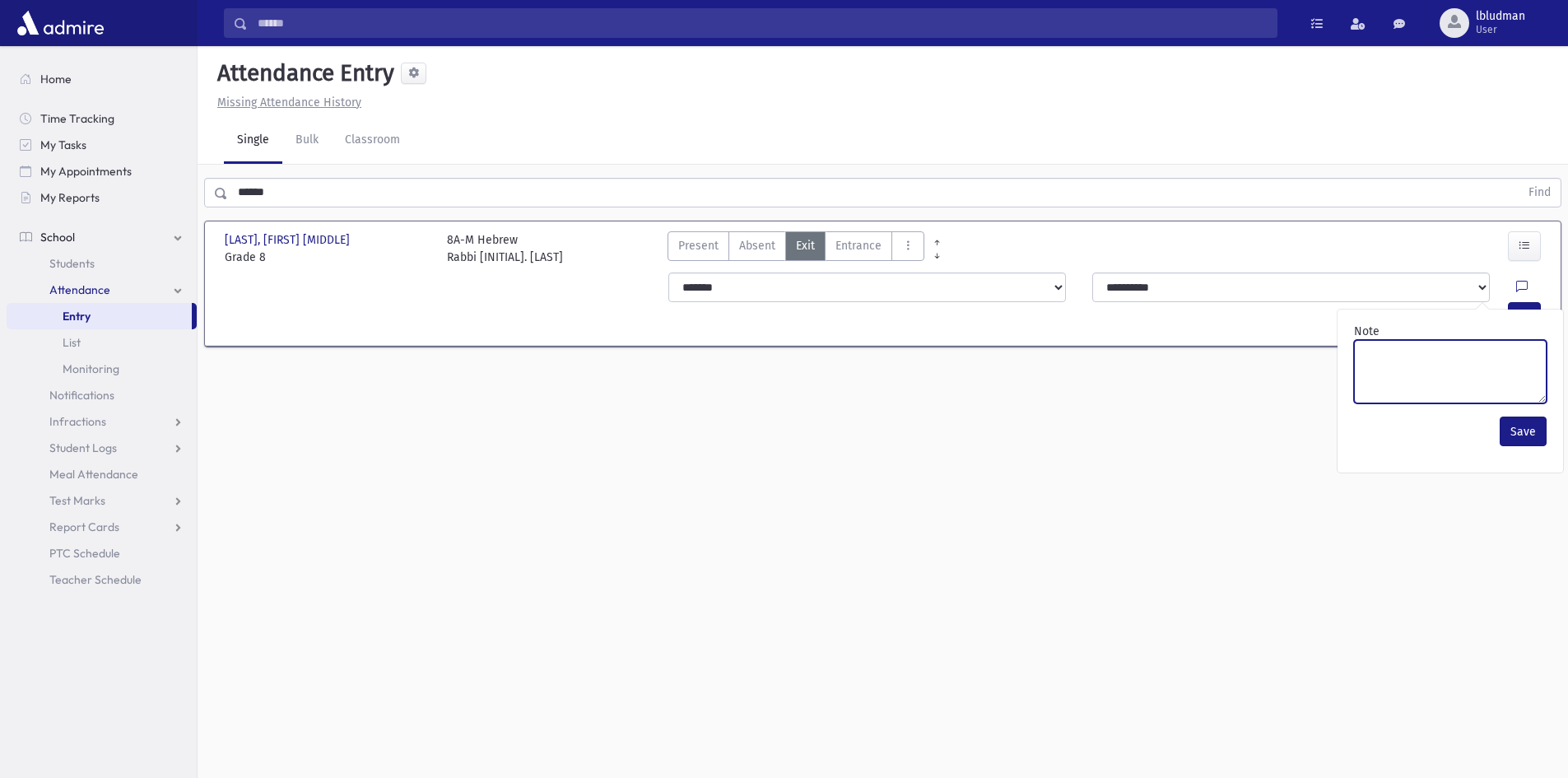 click on "Note" at bounding box center [1450, 371] 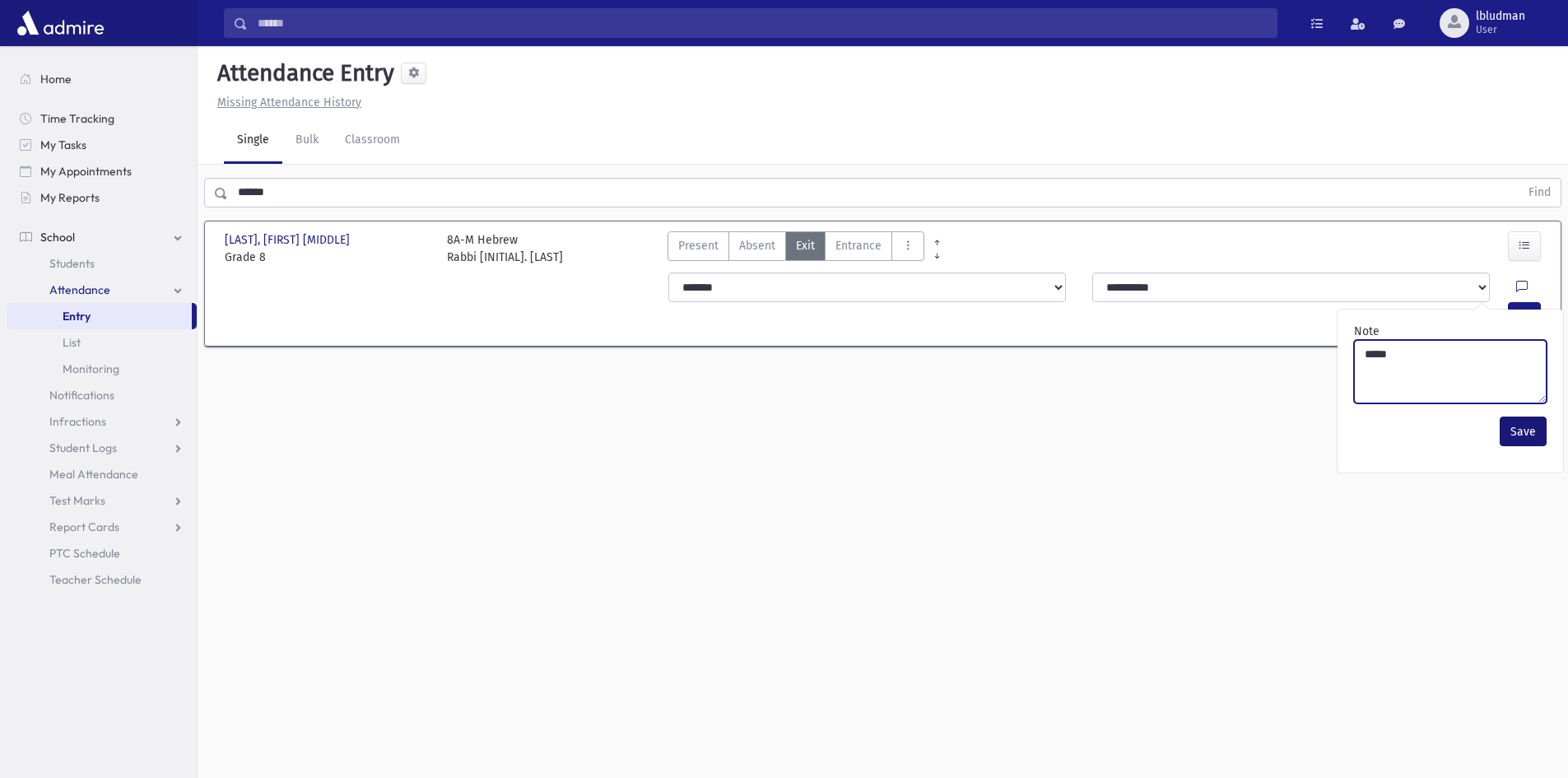 type on "*****" 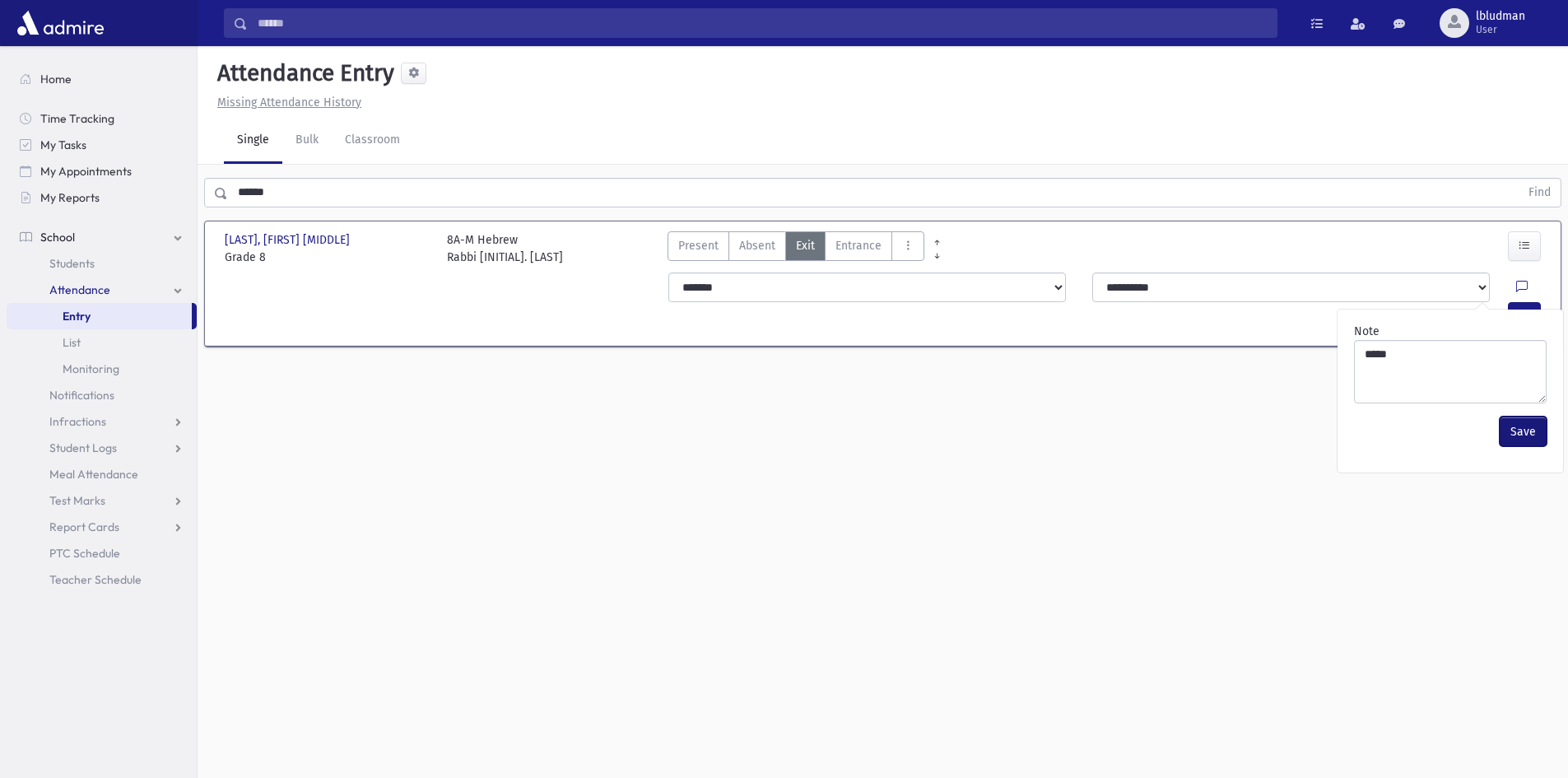 click on "Save" at bounding box center [1523, 431] 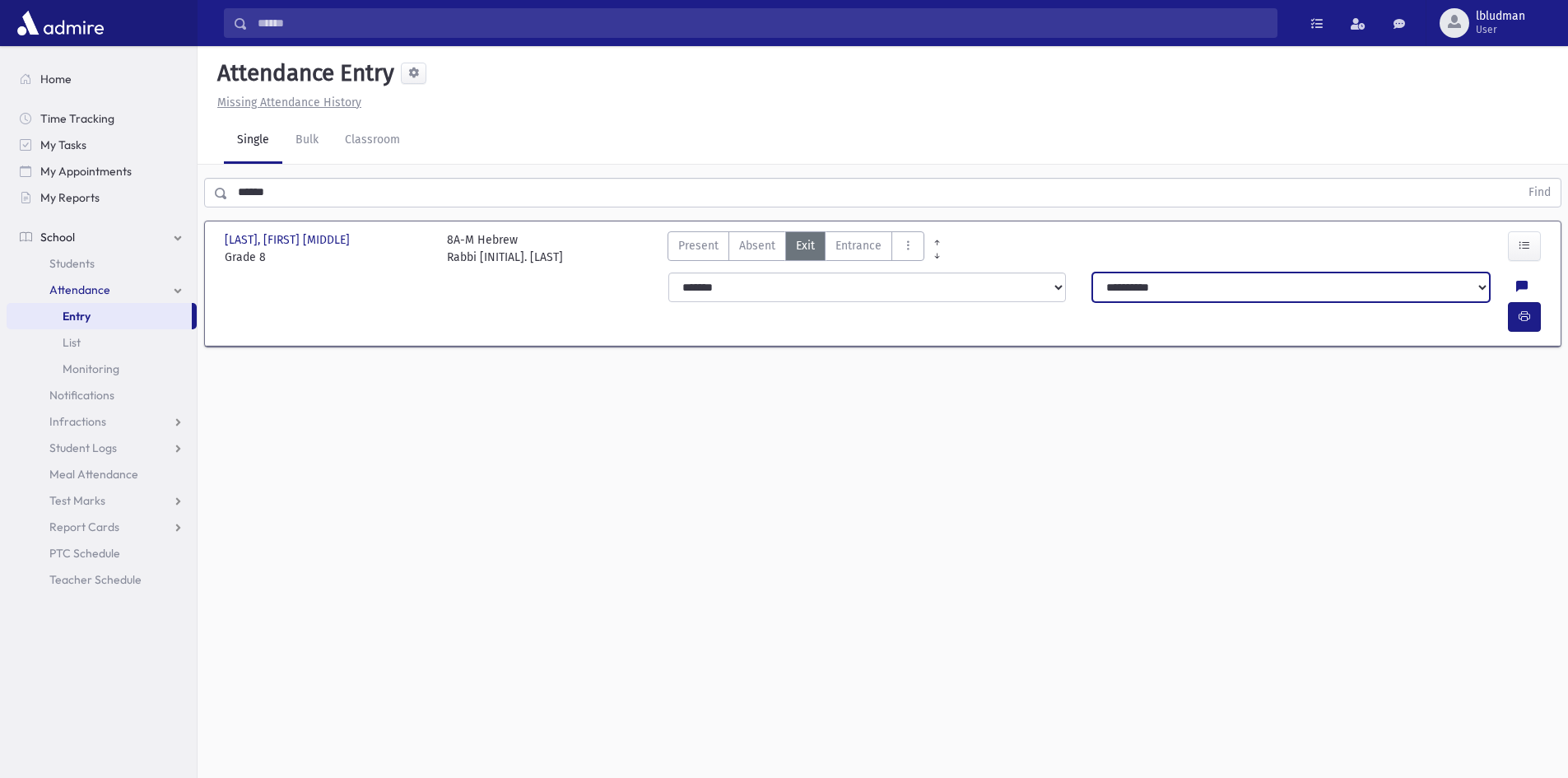 click on "**********" at bounding box center [1291, 287] 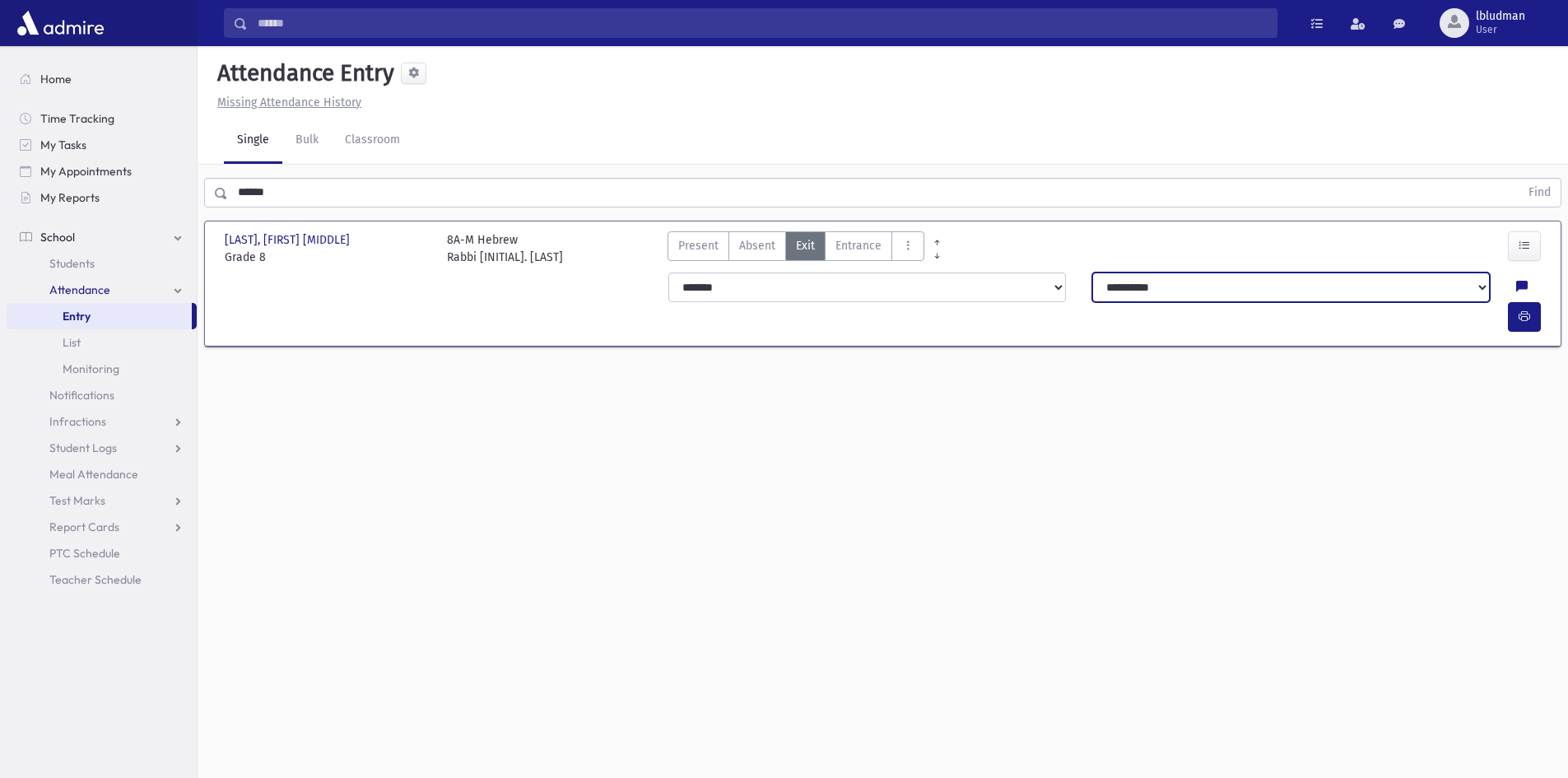 select on "**********" 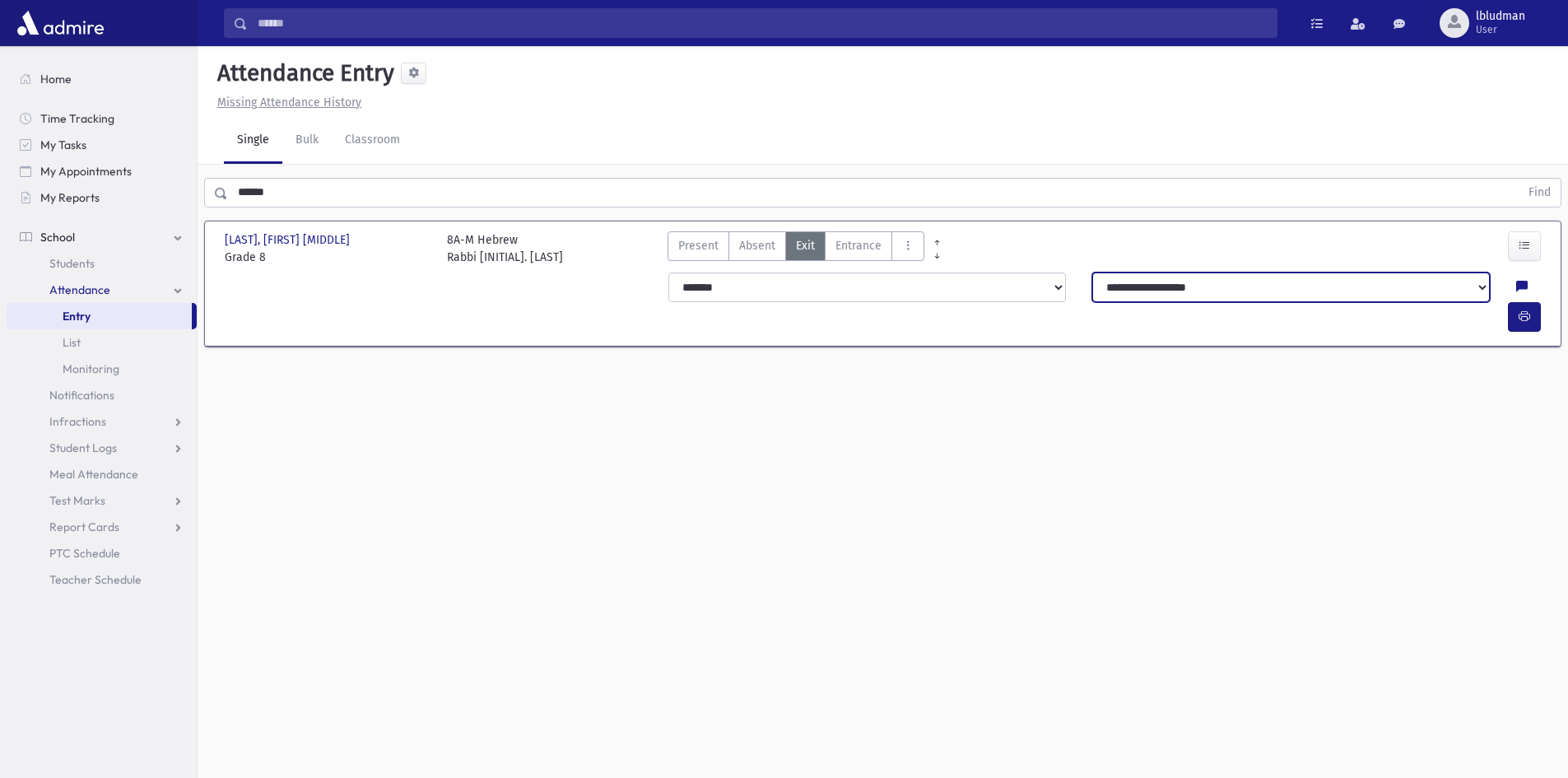 click on "**********" at bounding box center (1291, 287) 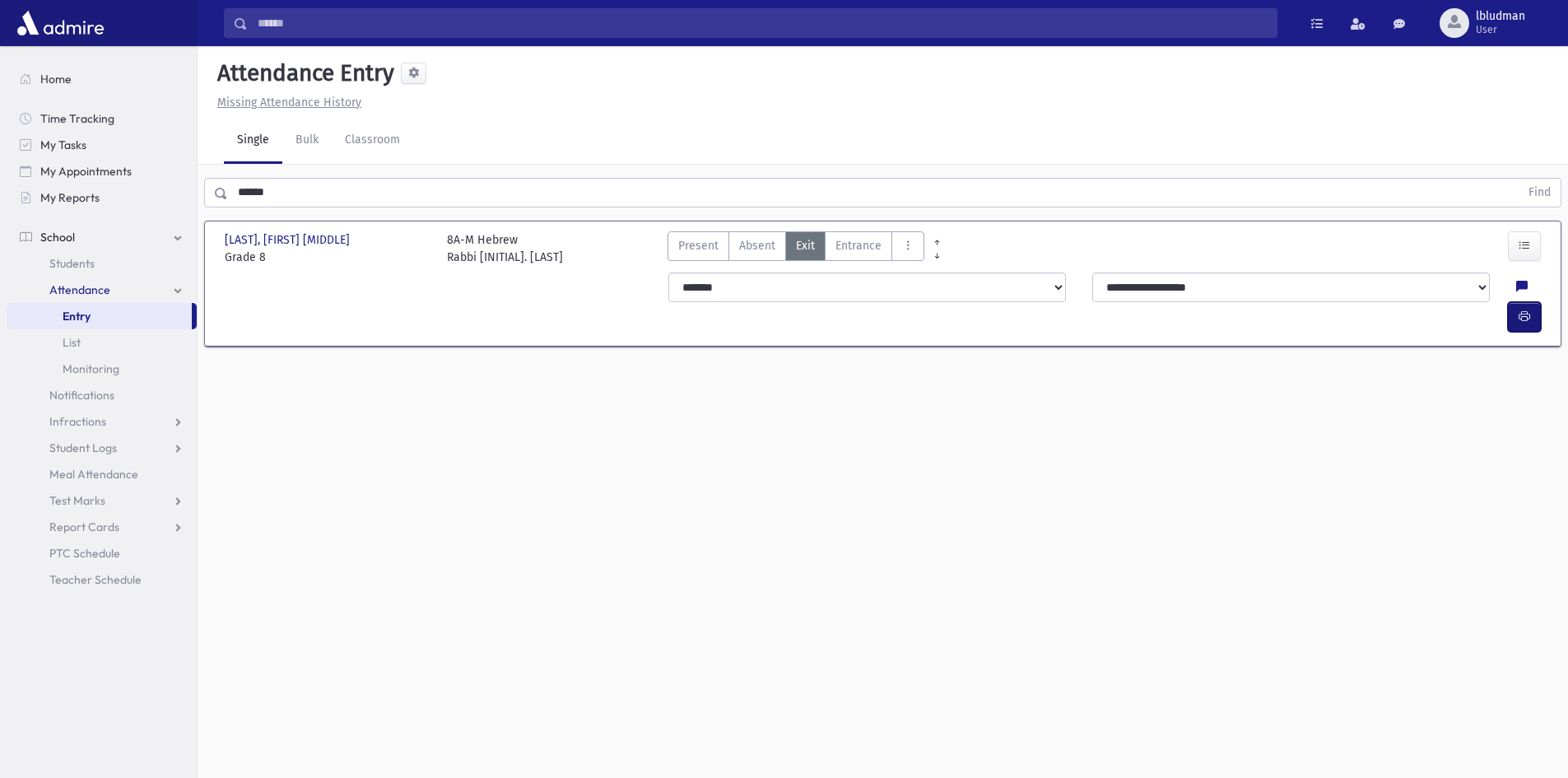 click at bounding box center (1524, 316) 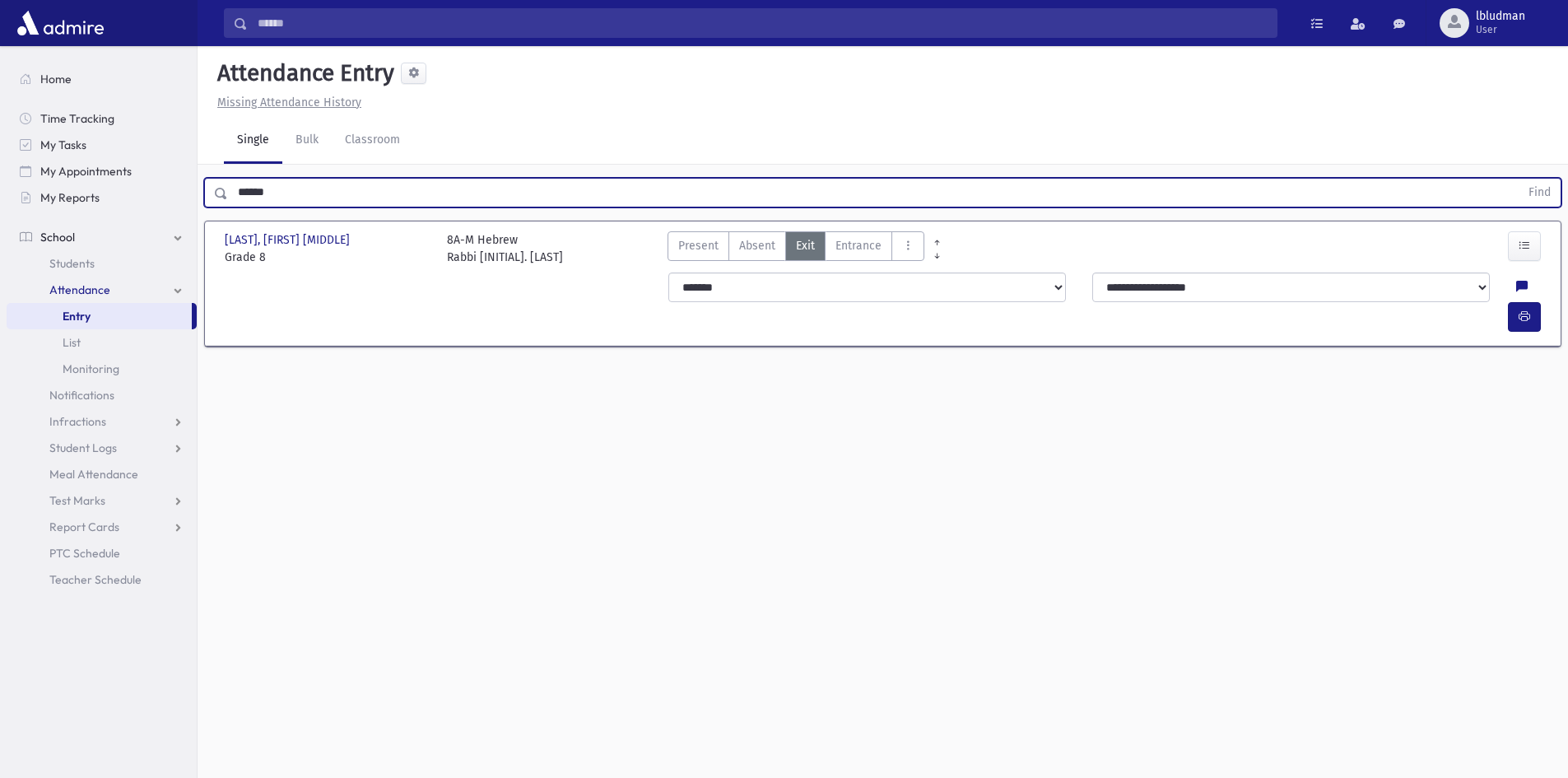 drag, startPoint x: 272, startPoint y: 194, endPoint x: 244, endPoint y: 200, distance: 28.63564 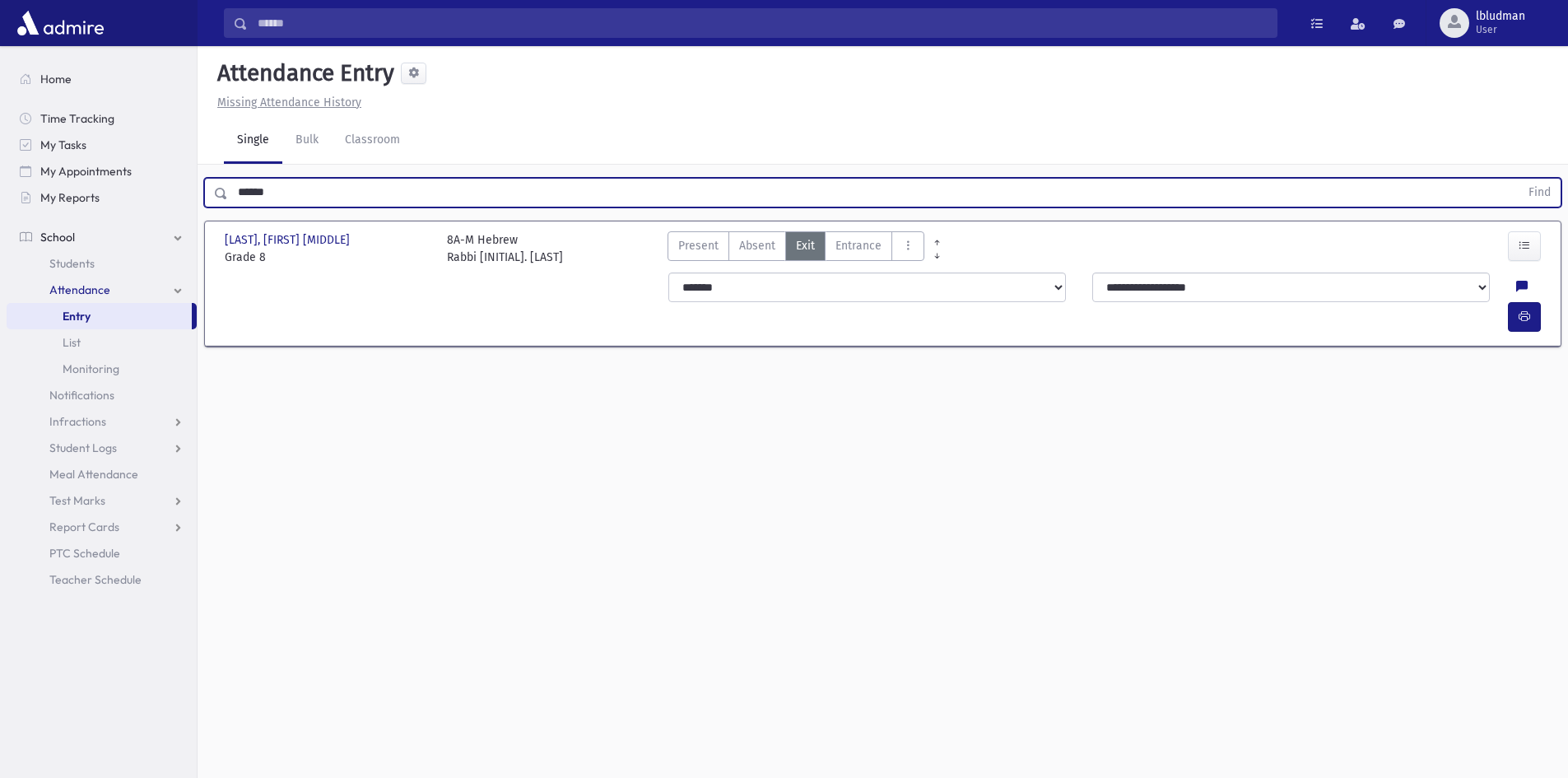 click on "******" at bounding box center (873, 193) 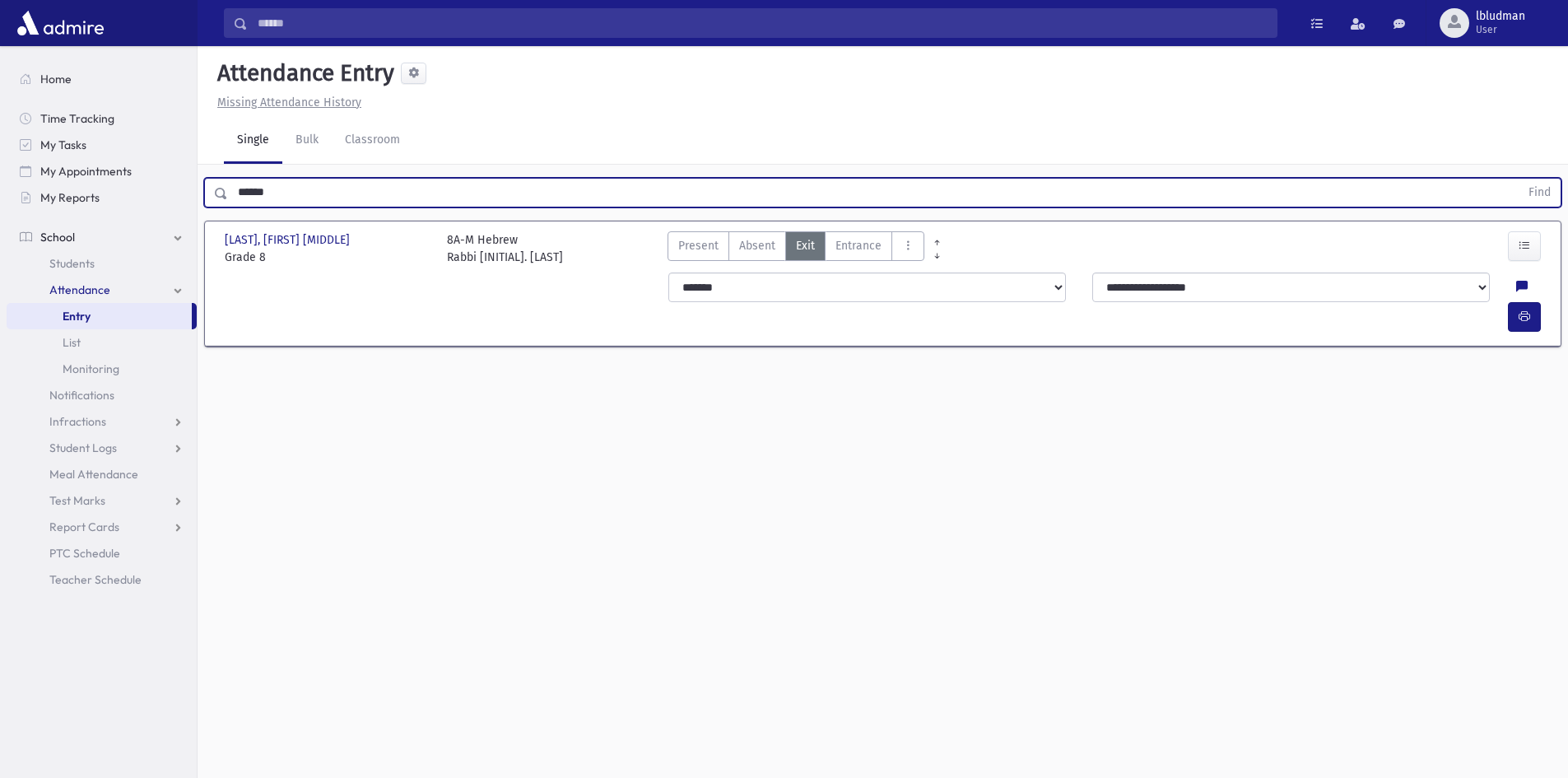 type on "******" 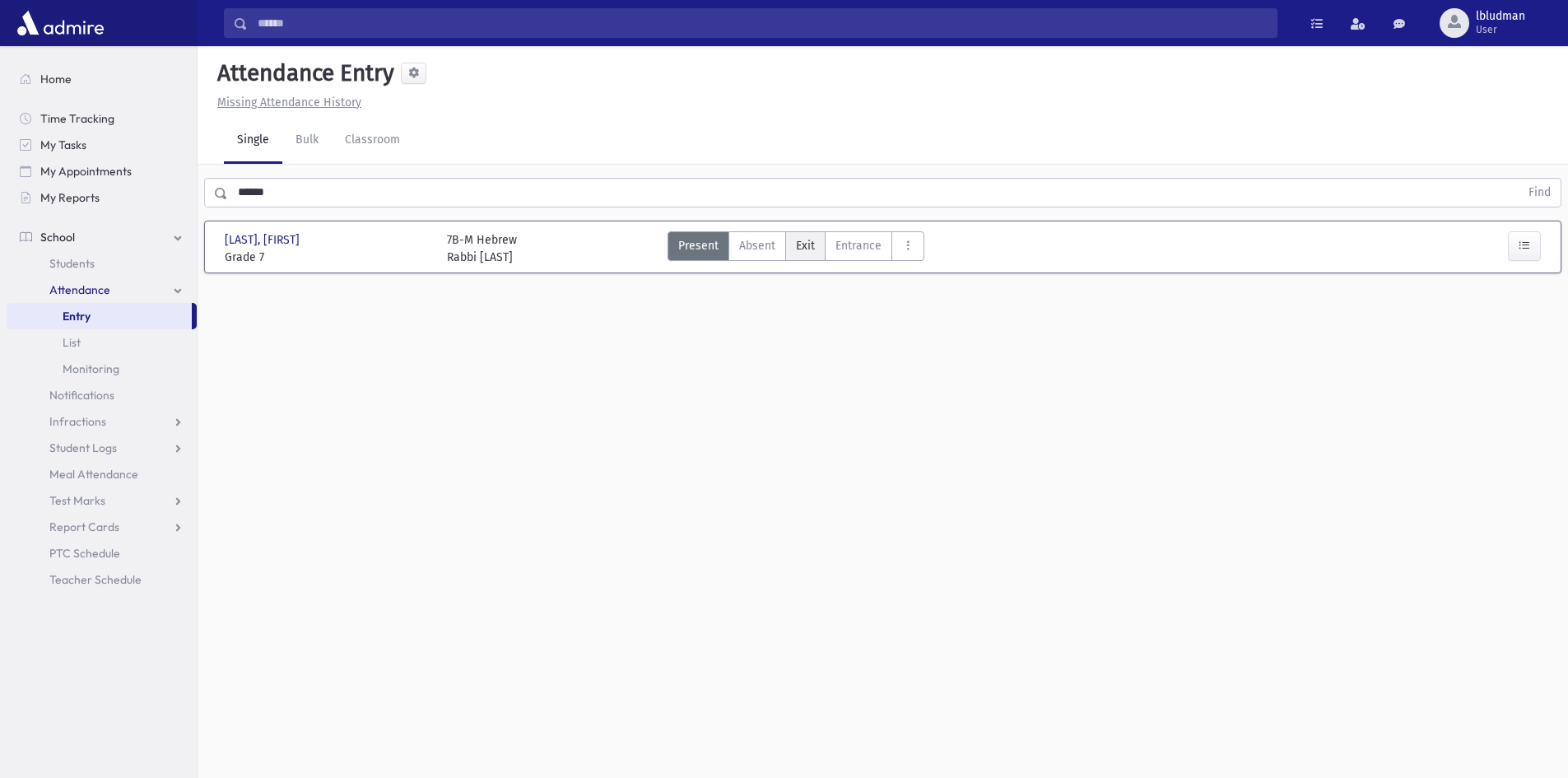 click on "Exit" at bounding box center [805, 245] 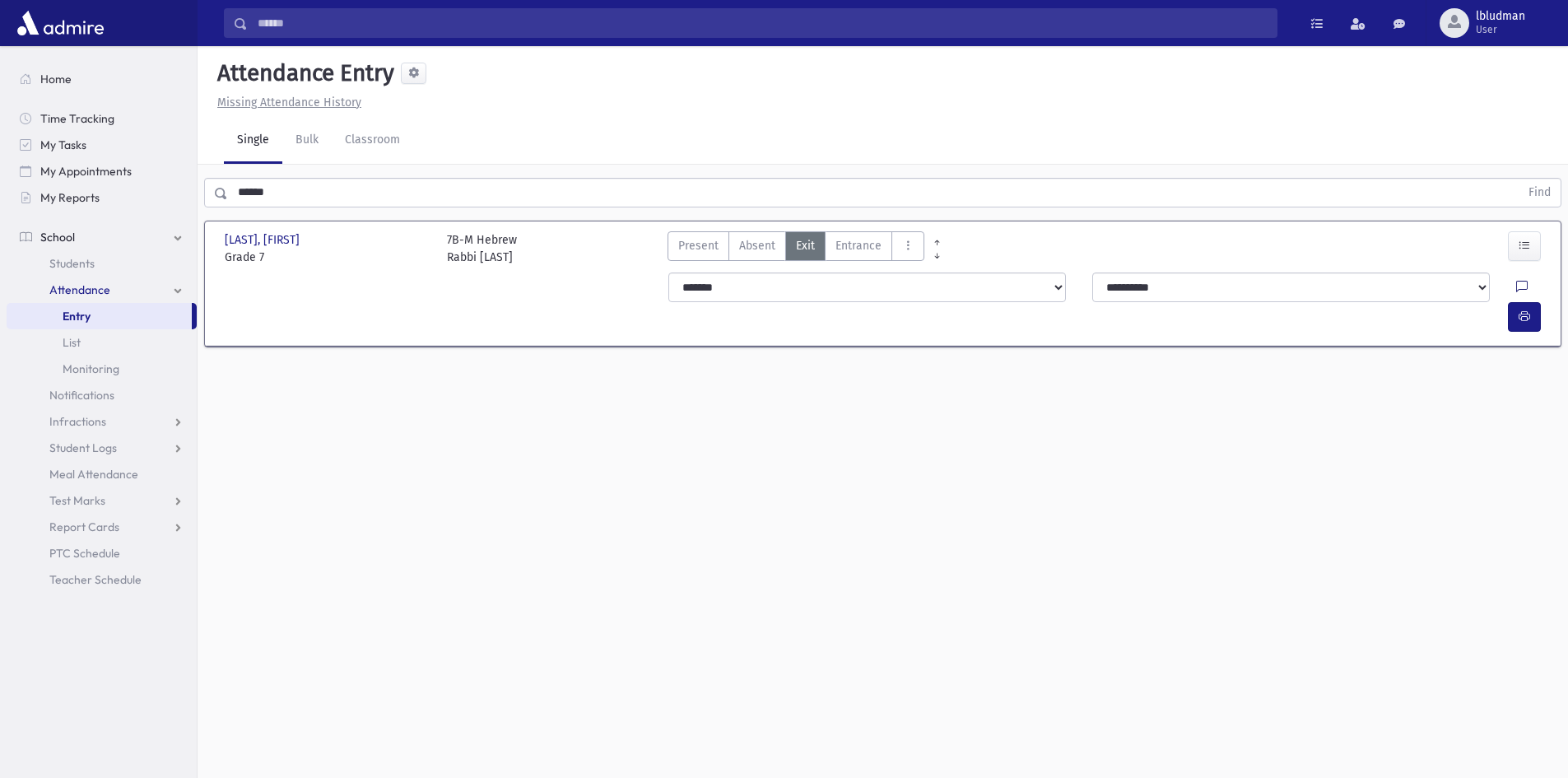 click at bounding box center [1522, 291] 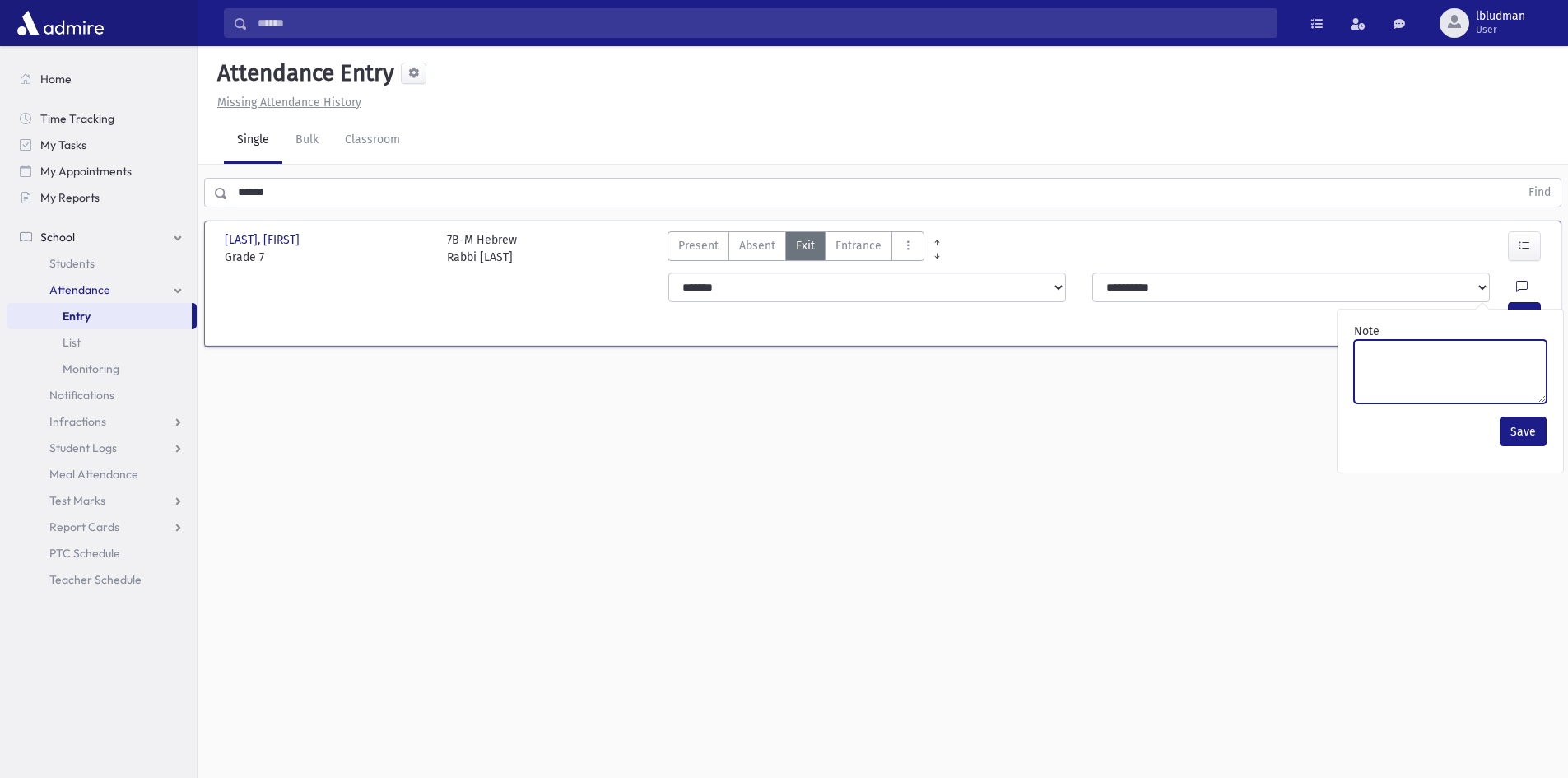 click on "Note" at bounding box center [1450, 371] 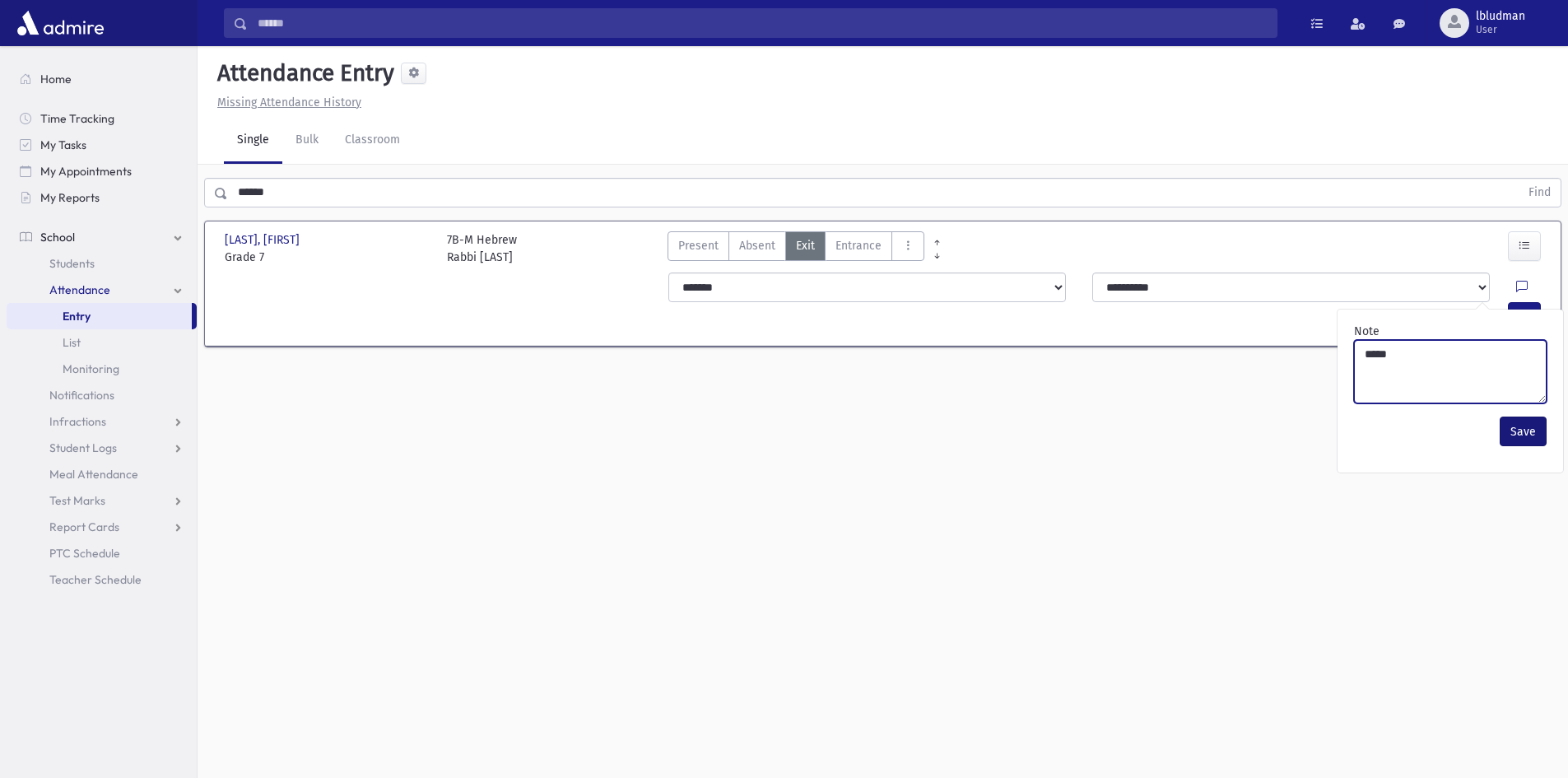 type on "*****" 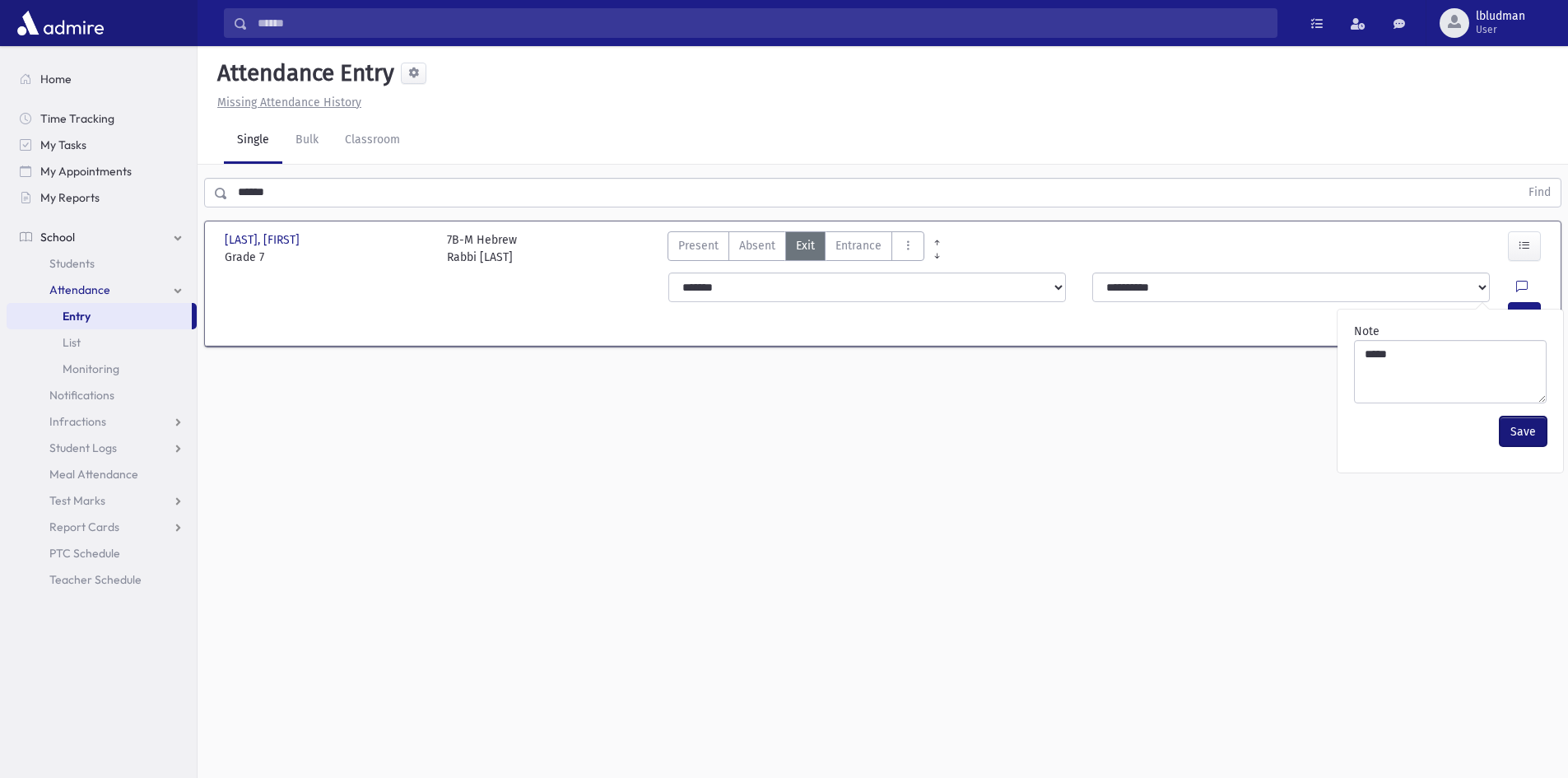 click on "Save" at bounding box center [1523, 431] 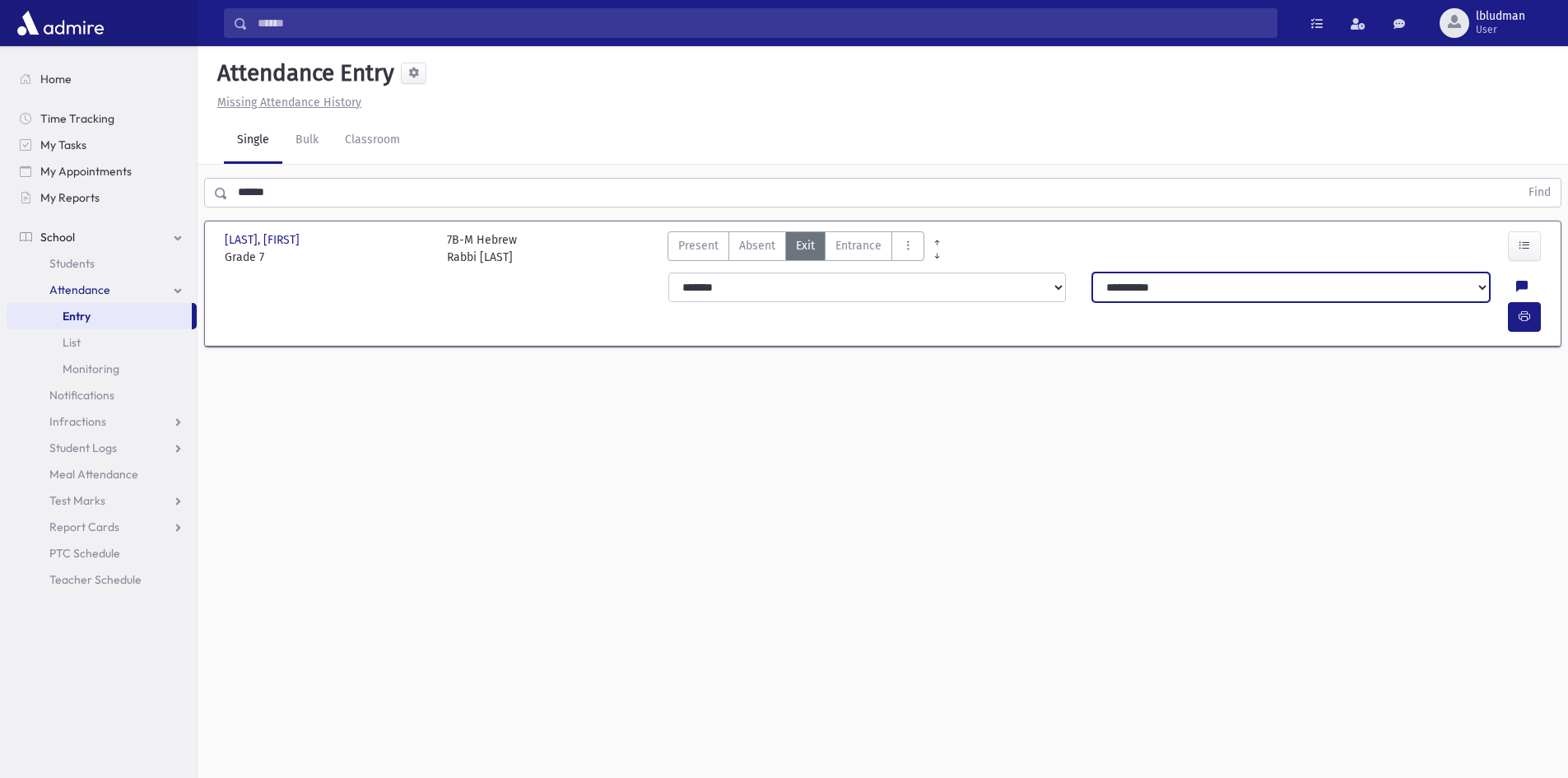 click on "**********" at bounding box center [1291, 287] 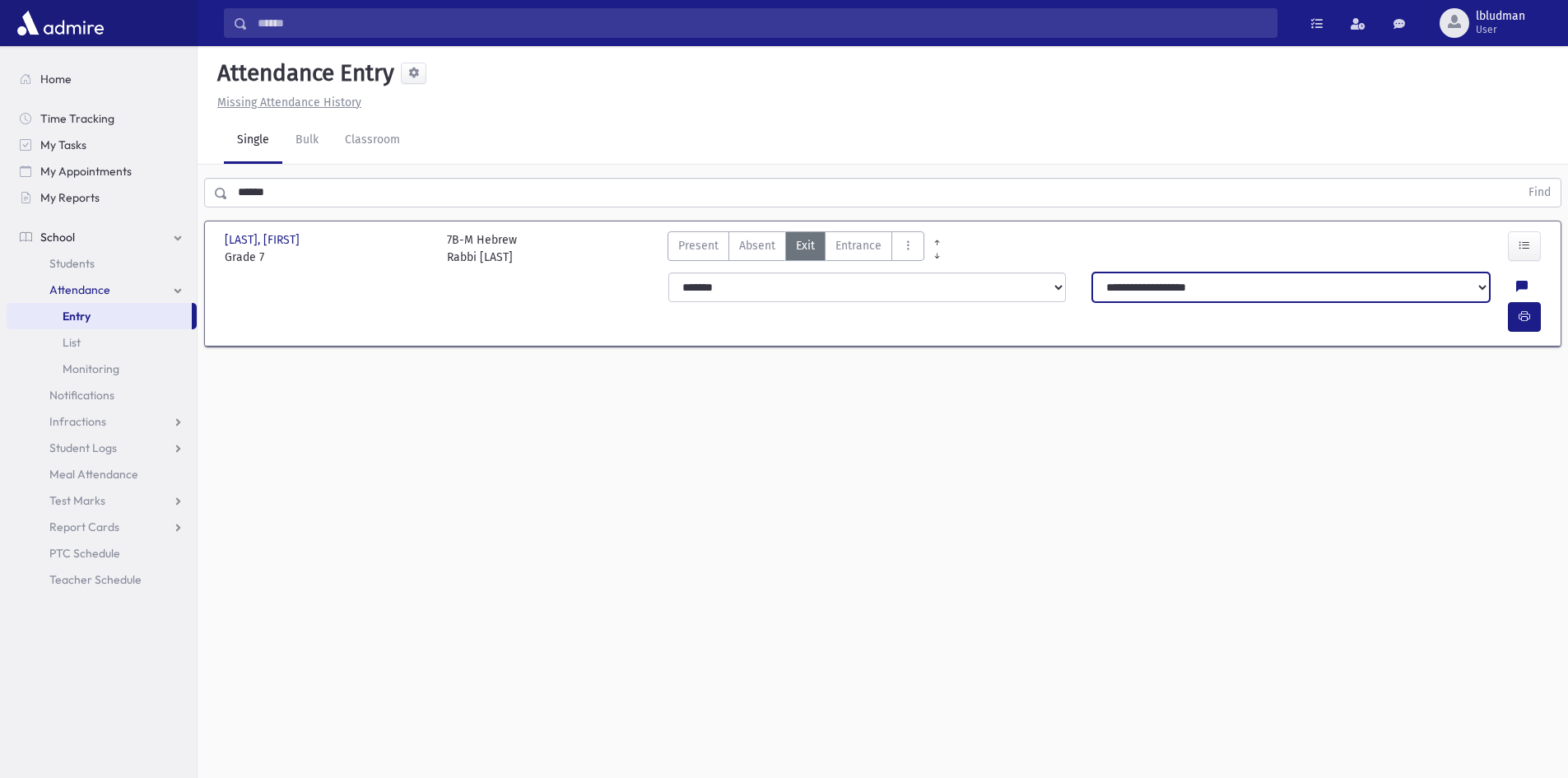 click on "**********" at bounding box center (1291, 287) 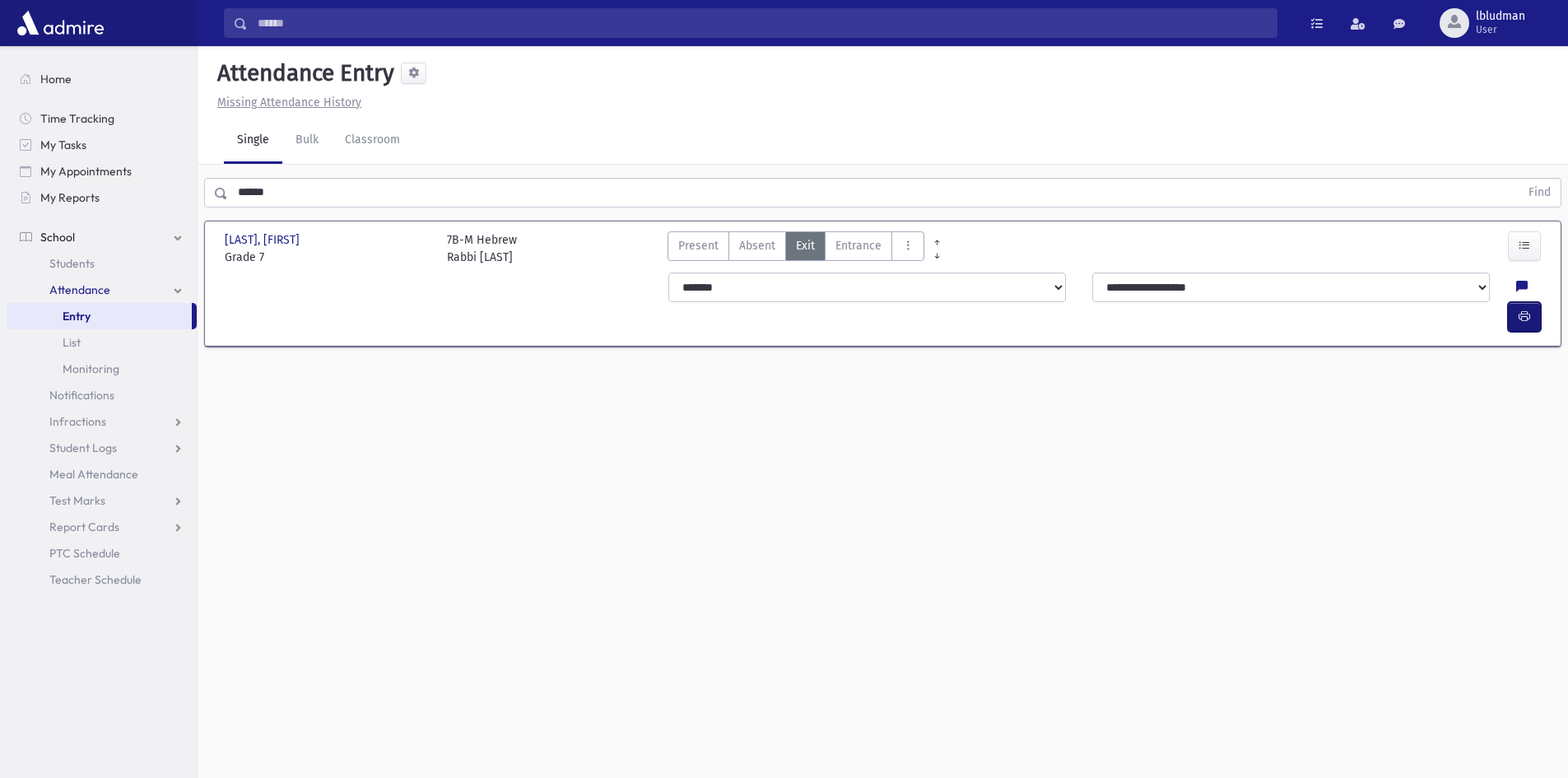 click at bounding box center [1524, 316] 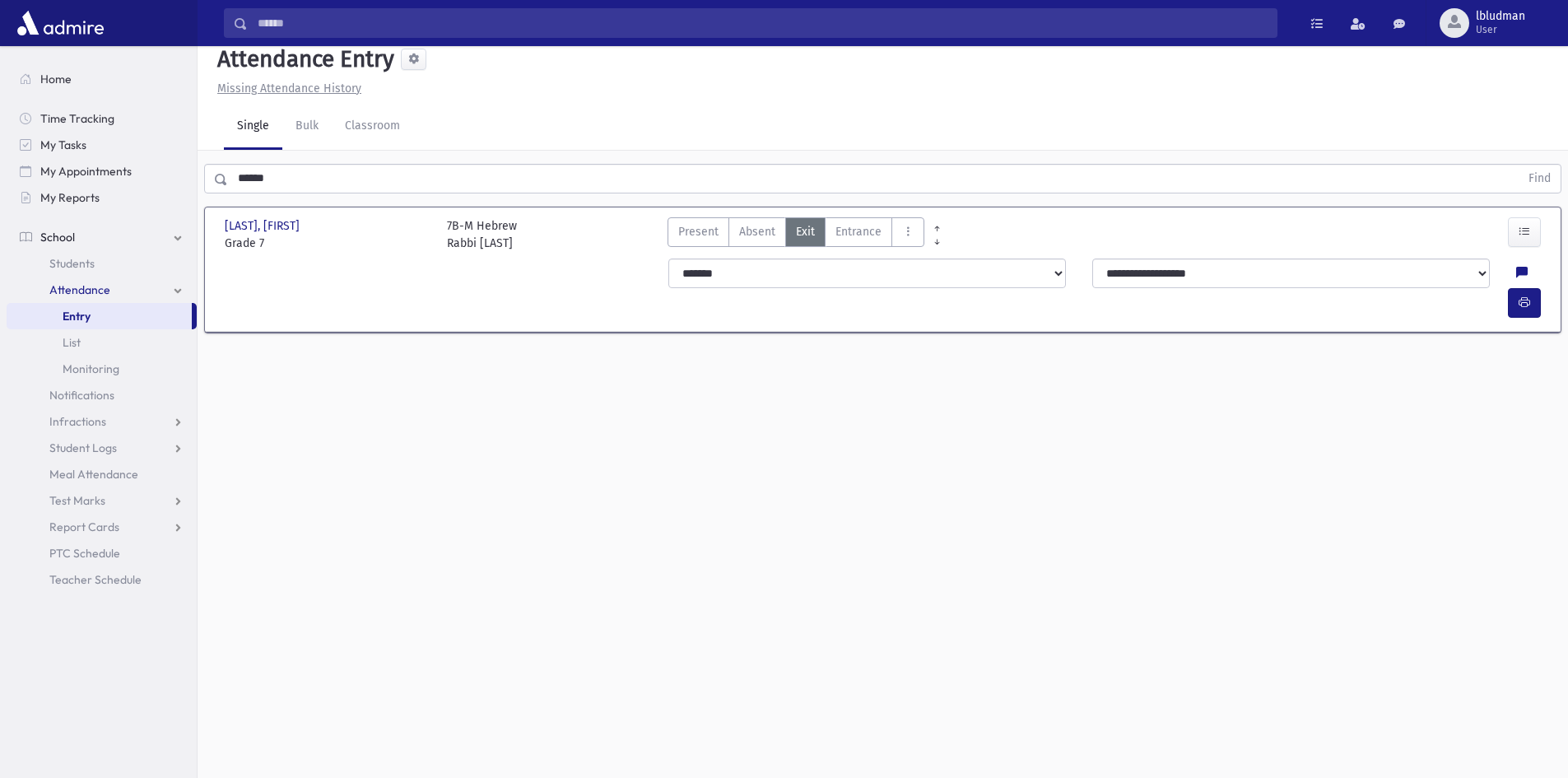 scroll, scrollTop: 0, scrollLeft: 0, axis: both 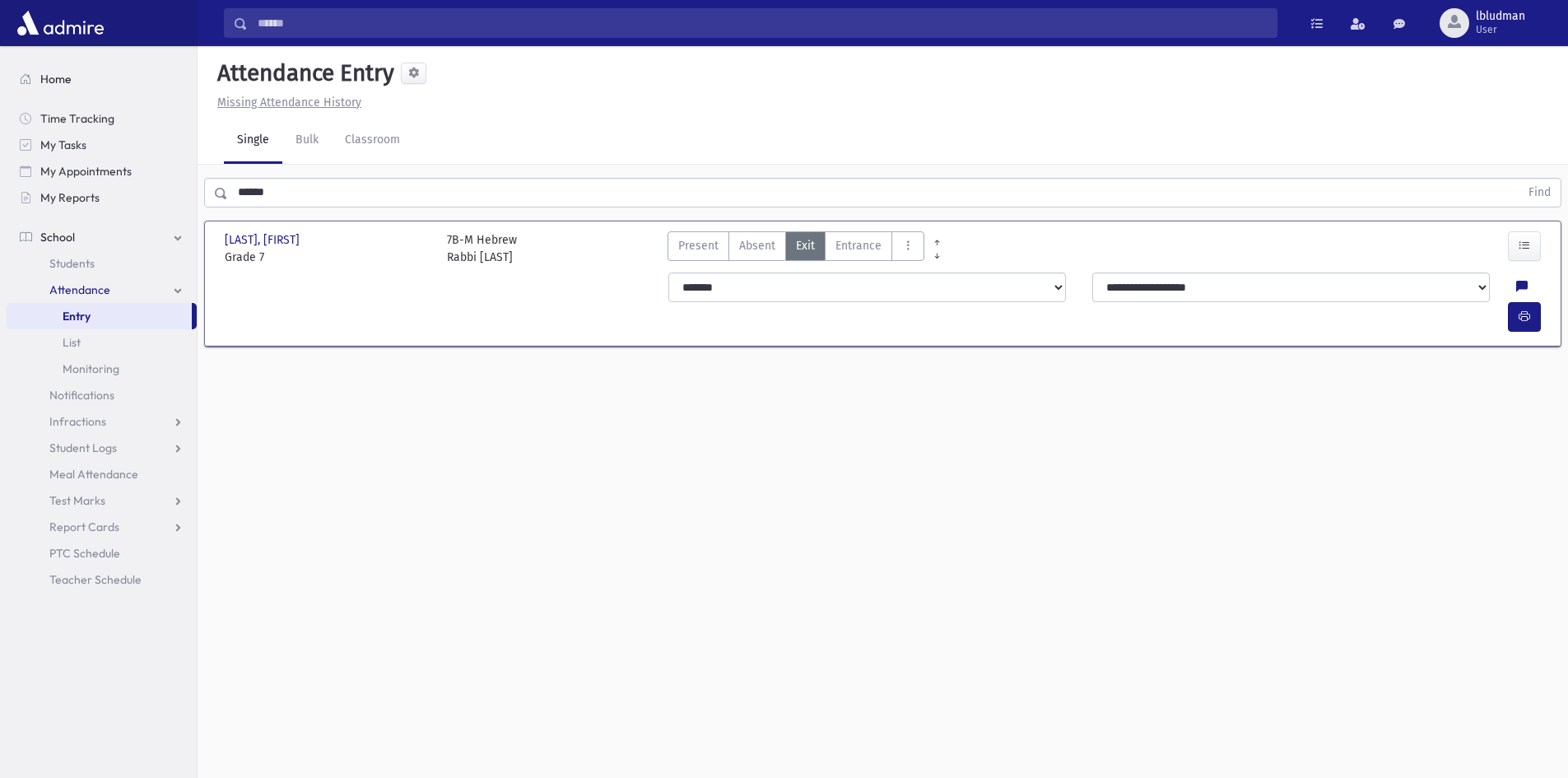 click on "Home" at bounding box center (101, 79) 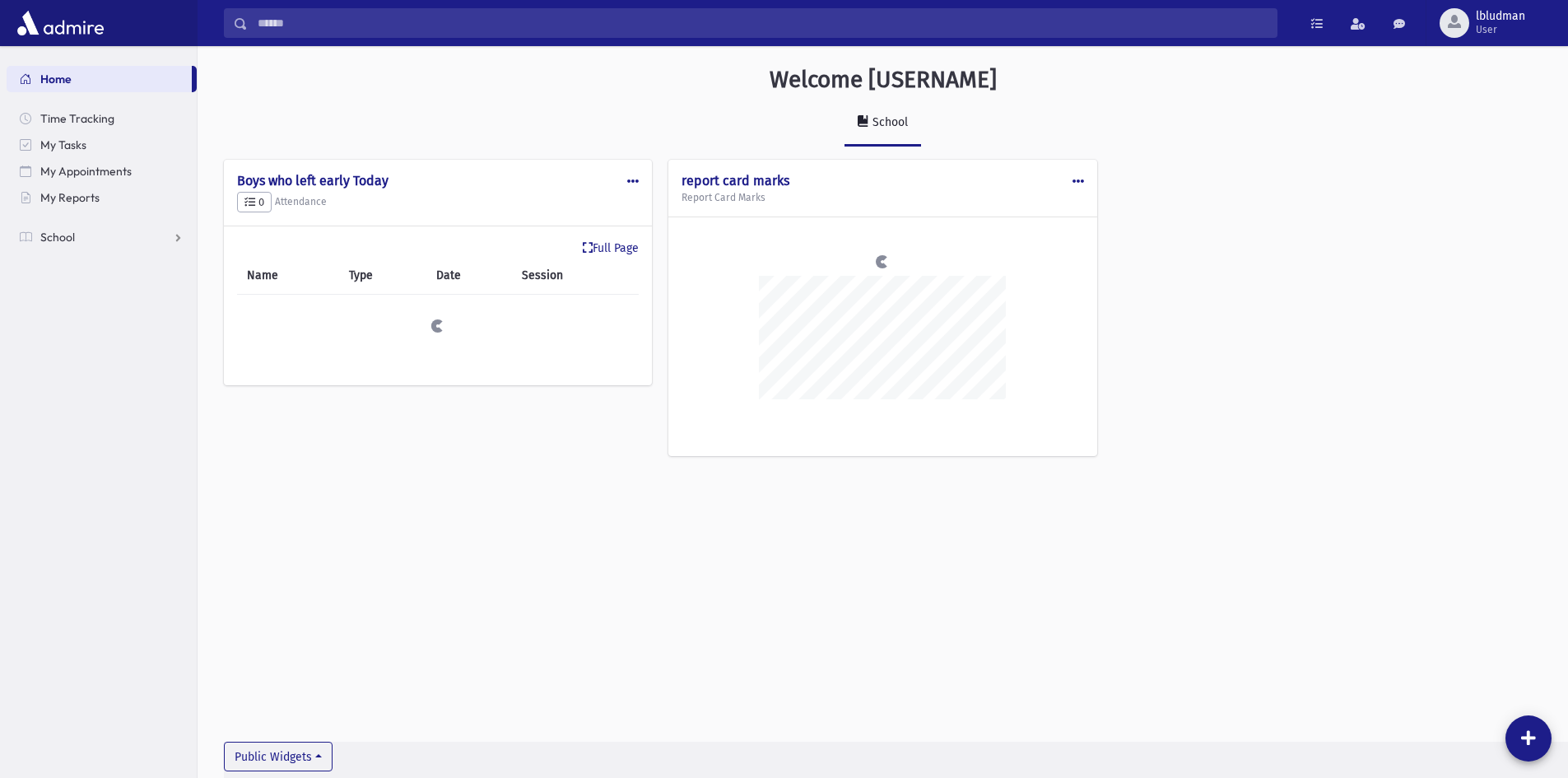 scroll, scrollTop: 0, scrollLeft: 0, axis: both 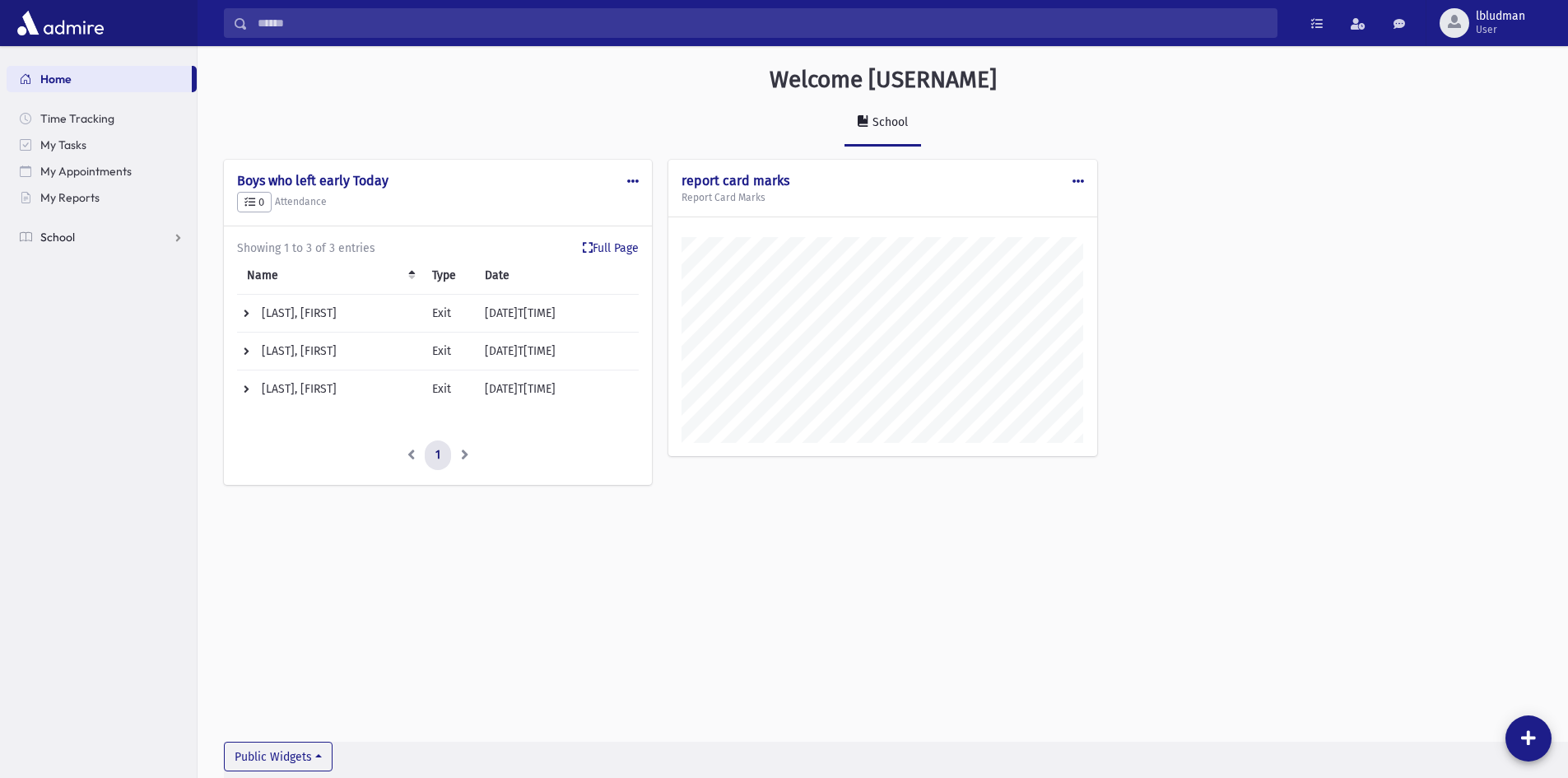 click on "School" at bounding box center [101, 237] 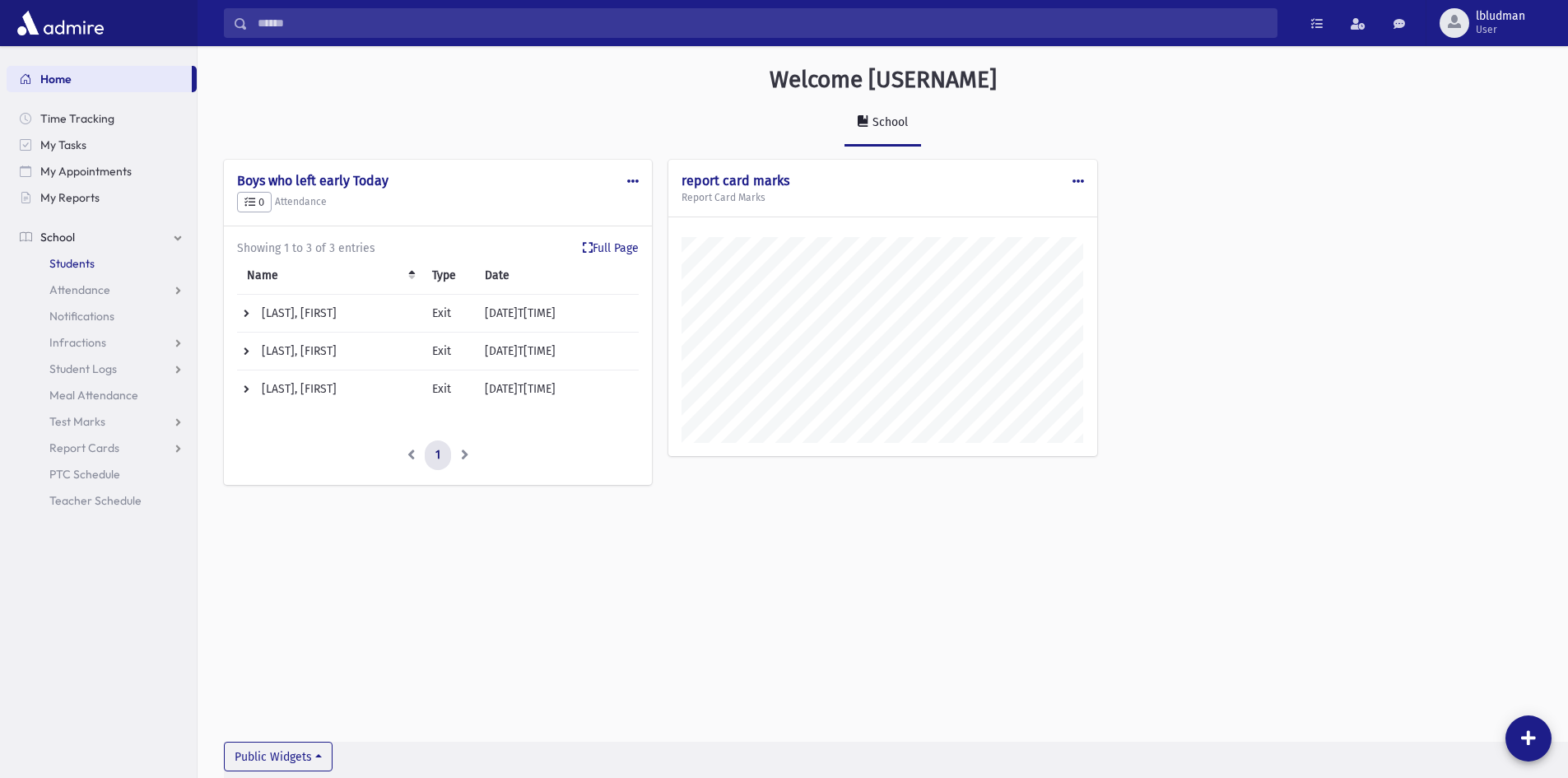 click on "Students" at bounding box center (72, 263) 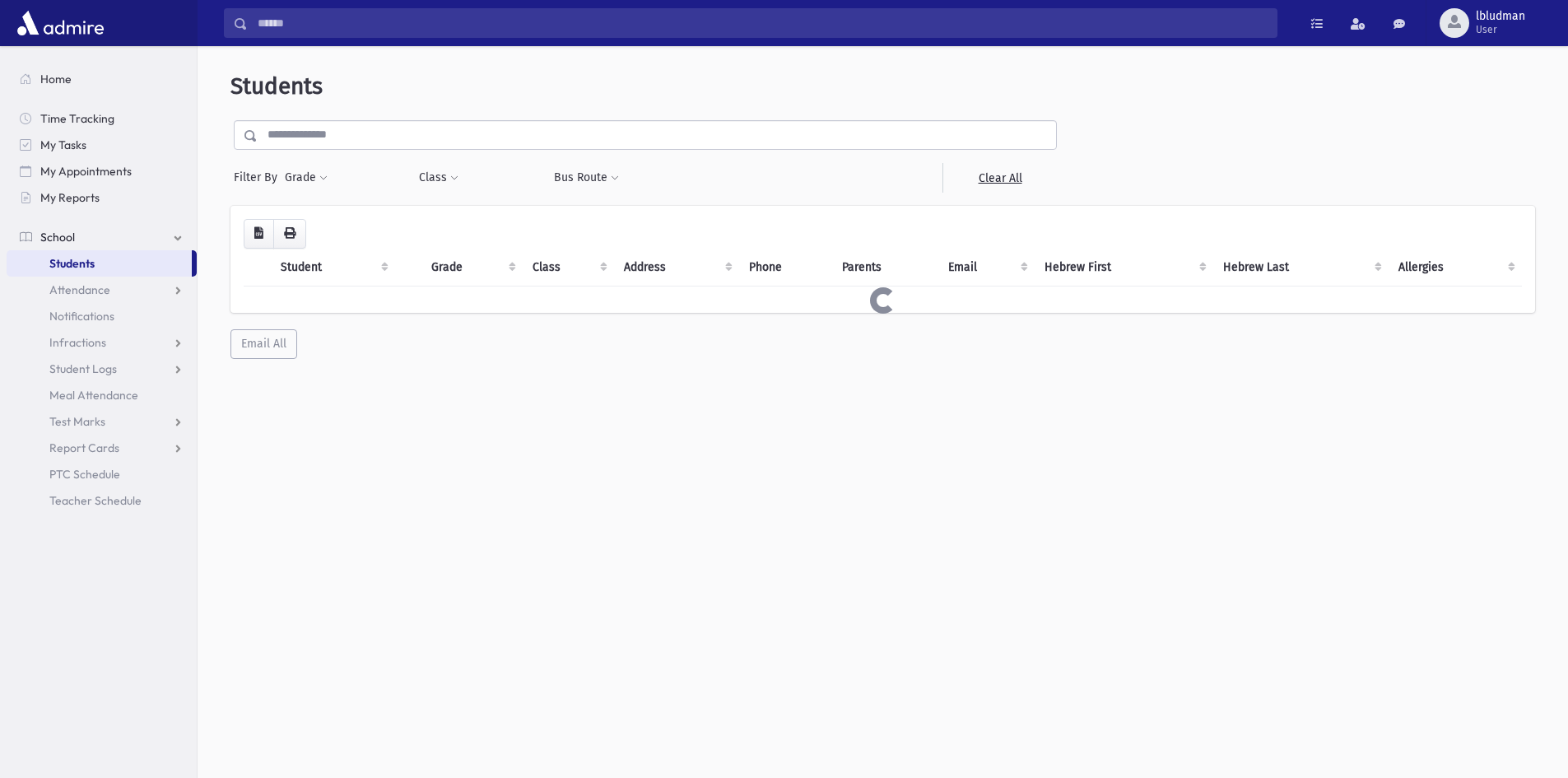 scroll, scrollTop: 0, scrollLeft: 0, axis: both 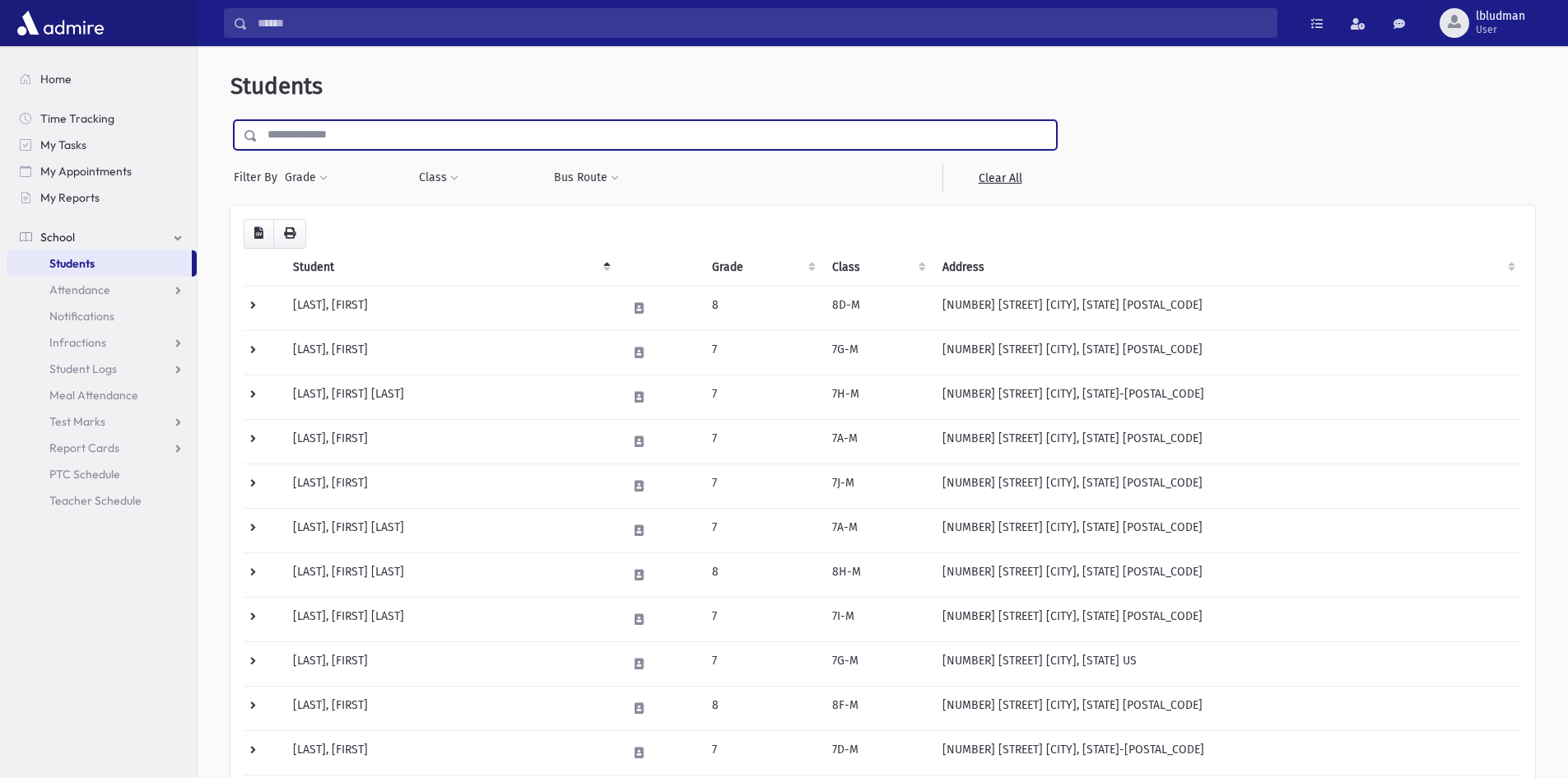 click at bounding box center (657, 135) 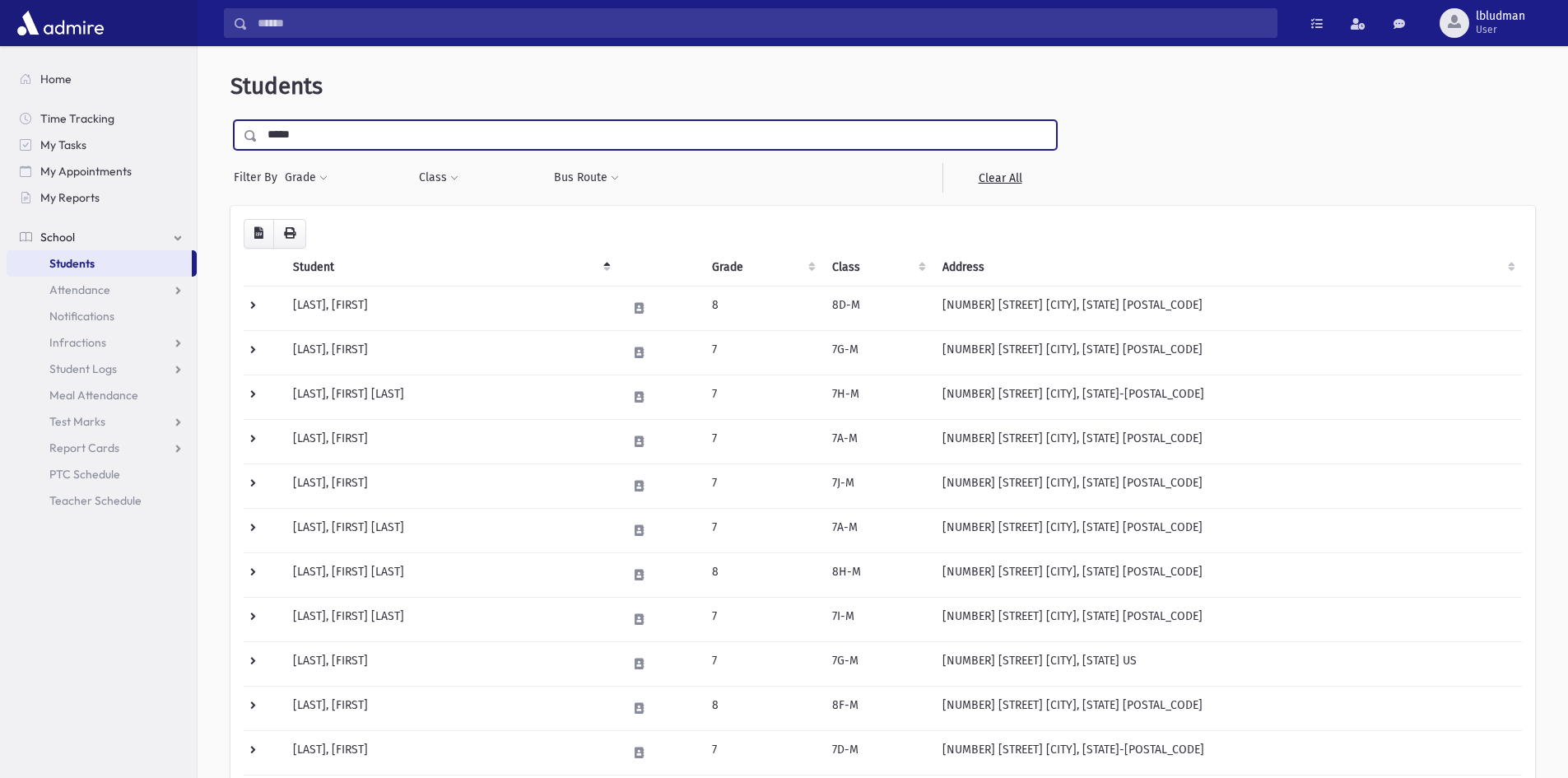 type on "*****" 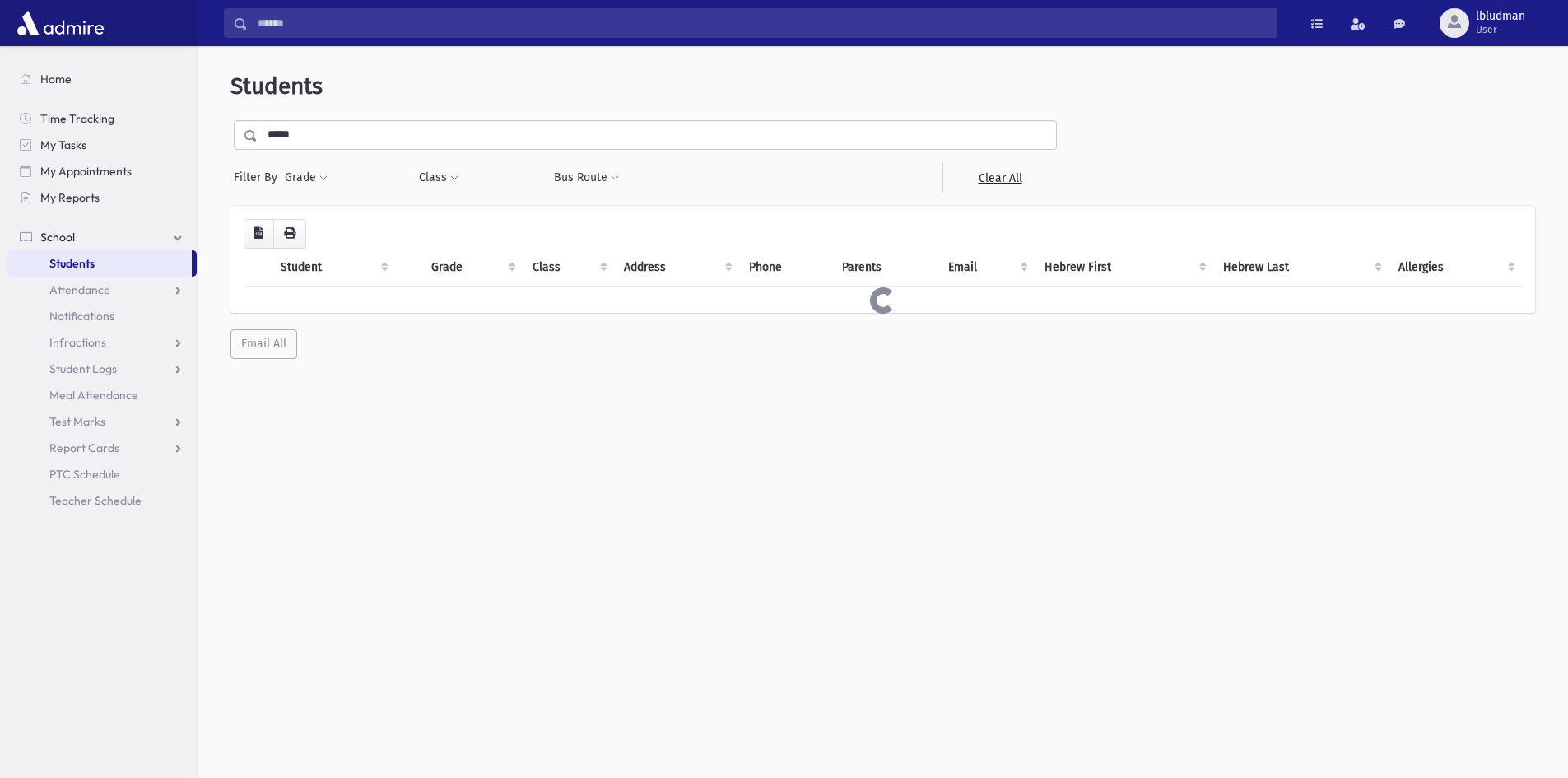 scroll, scrollTop: 0, scrollLeft: 0, axis: both 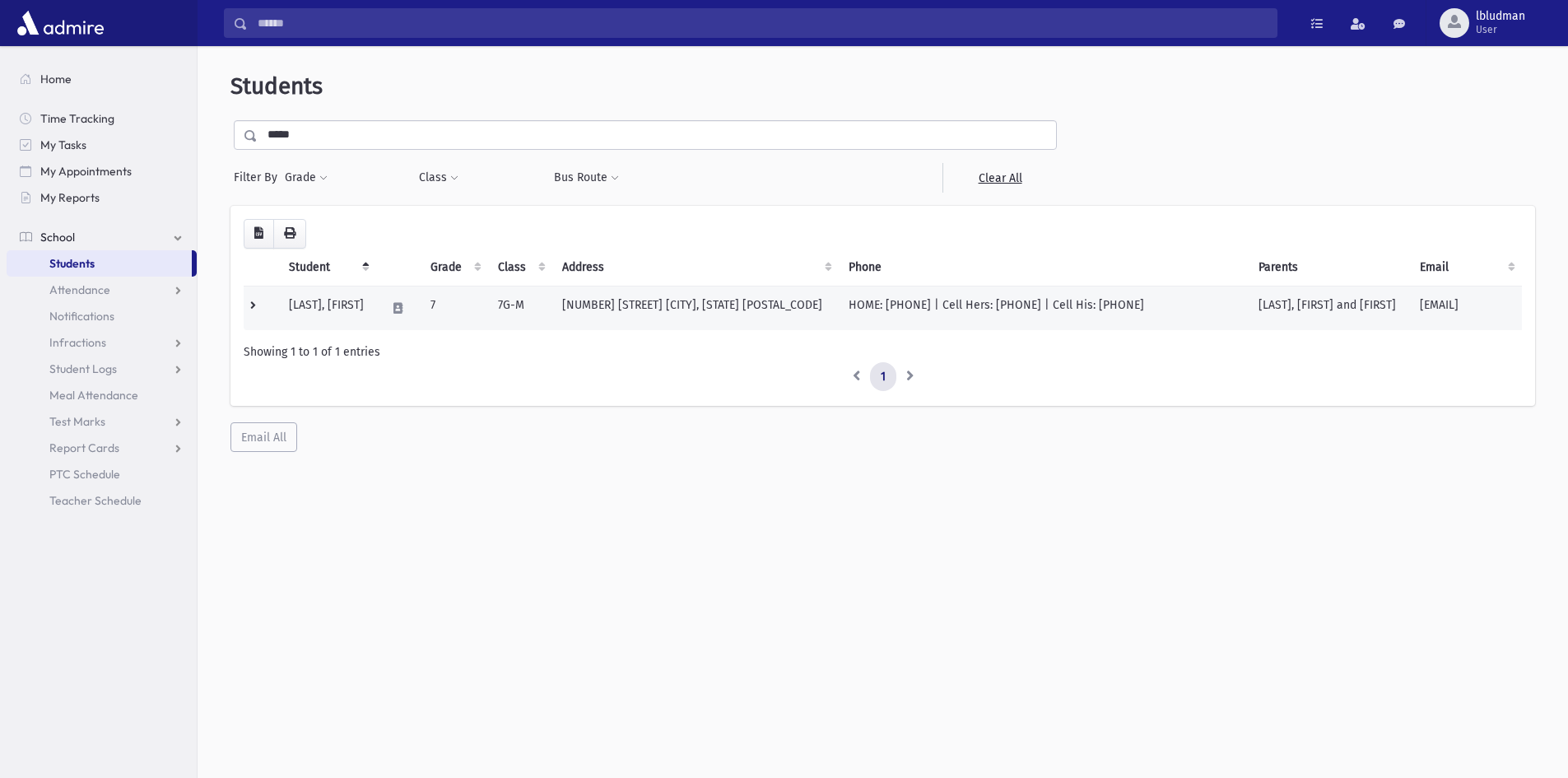 click on "HOME: [PHONE] | Cell Hers: [PHONE] | Cell His: [PHONE]" at bounding box center (1044, 308) 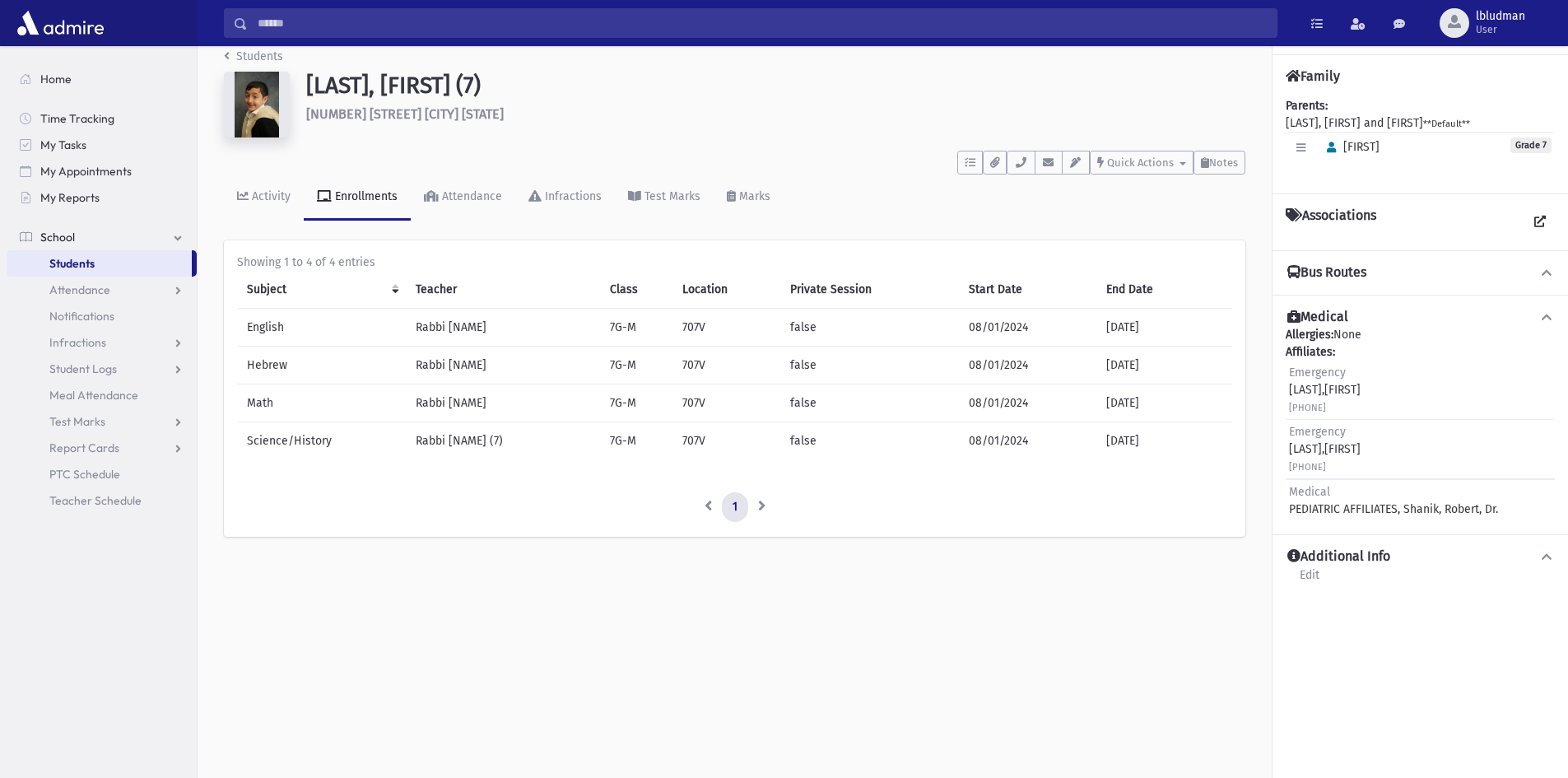 scroll, scrollTop: 0, scrollLeft: 0, axis: both 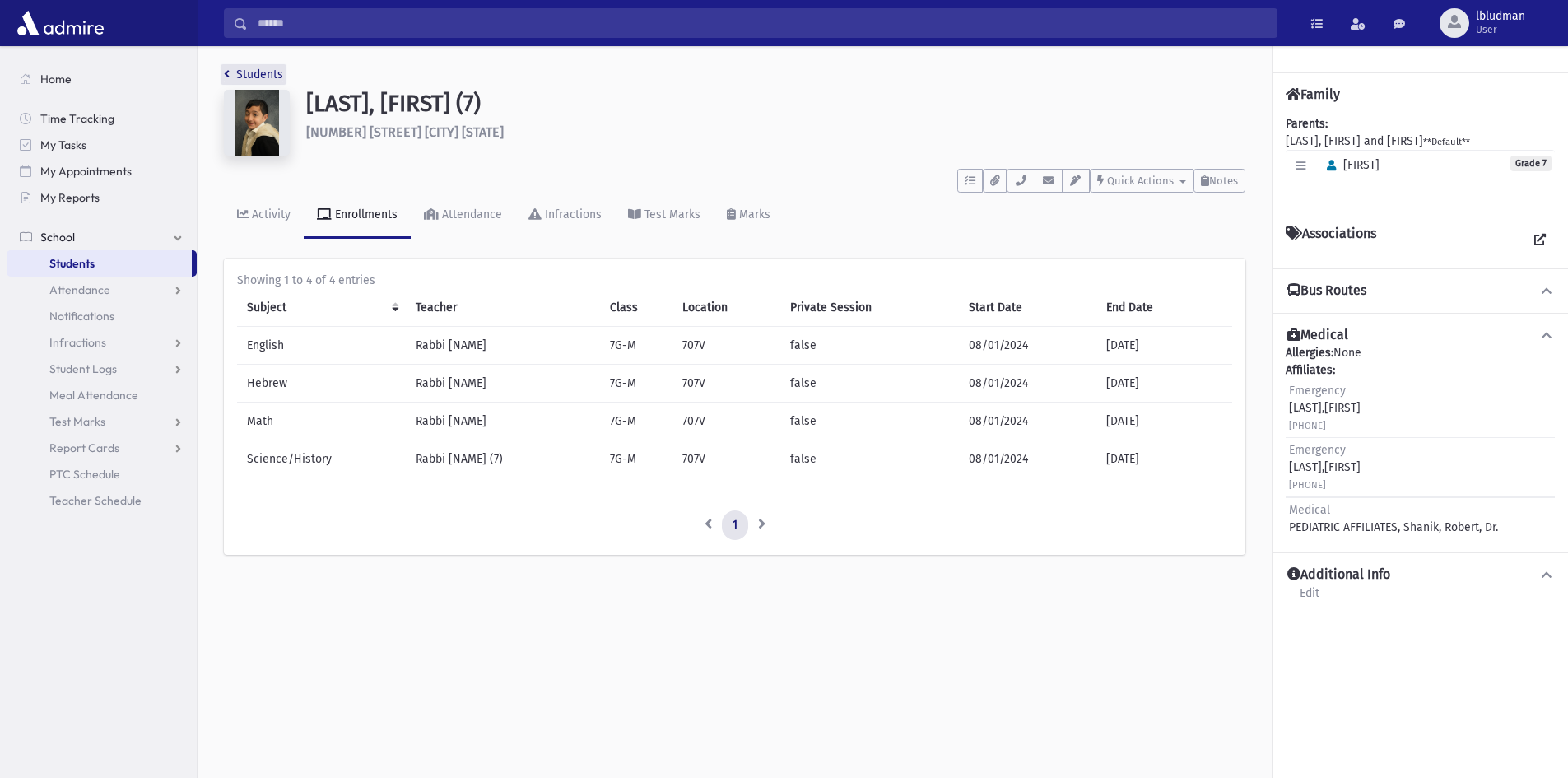 click on "Students" at bounding box center (254, 74) 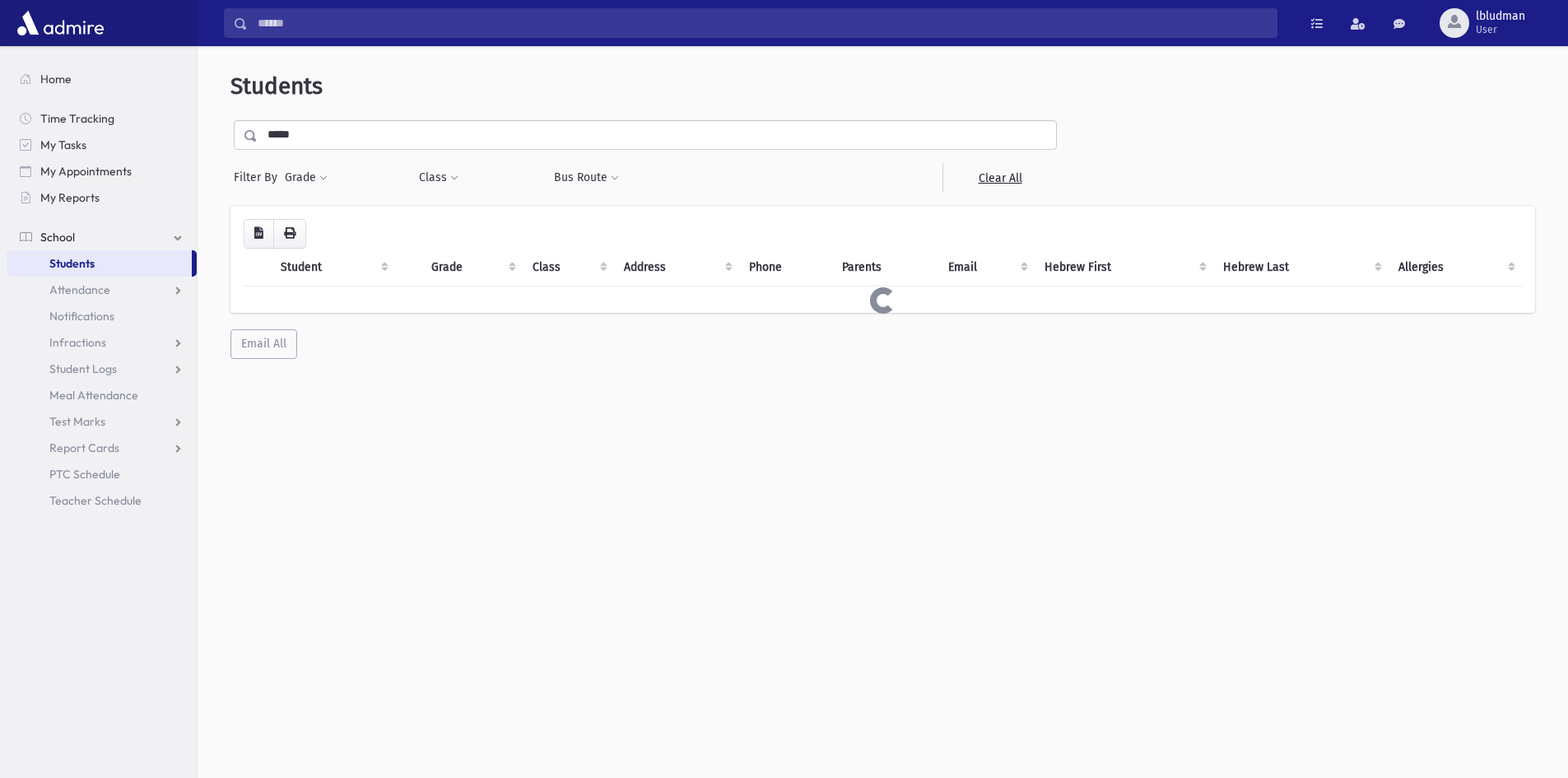 scroll, scrollTop: 0, scrollLeft: 0, axis: both 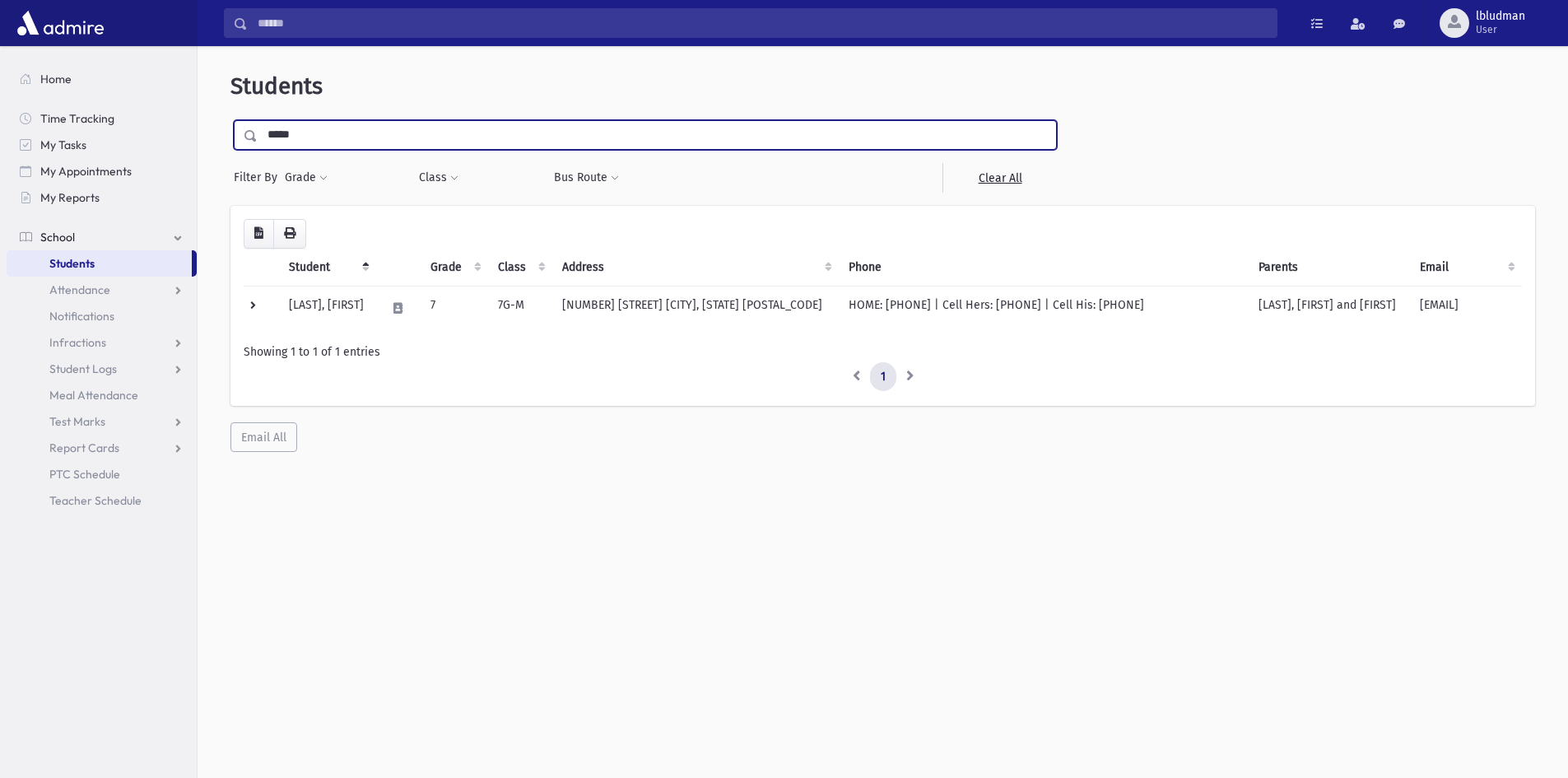 drag, startPoint x: 321, startPoint y: 128, endPoint x: 222, endPoint y: 127, distance: 99.00505 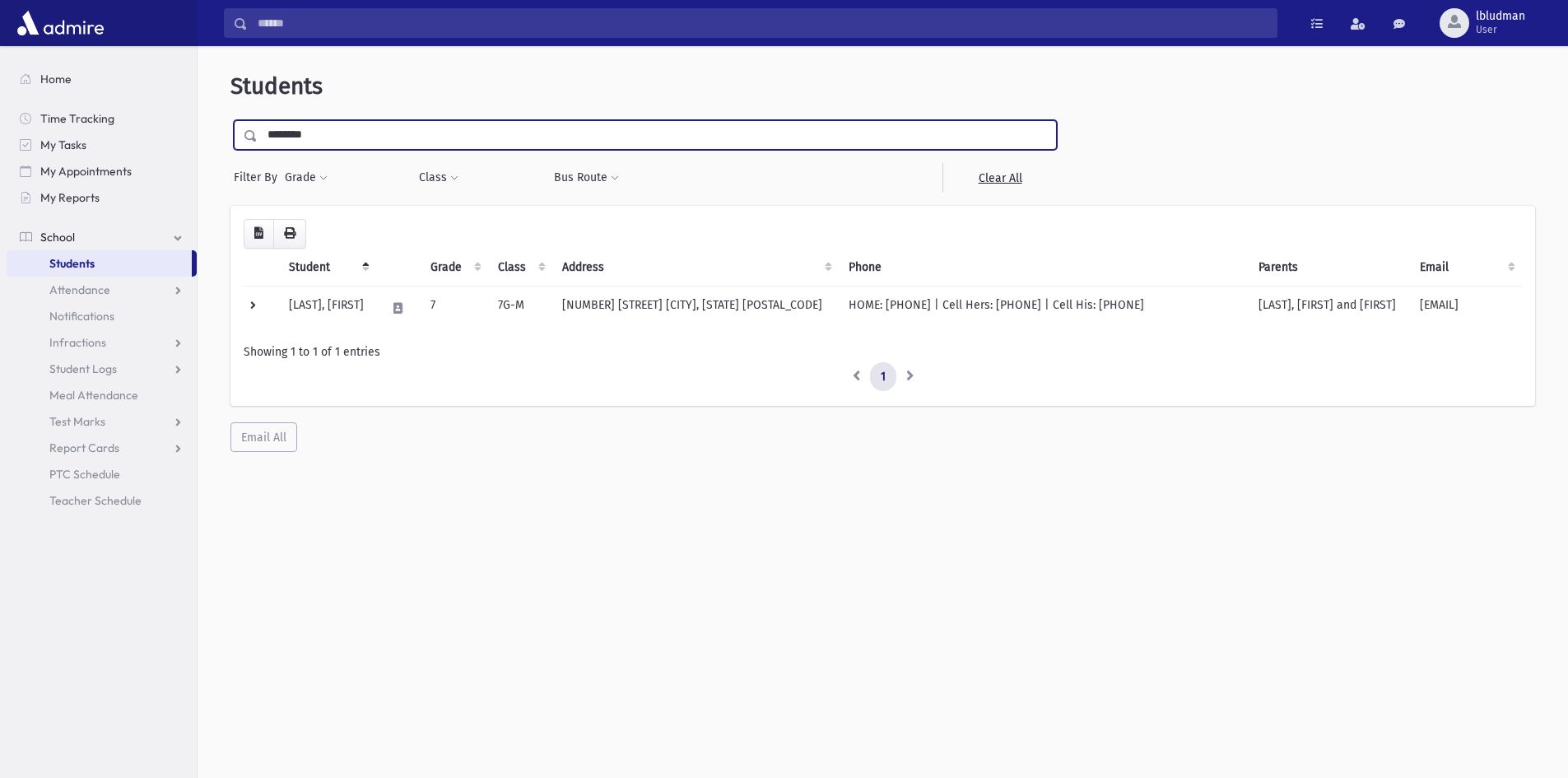 type on "********" 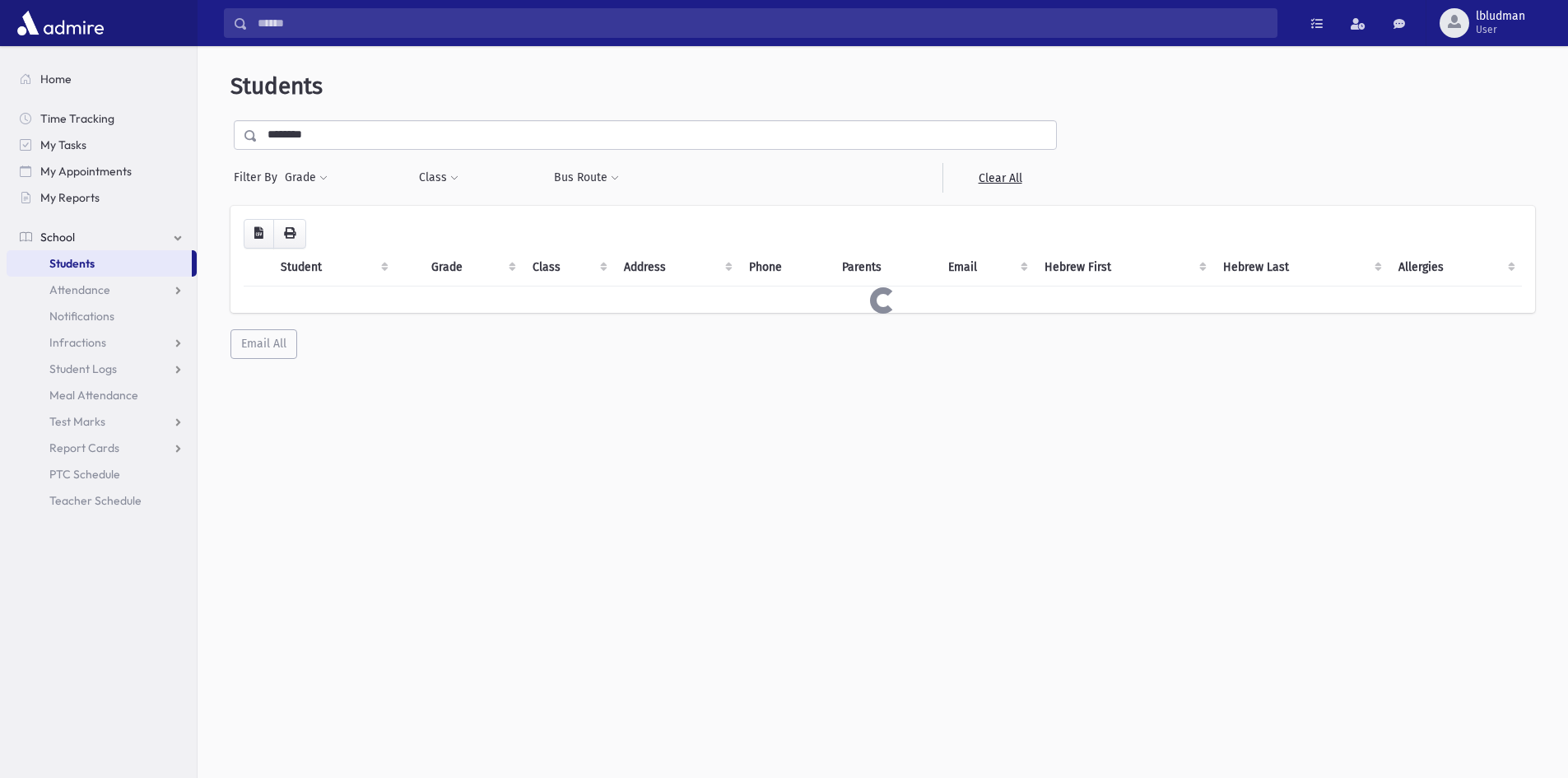 scroll, scrollTop: 0, scrollLeft: 0, axis: both 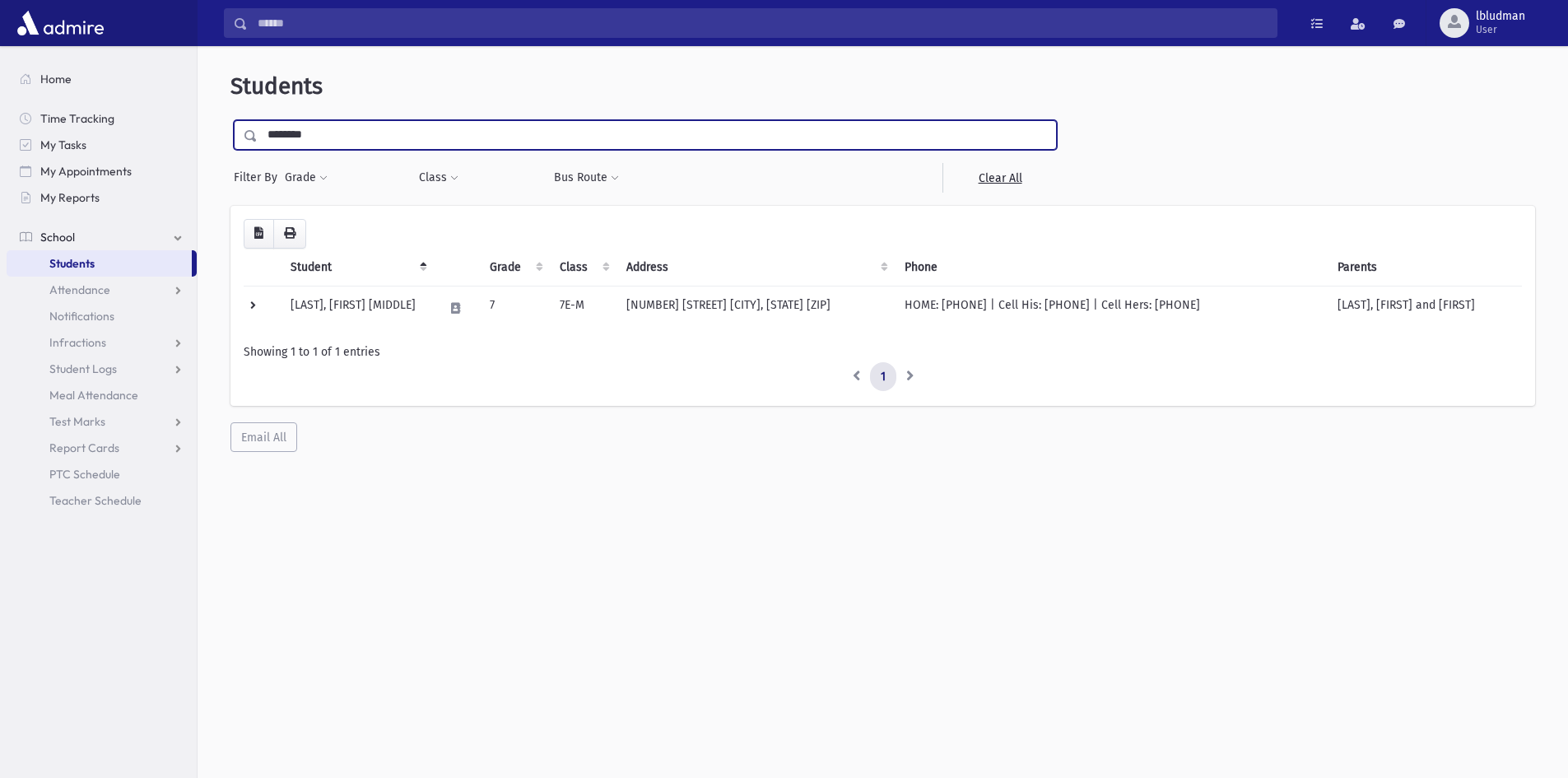 click on "********" at bounding box center [657, 135] 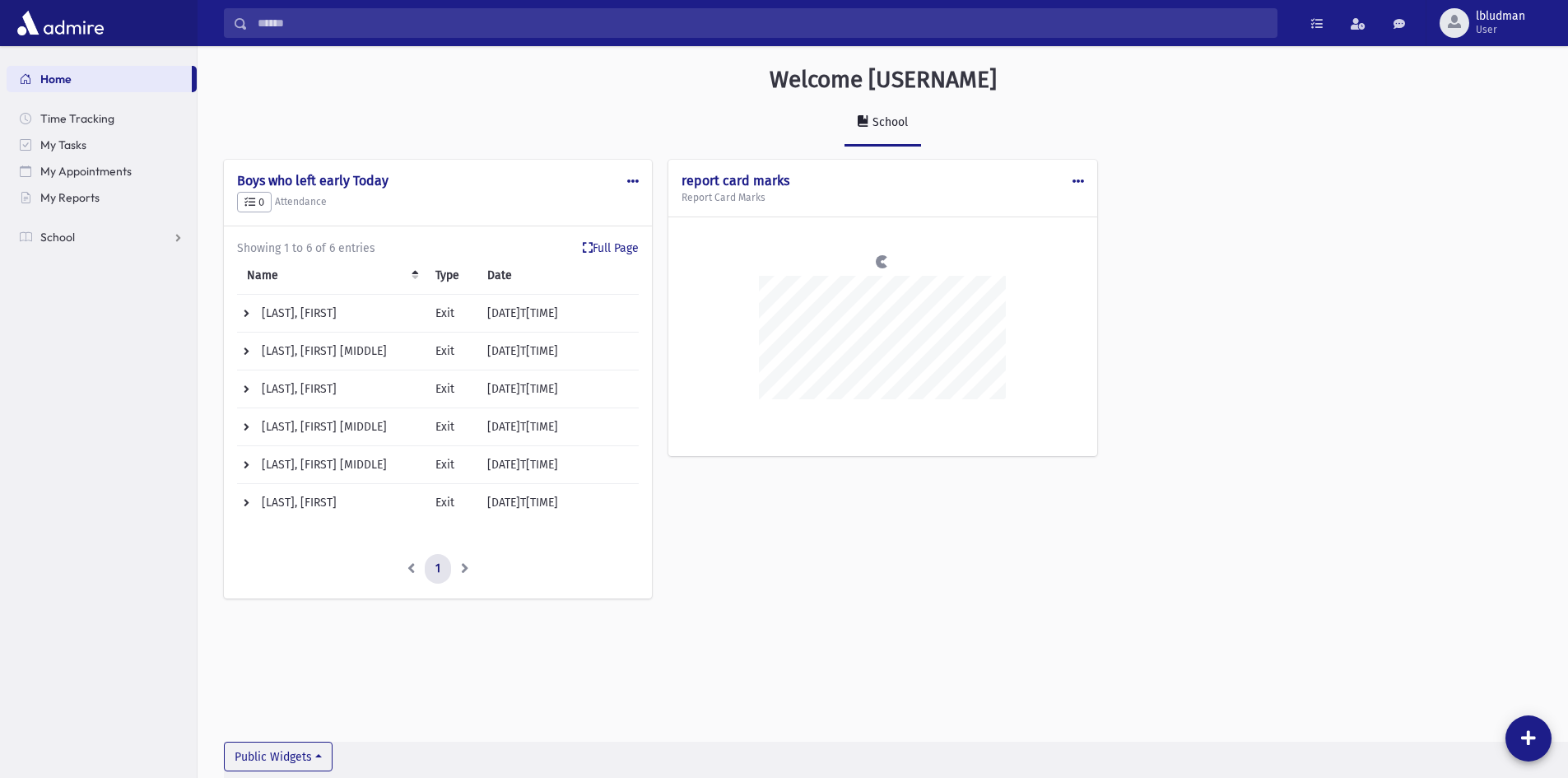 scroll, scrollTop: 0, scrollLeft: 0, axis: both 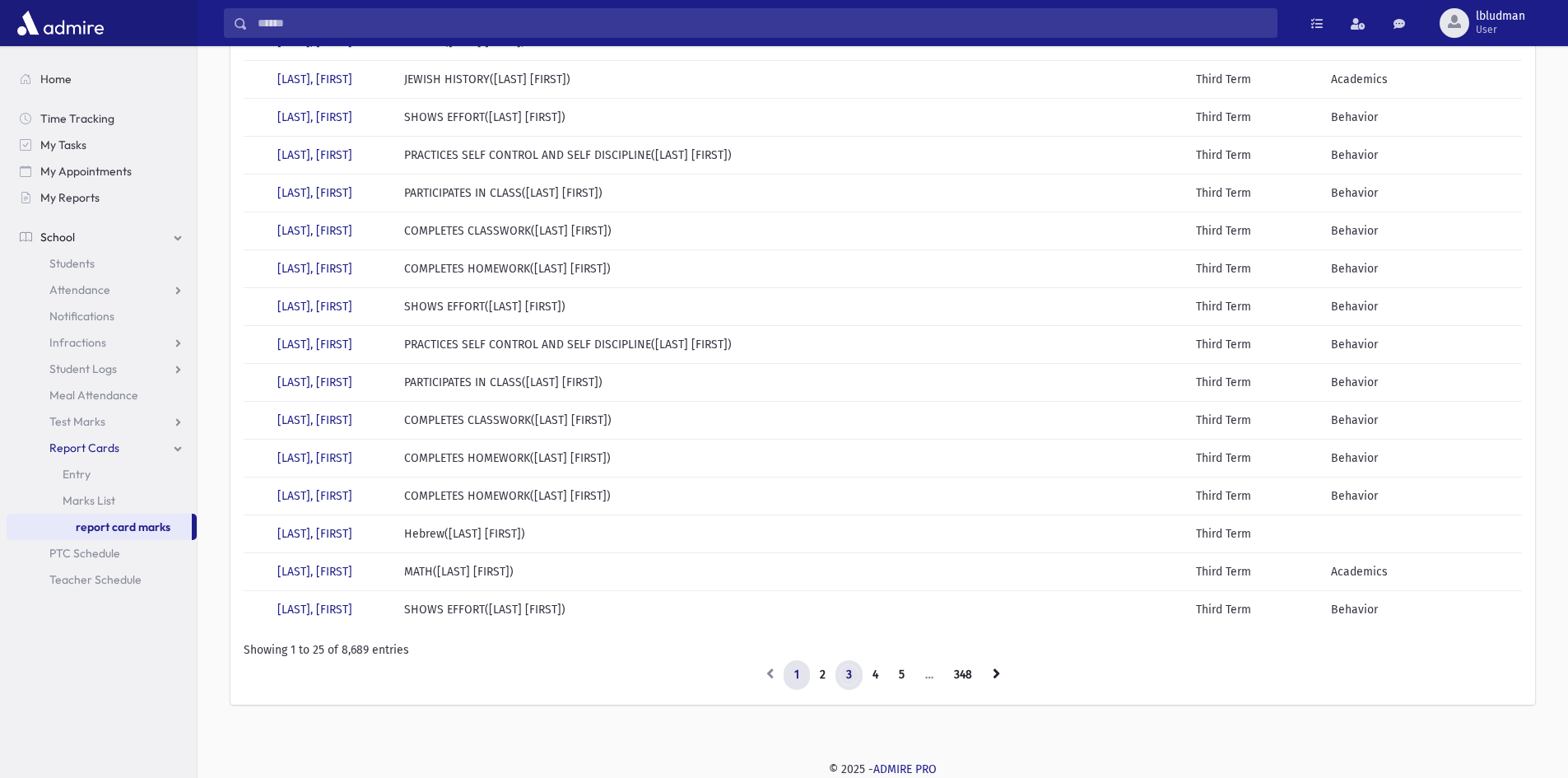 click on "3" at bounding box center [770, 675] 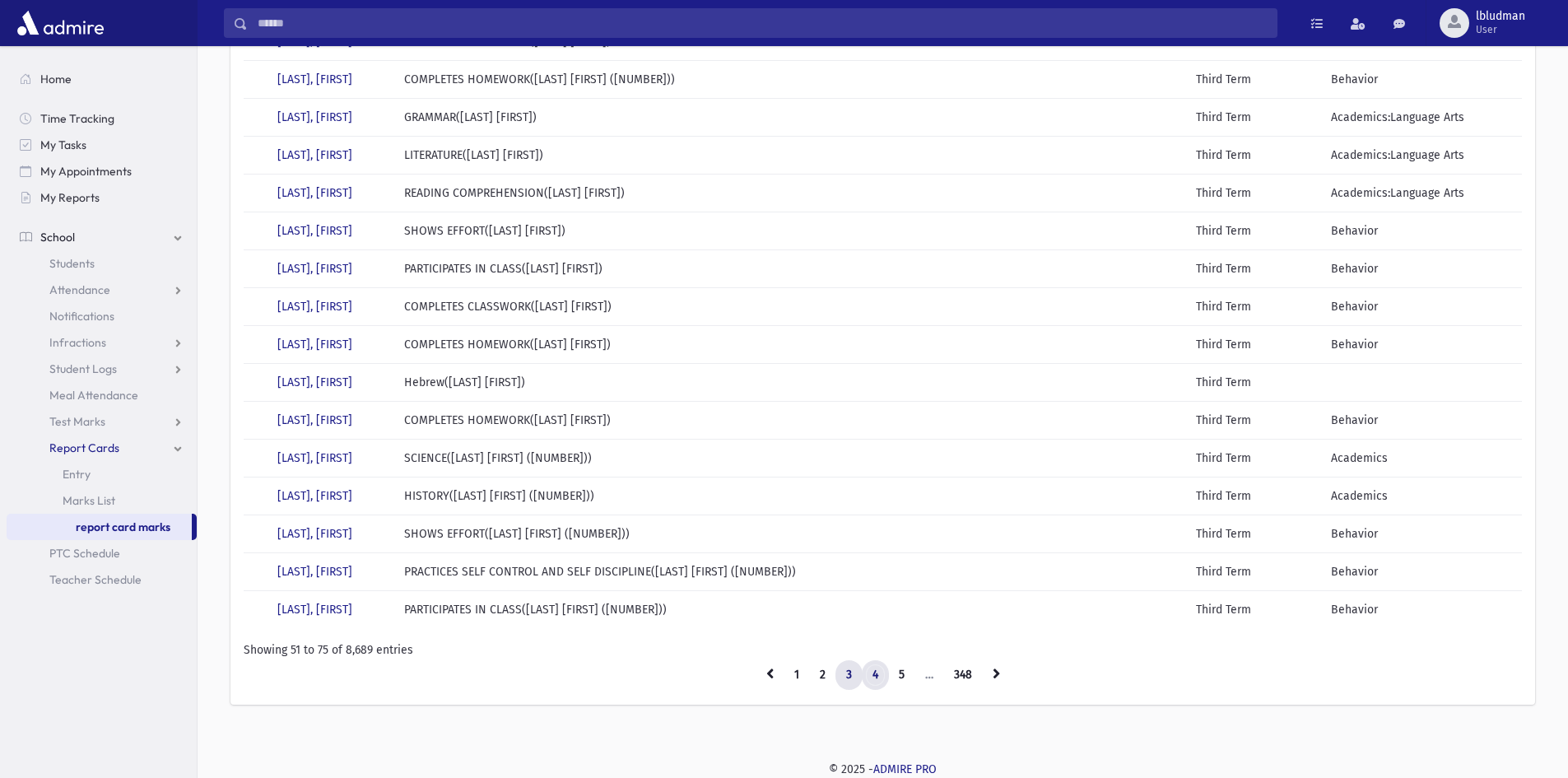 click on "4" at bounding box center (770, 675) 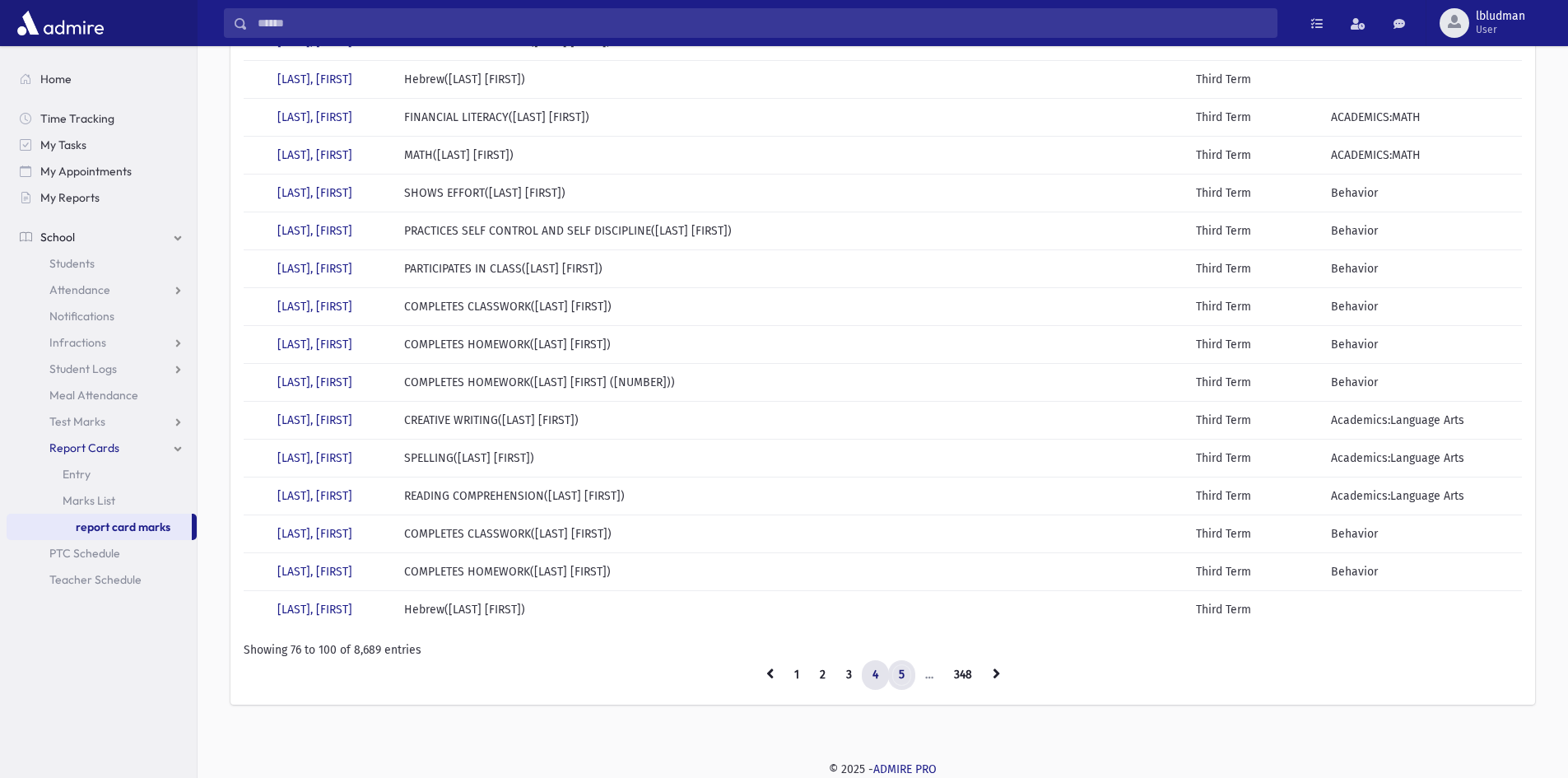 click on "5" at bounding box center (770, 675) 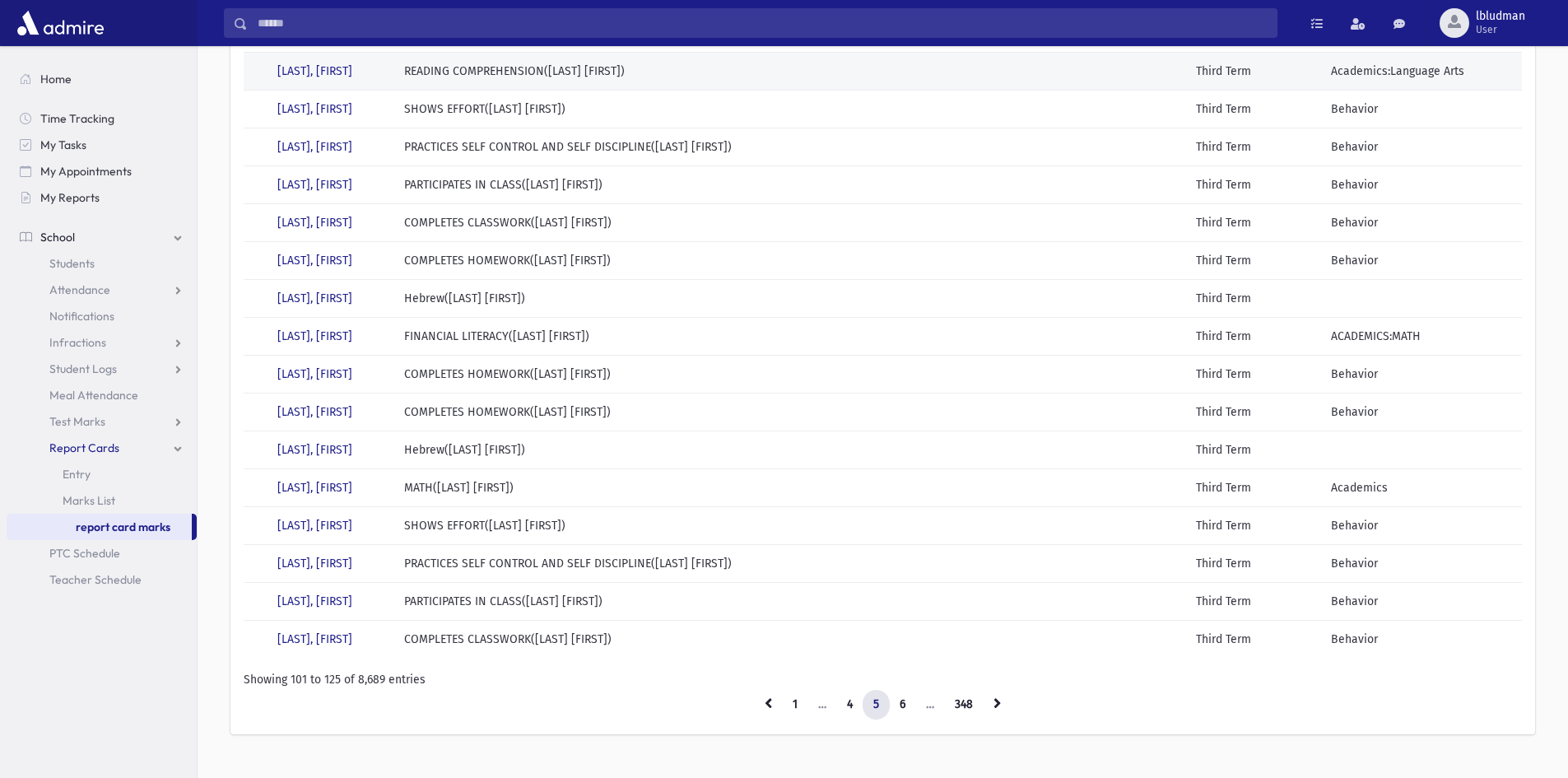 scroll, scrollTop: 547, scrollLeft: 0, axis: vertical 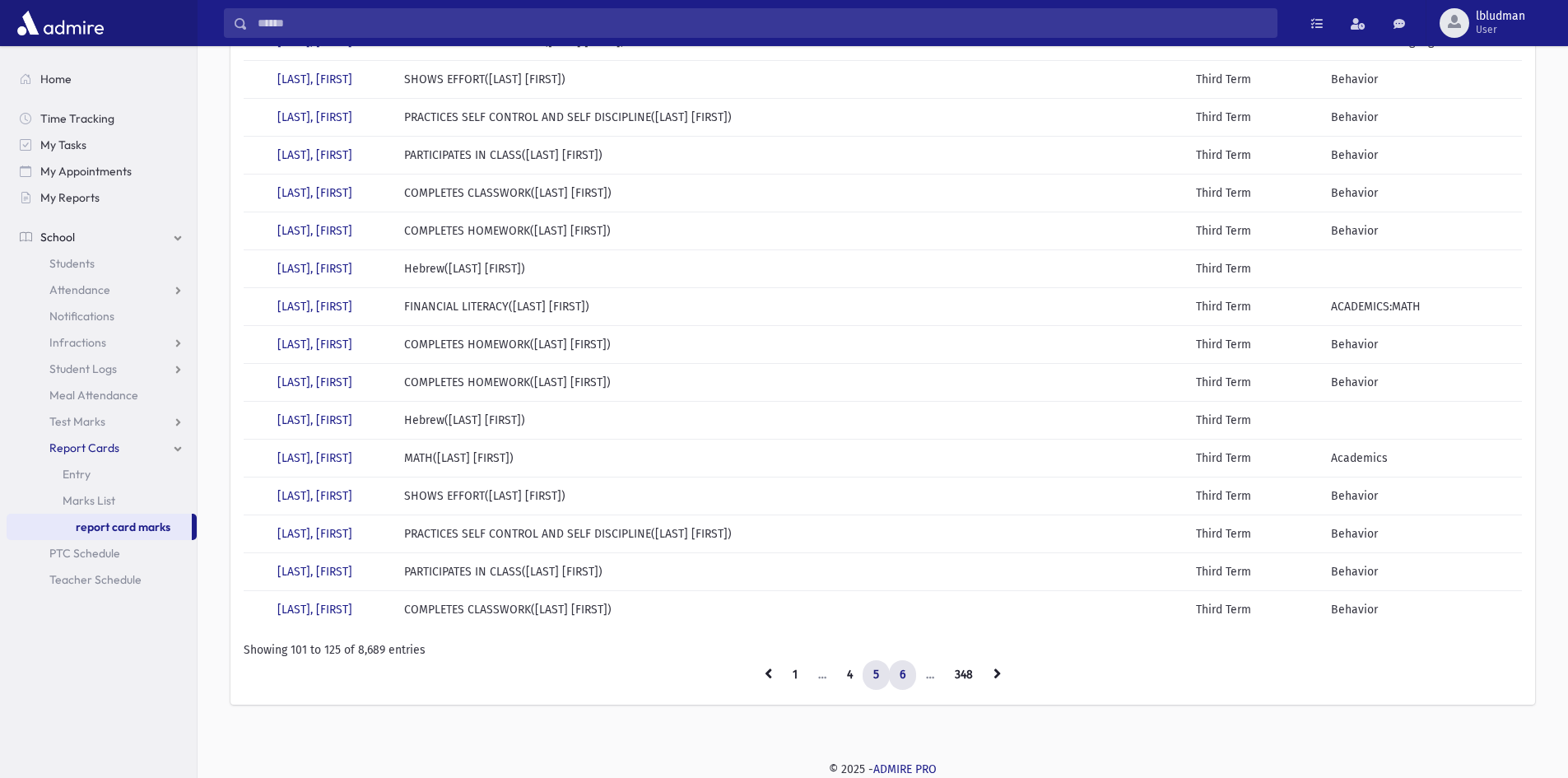 click on "6" at bounding box center (768, 675) 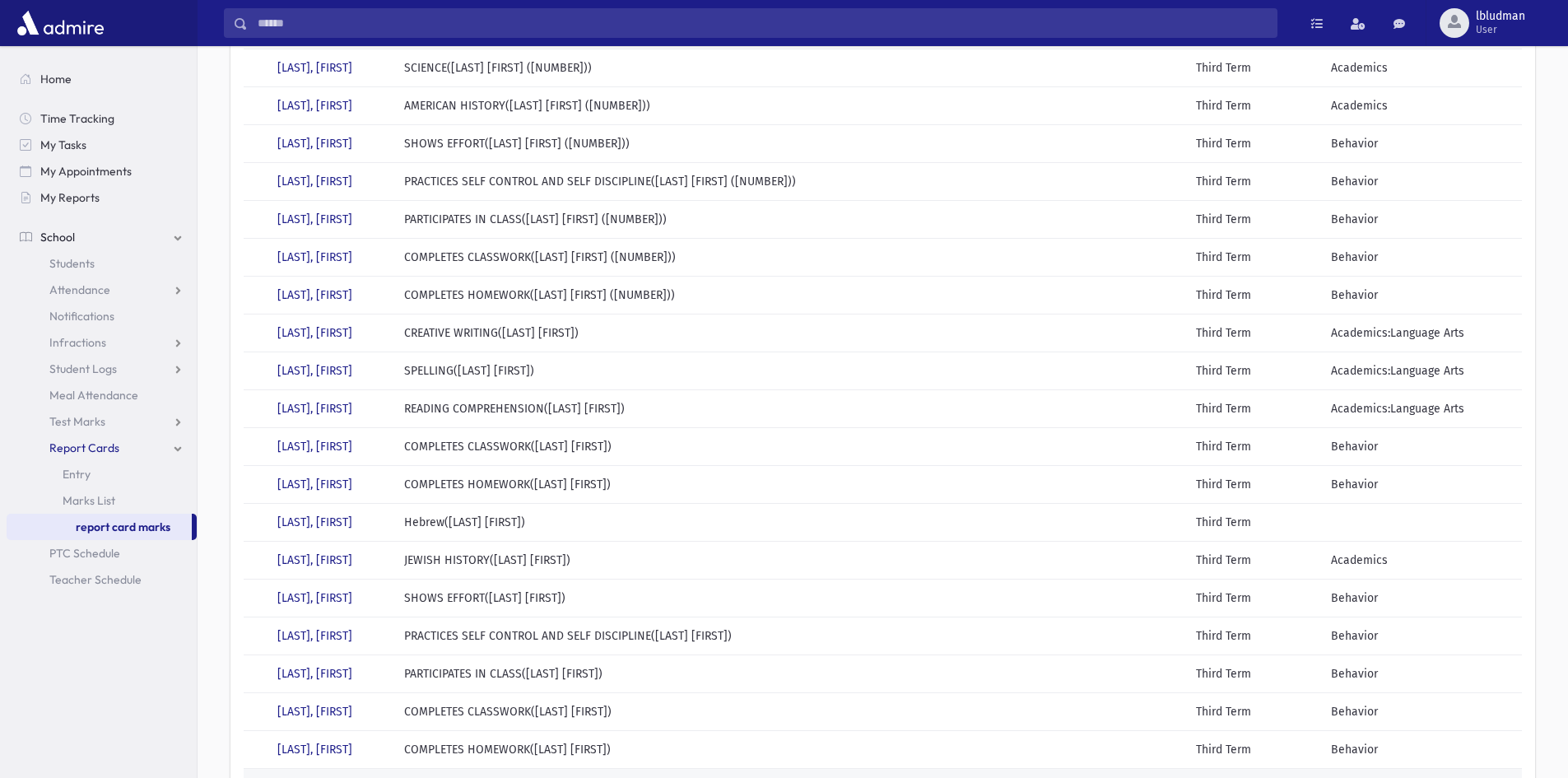 scroll, scrollTop: 0, scrollLeft: 0, axis: both 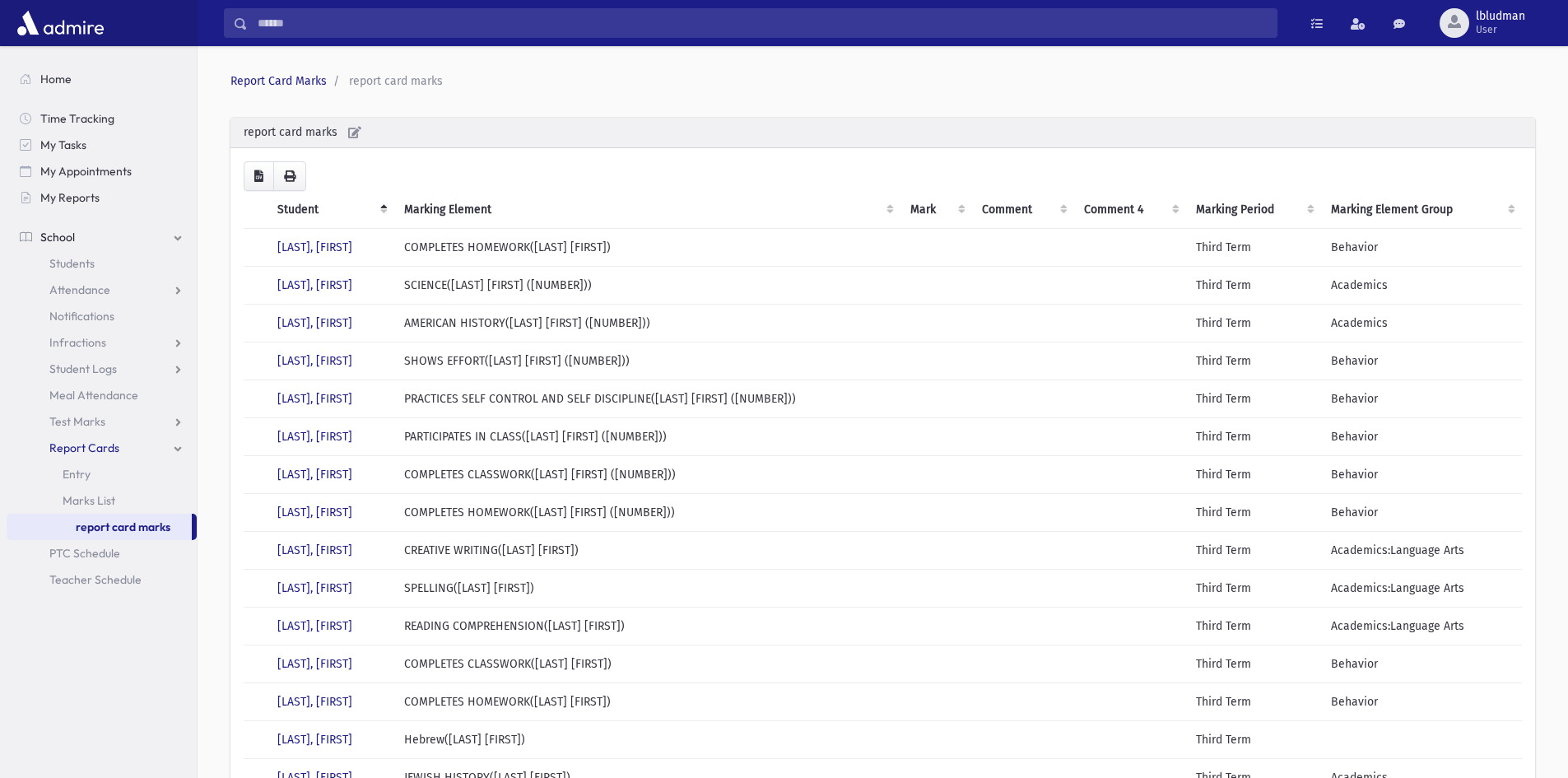 click on "Report Cards" at bounding box center (84, 448) 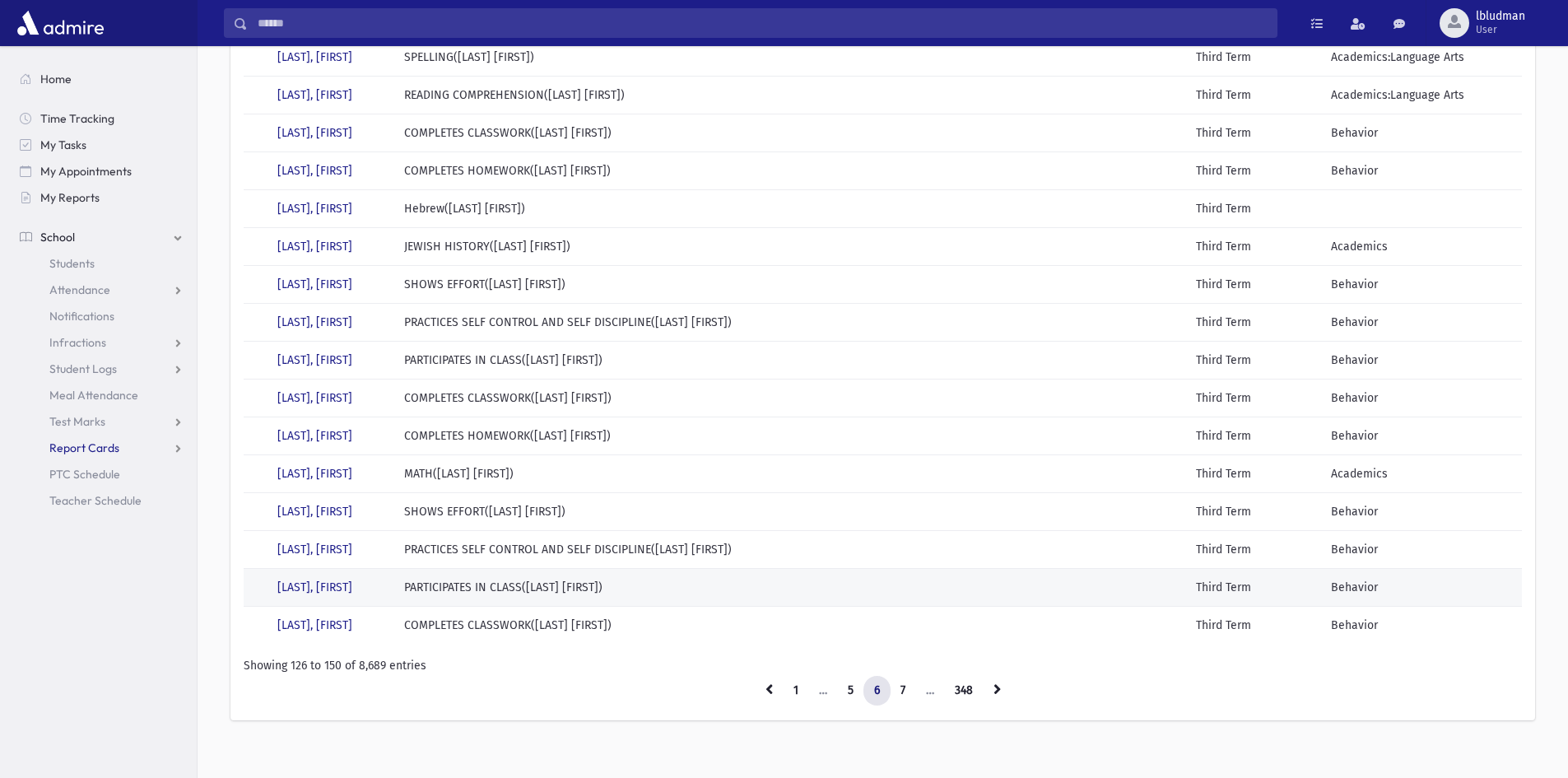 scroll, scrollTop: 547, scrollLeft: 0, axis: vertical 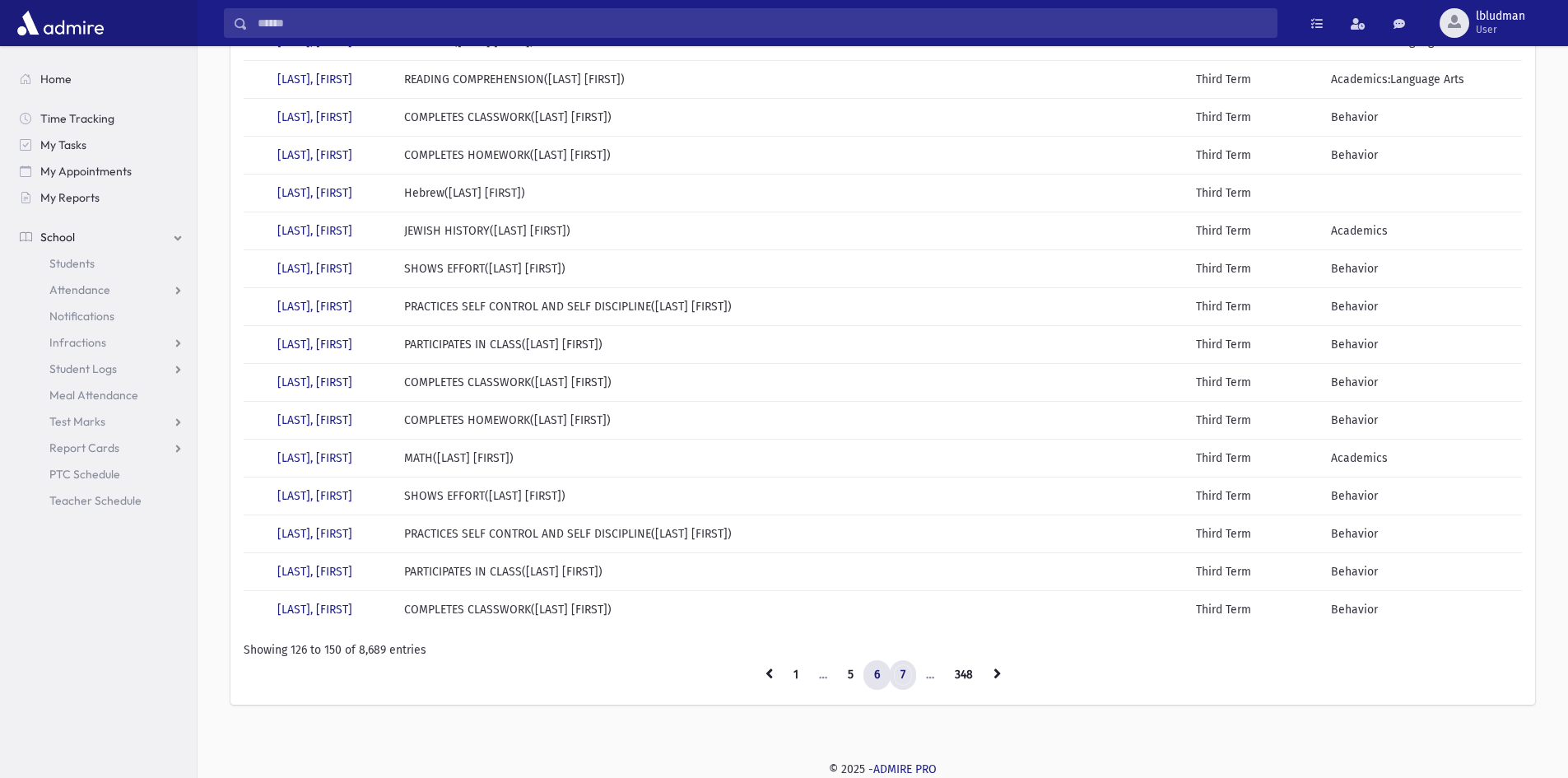 click on "7" at bounding box center [769, 675] 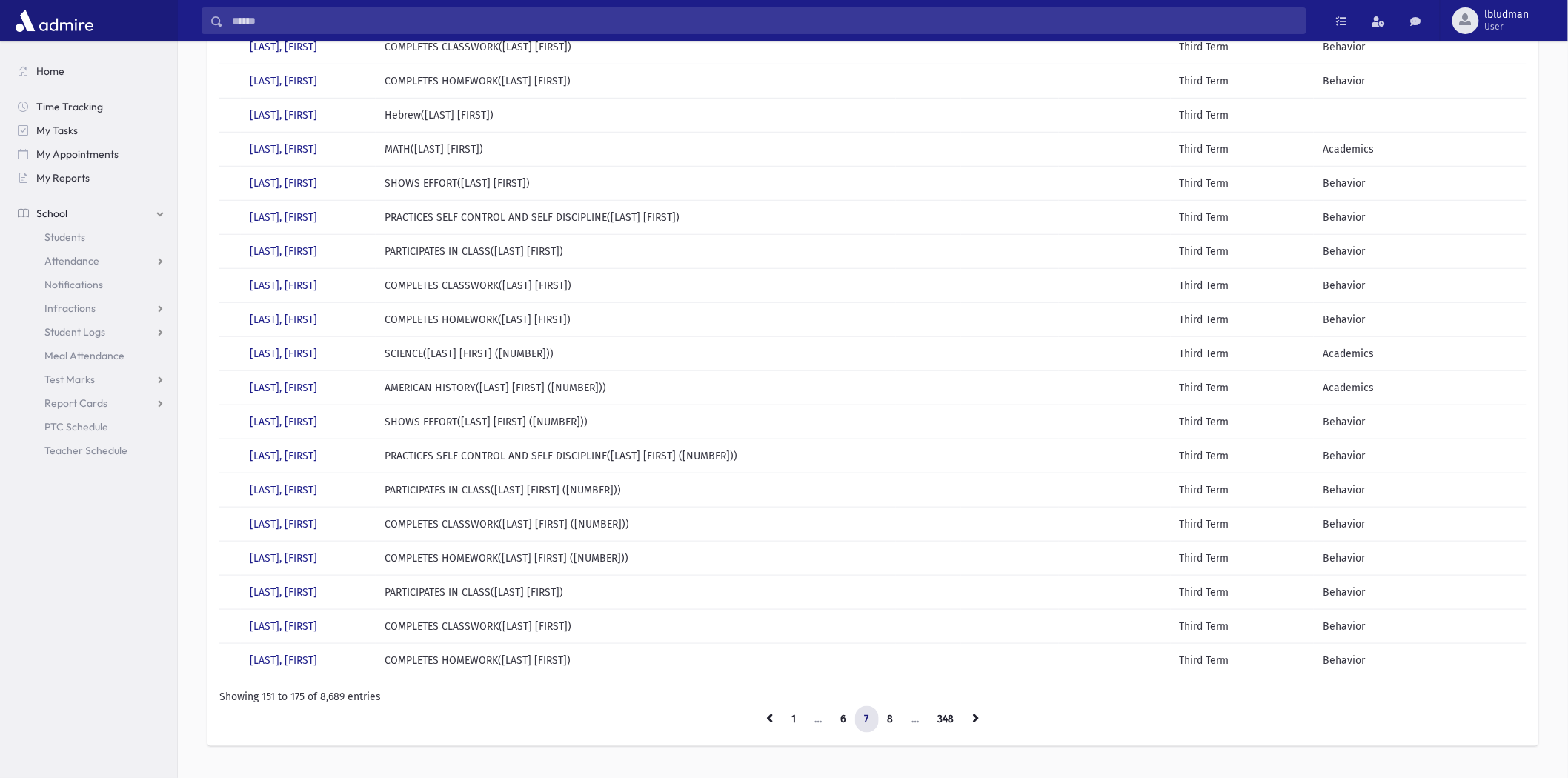 scroll, scrollTop: 411, scrollLeft: 0, axis: vertical 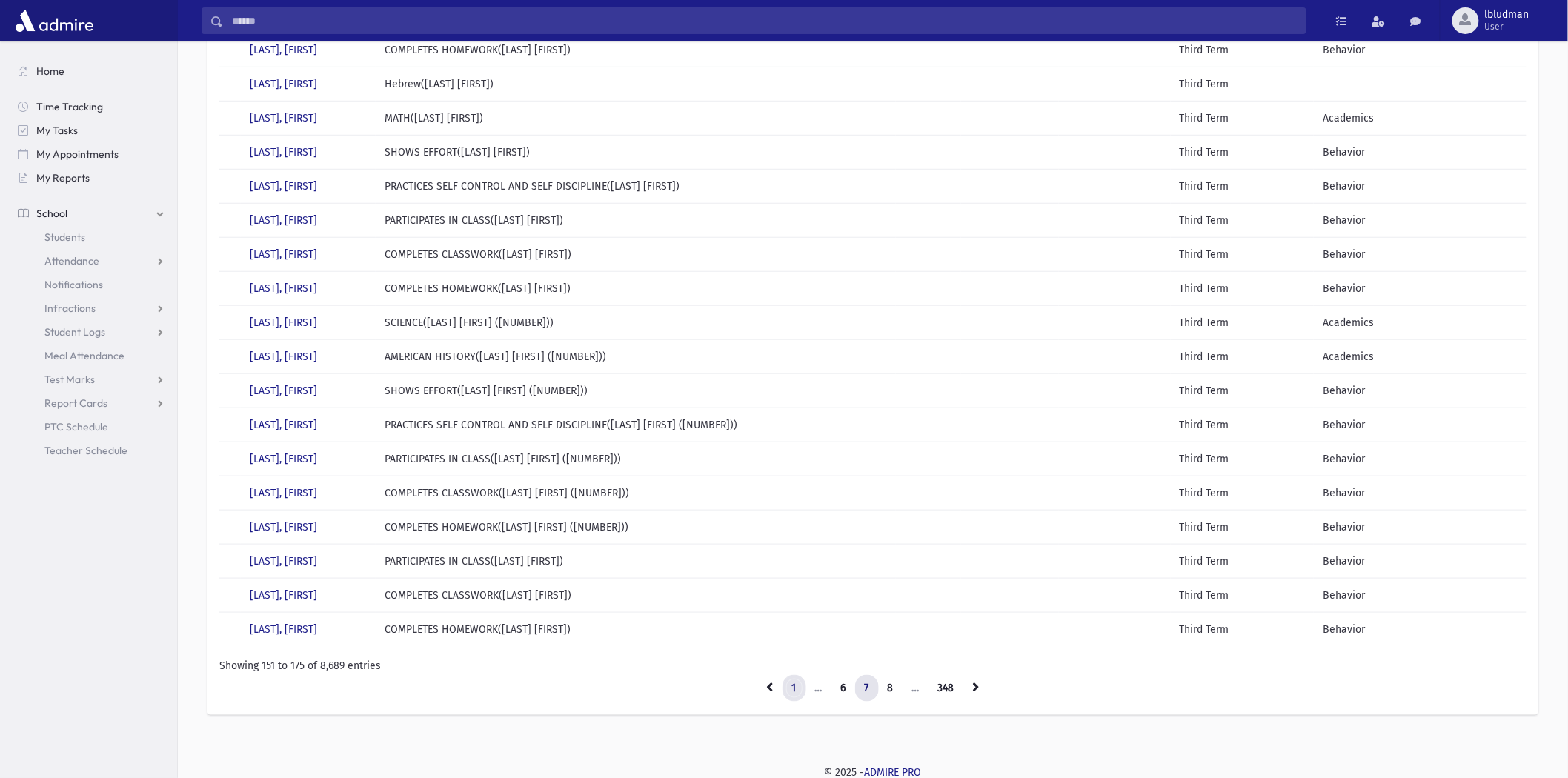 click on "1" at bounding box center [770, 688] 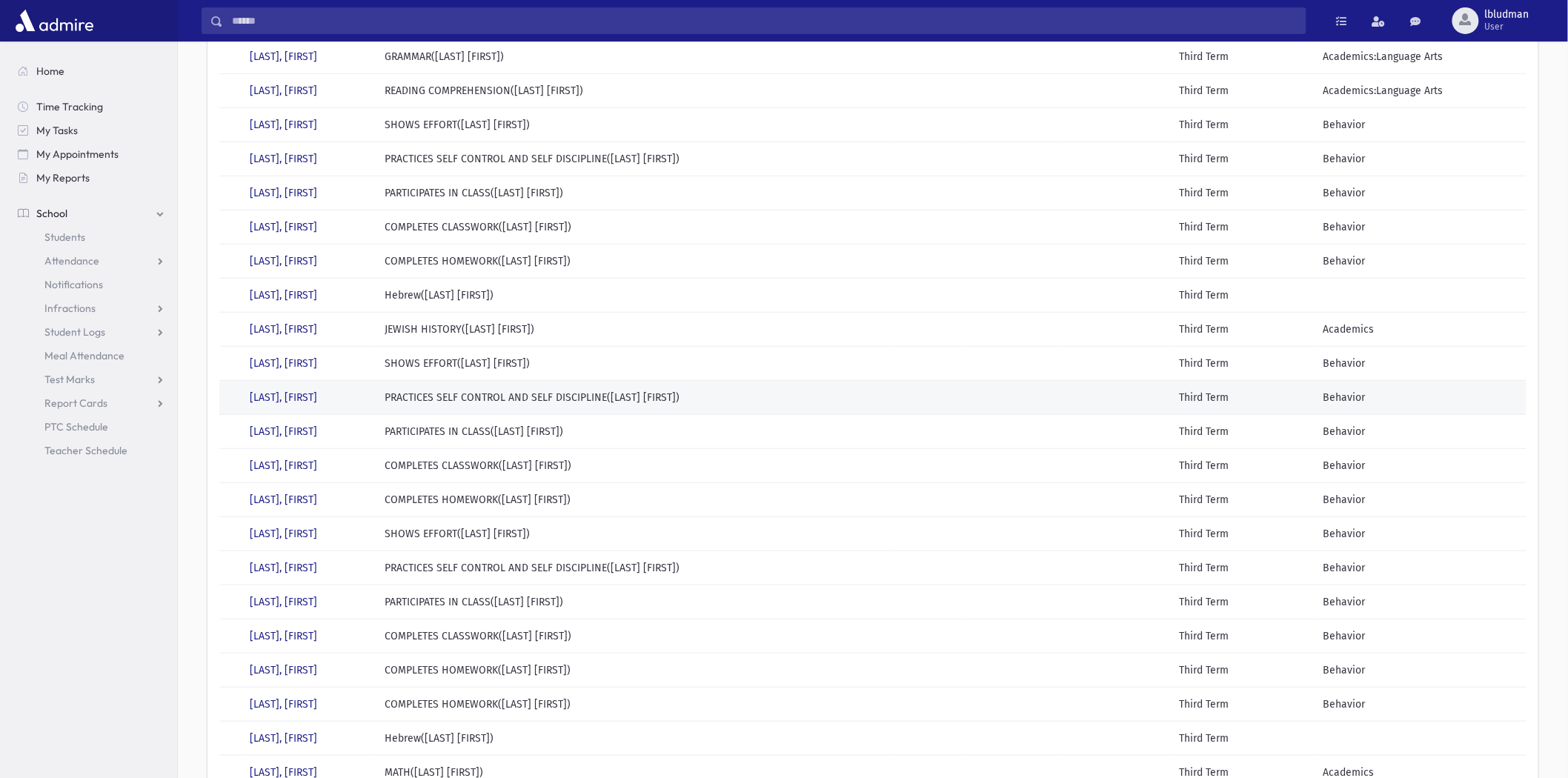 scroll, scrollTop: 0, scrollLeft: 0, axis: both 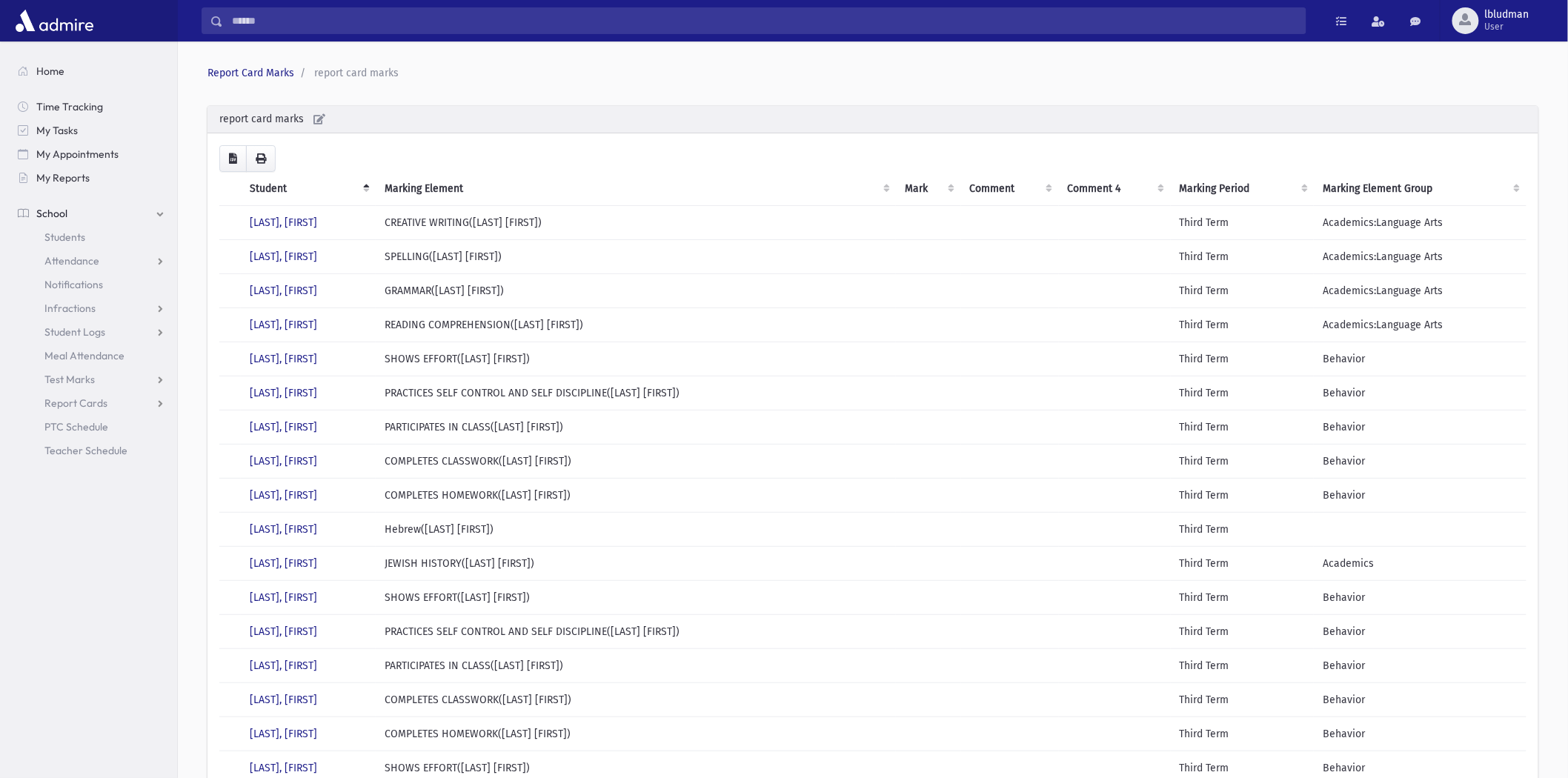 click on "School" at bounding box center (52, 213) 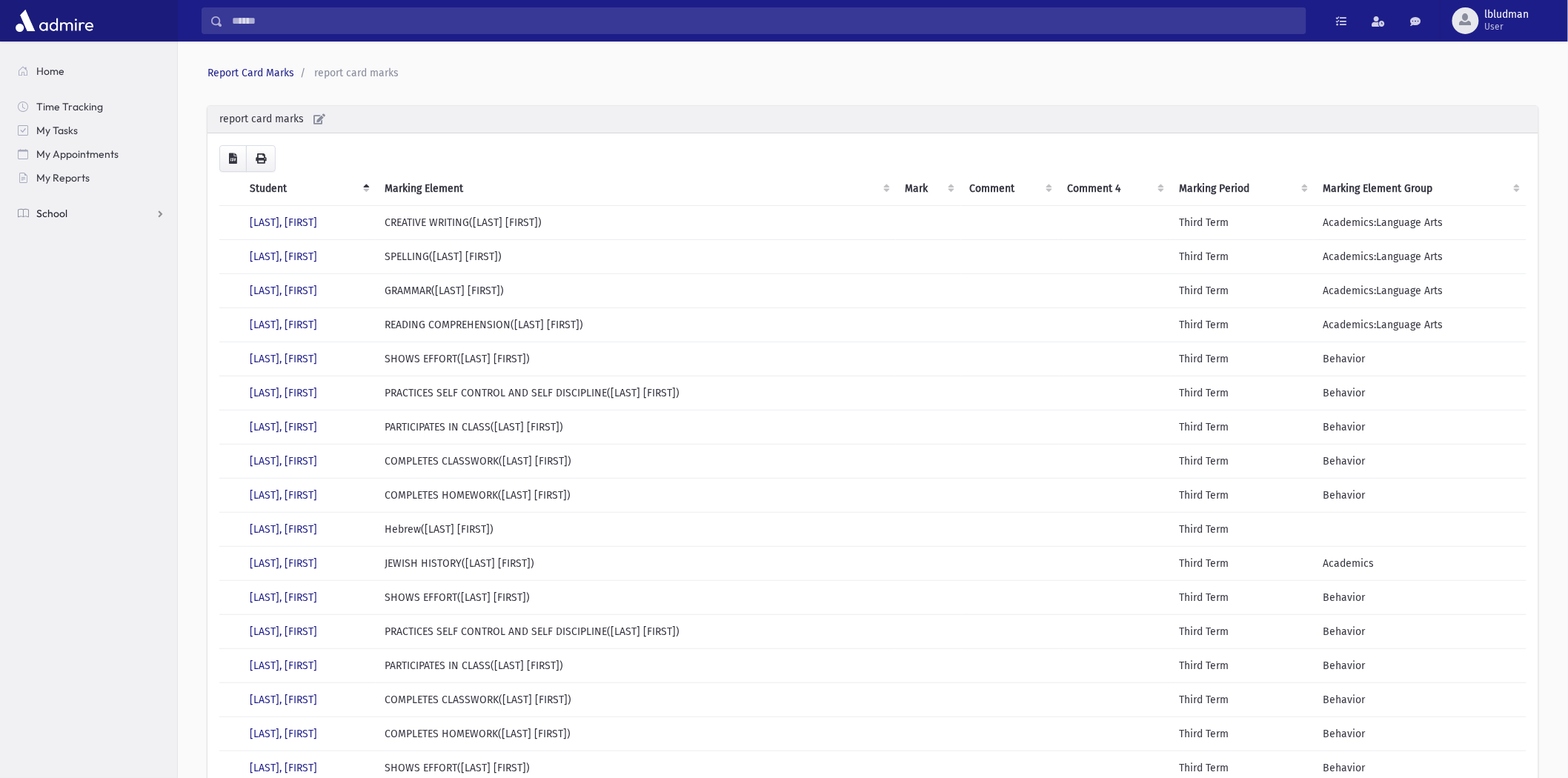 click on "School" at bounding box center (52, 213) 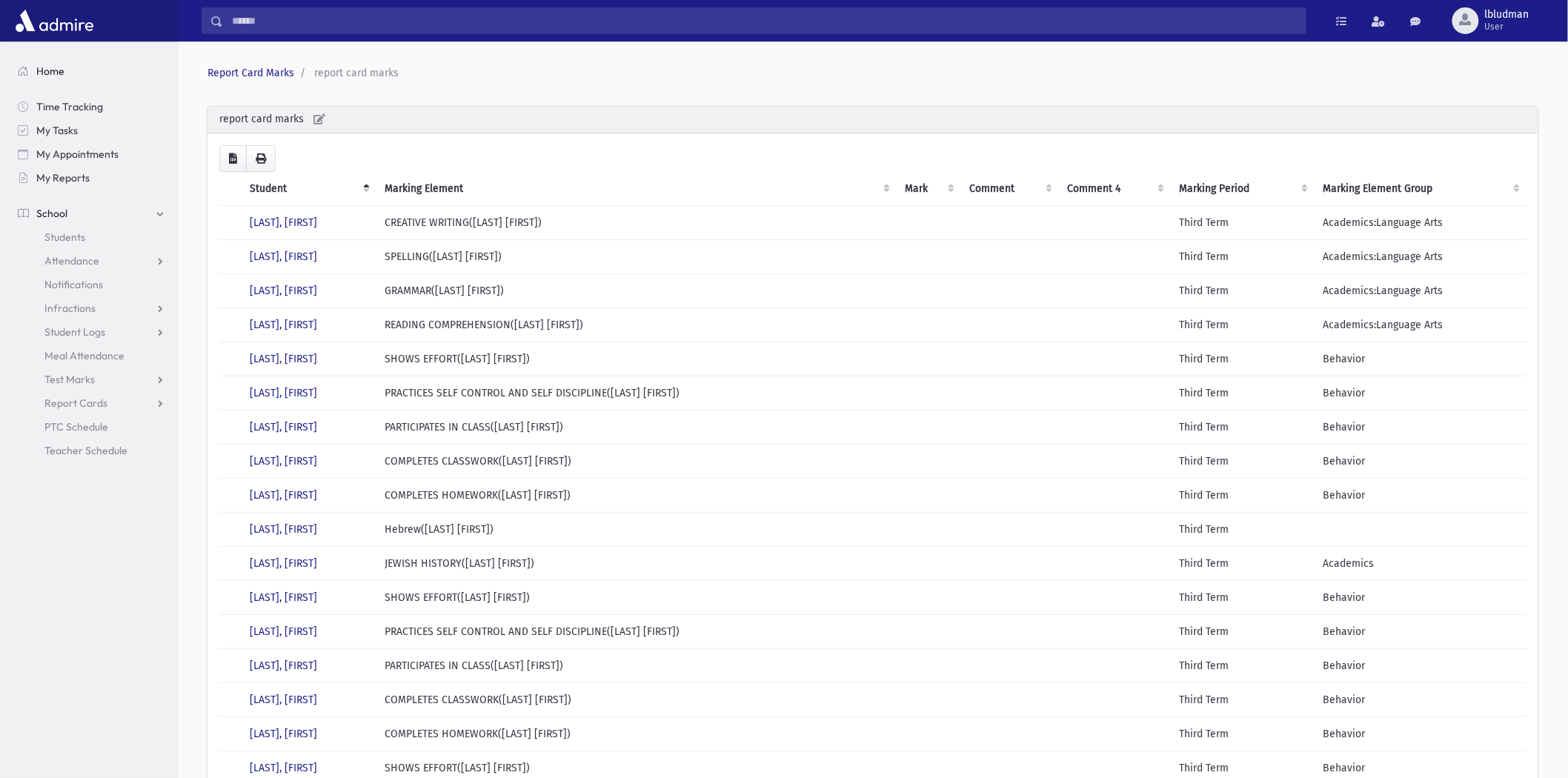 click on "Home" at bounding box center (91, 71) 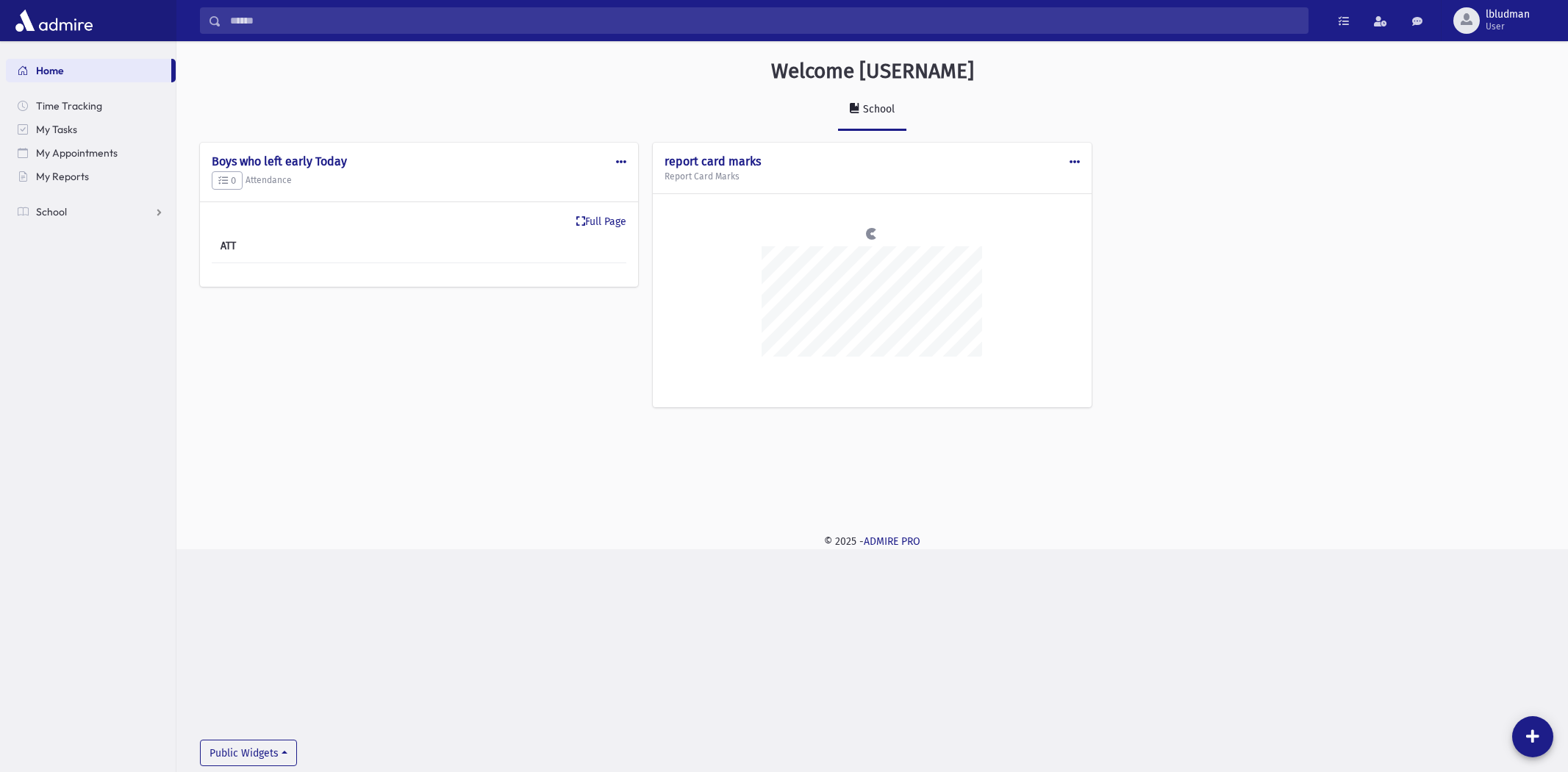 scroll, scrollTop: 0, scrollLeft: 0, axis: both 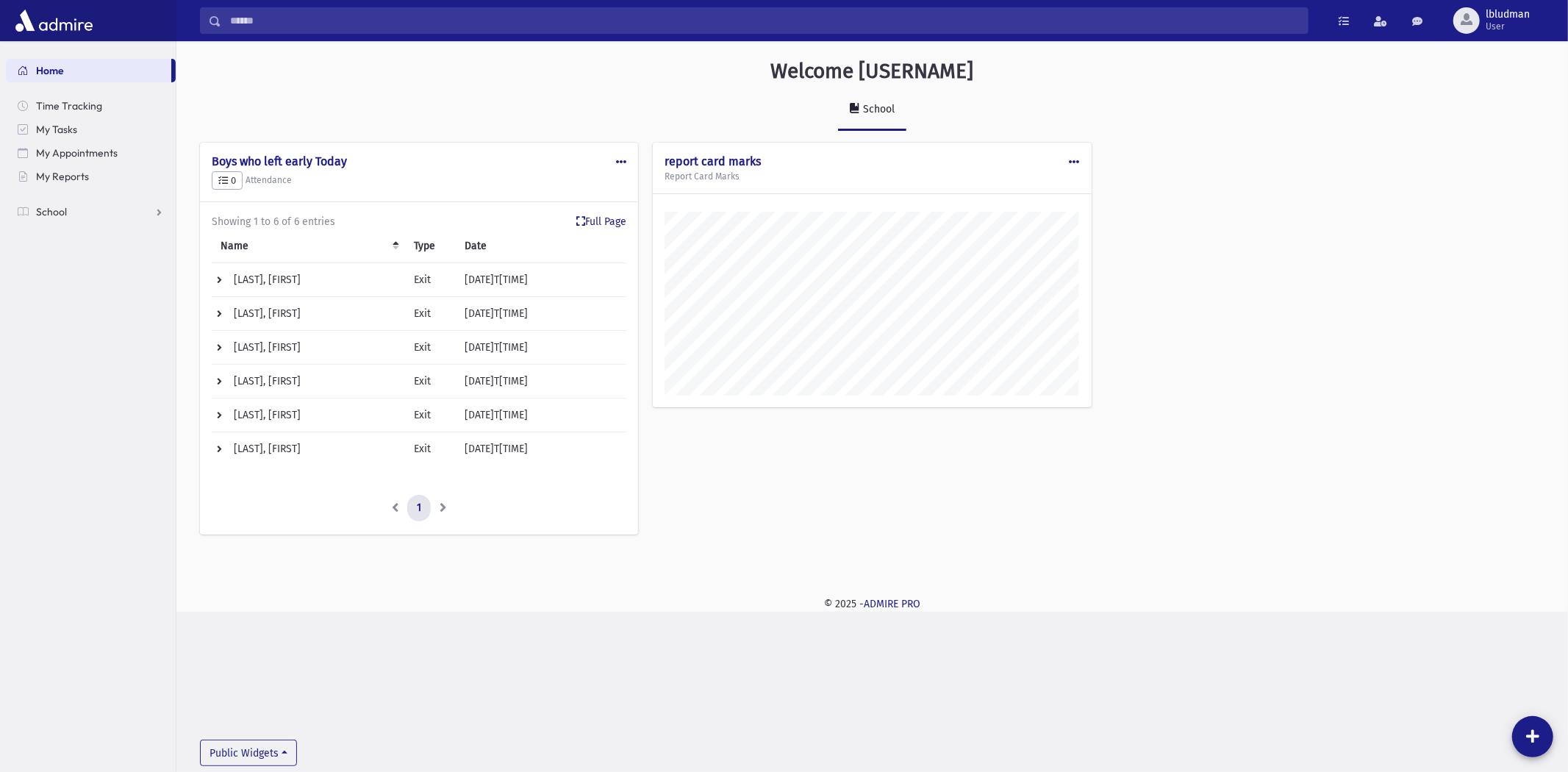 click on "Home" at bounding box center [50, 71] 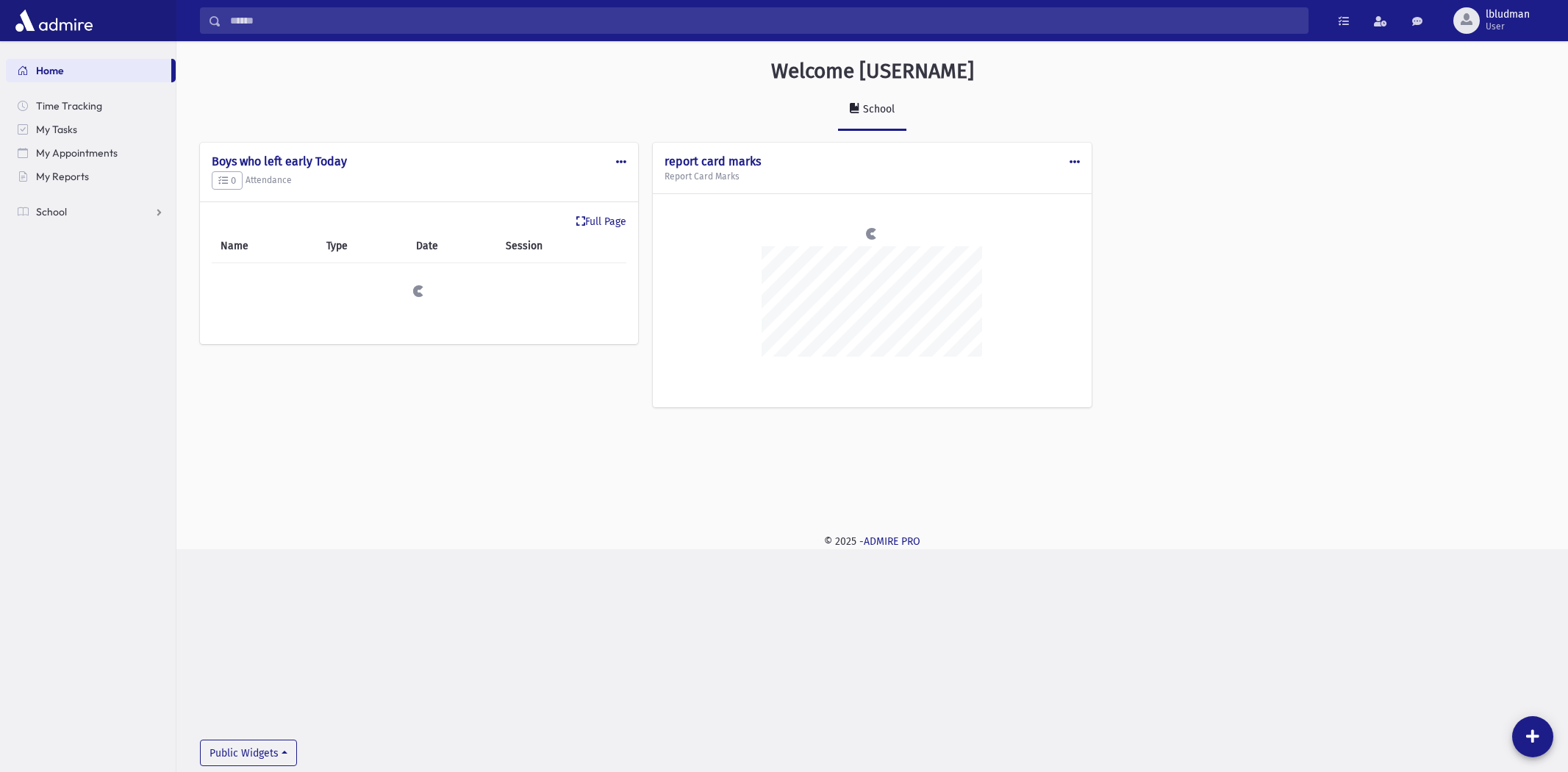 scroll, scrollTop: 0, scrollLeft: 0, axis: both 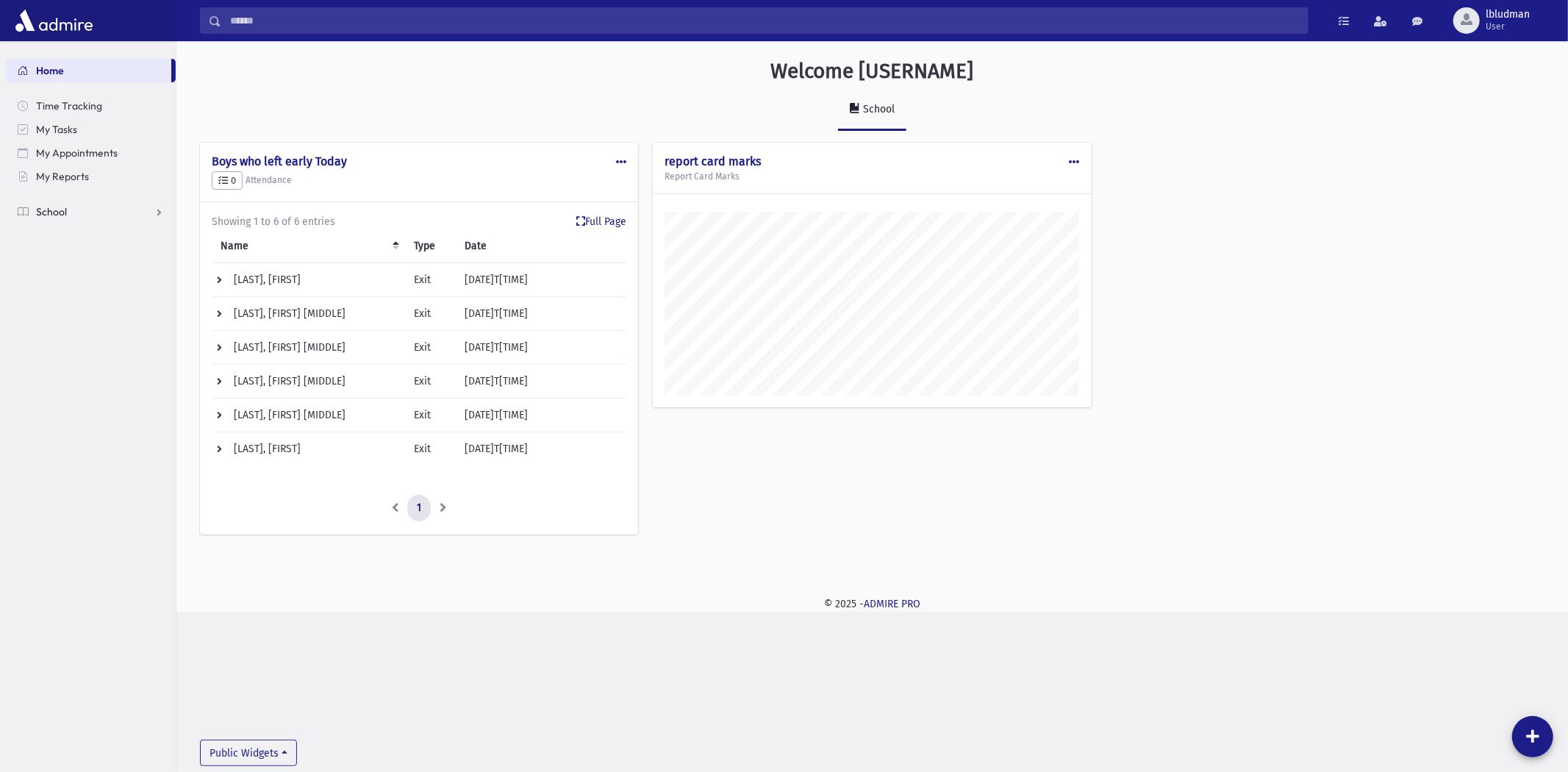 click on "School" at bounding box center [90, 212] 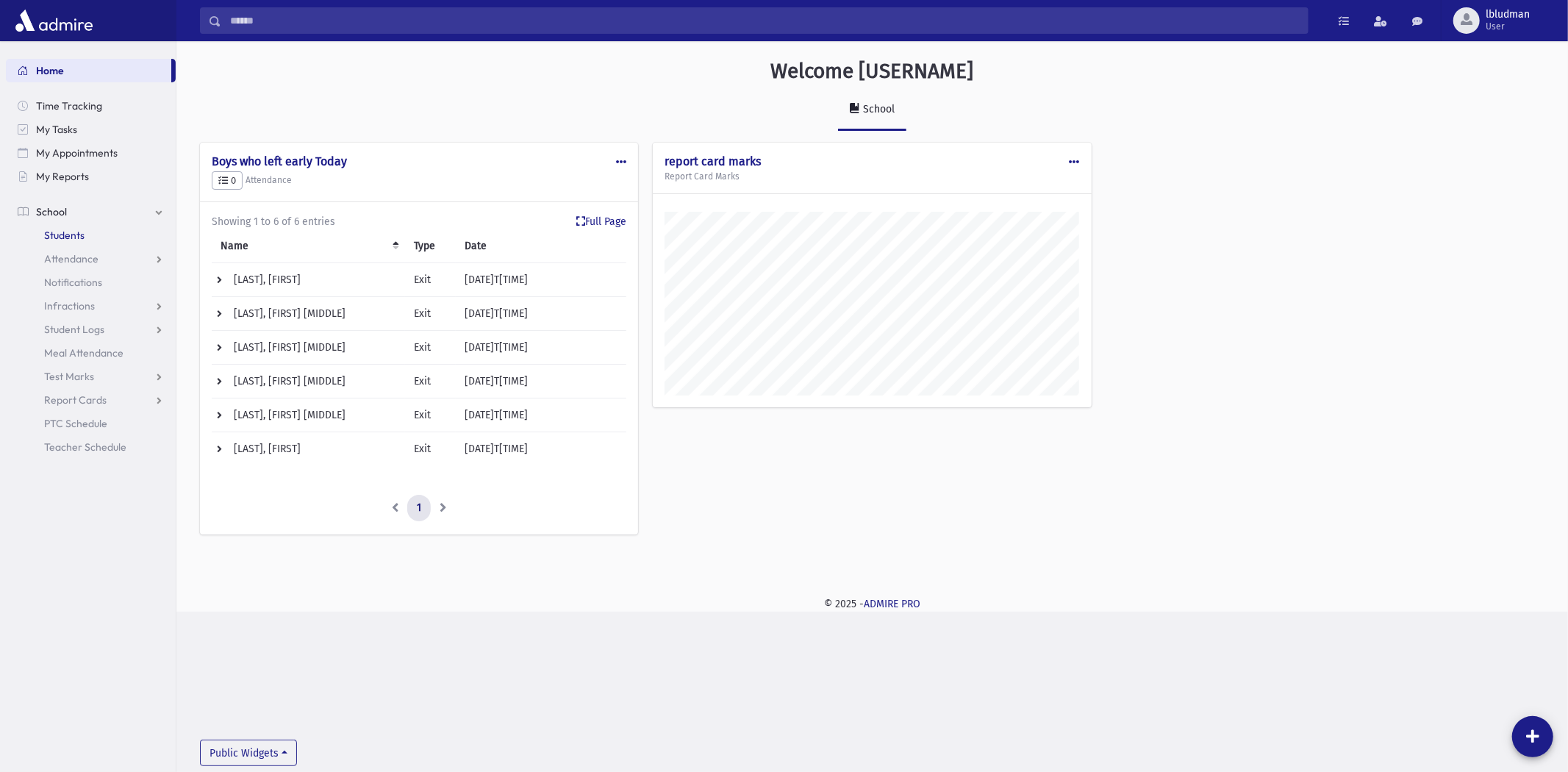 click on "Students" at bounding box center (64, 235) 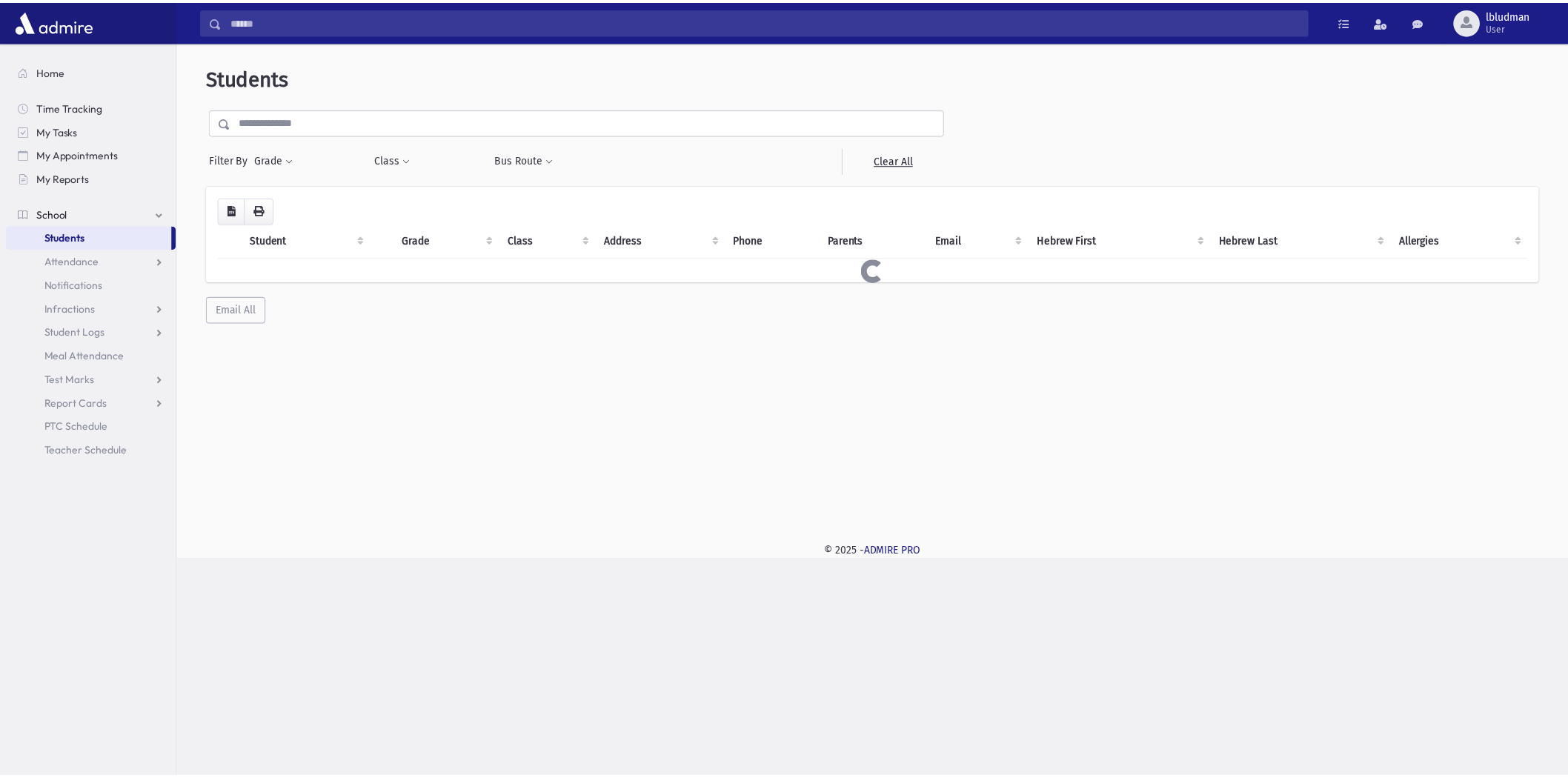 scroll, scrollTop: 0, scrollLeft: 0, axis: both 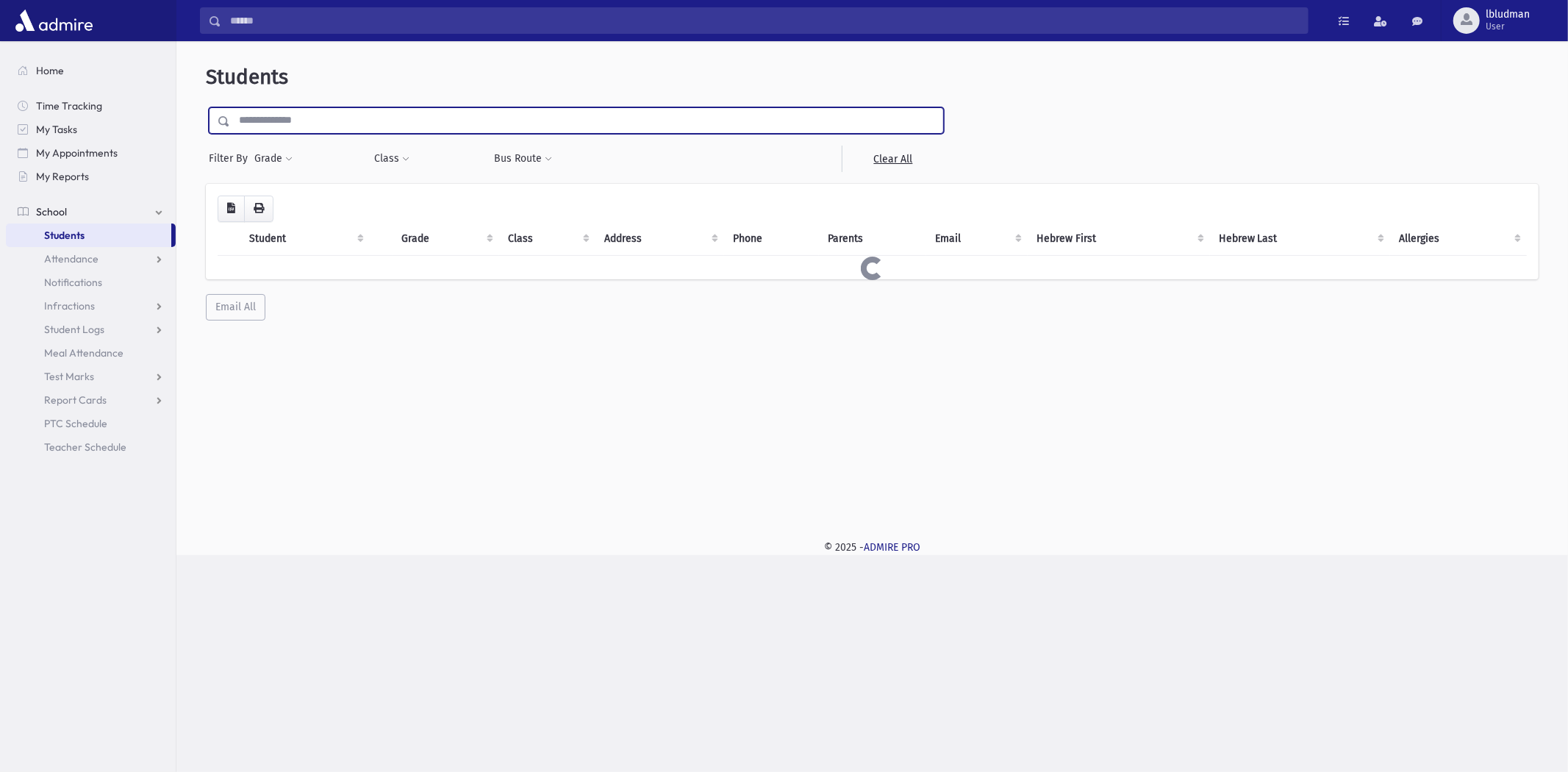 click at bounding box center (587, 121) 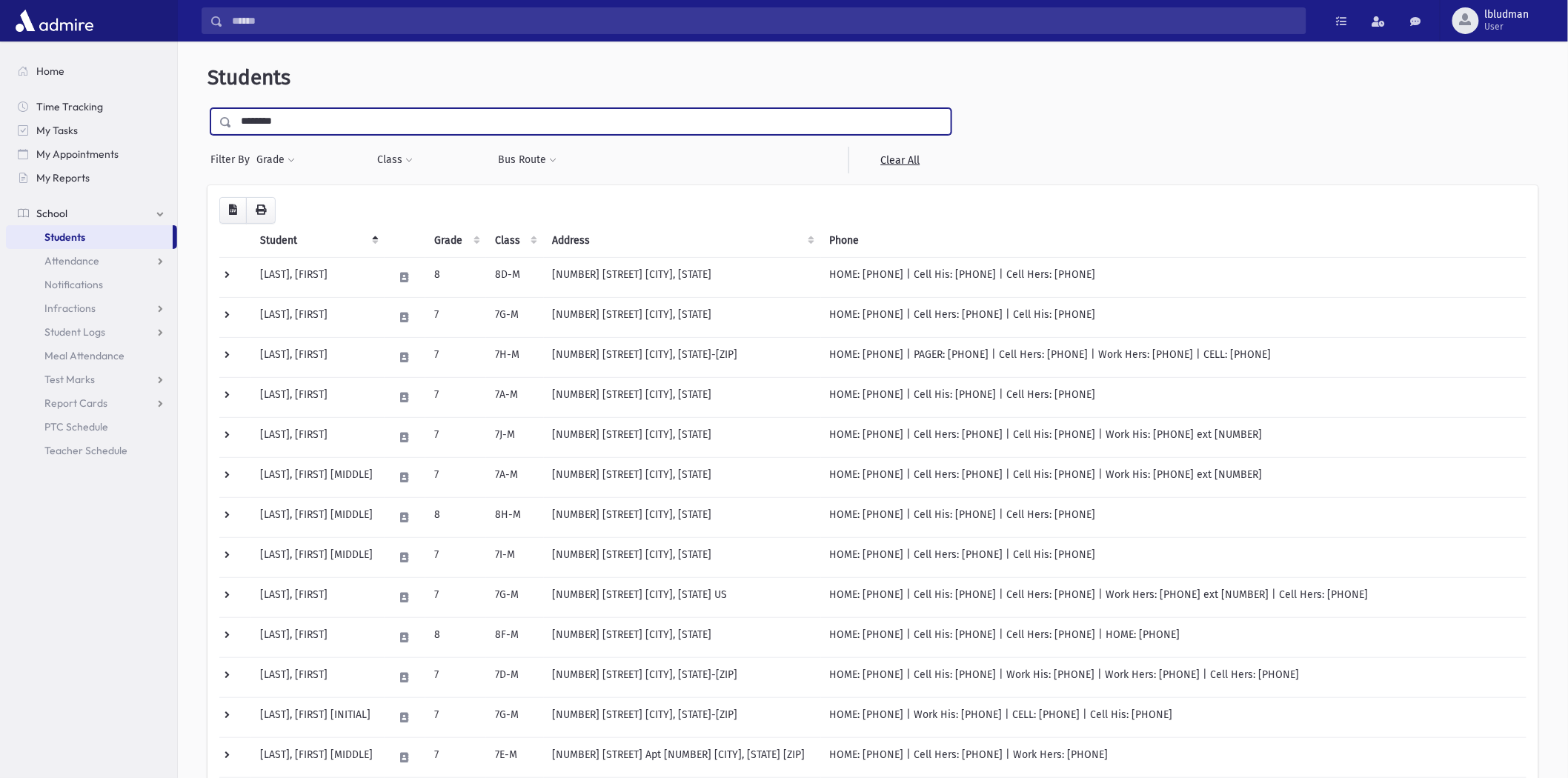 type on "********" 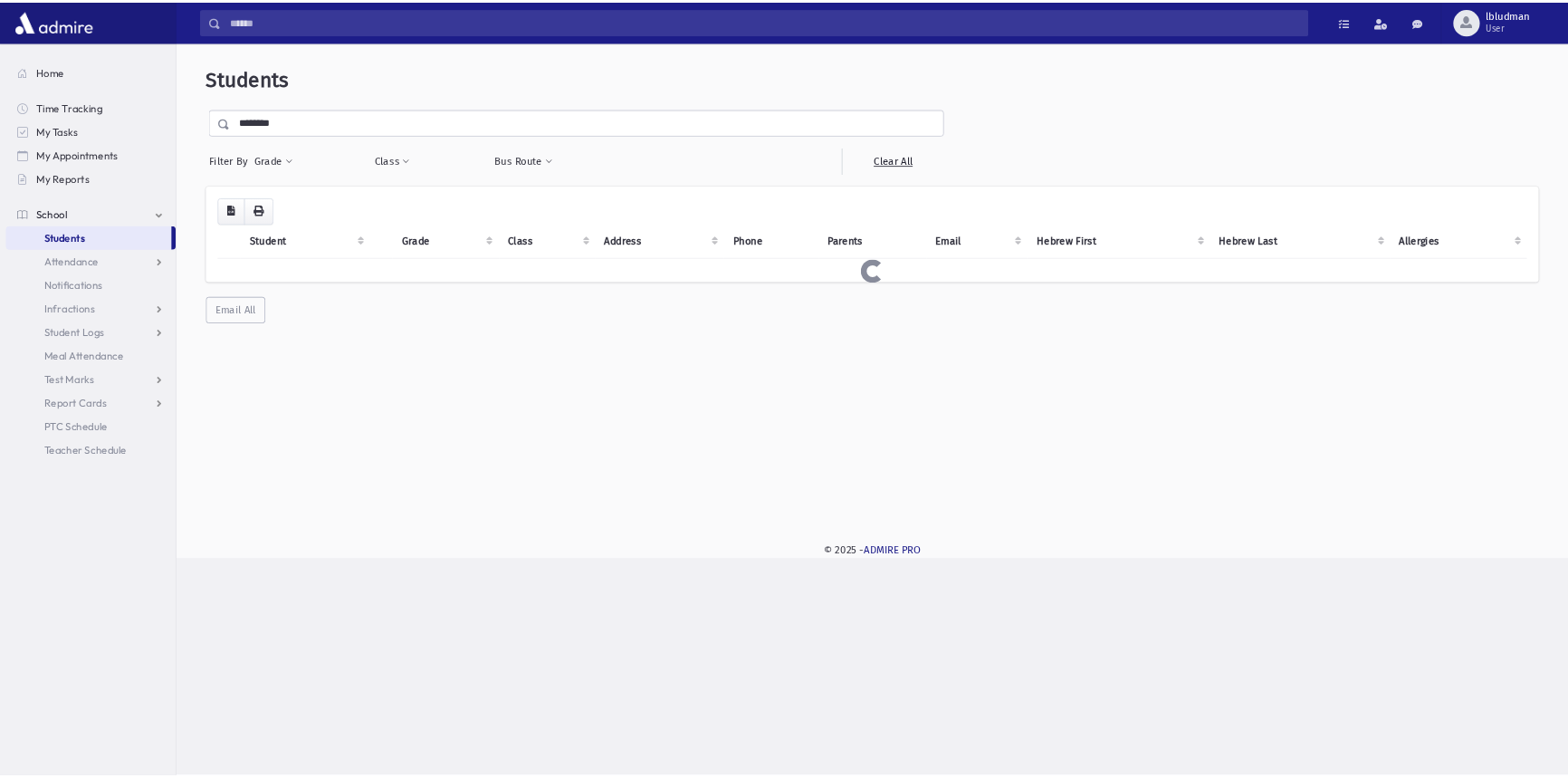 scroll, scrollTop: 0, scrollLeft: 0, axis: both 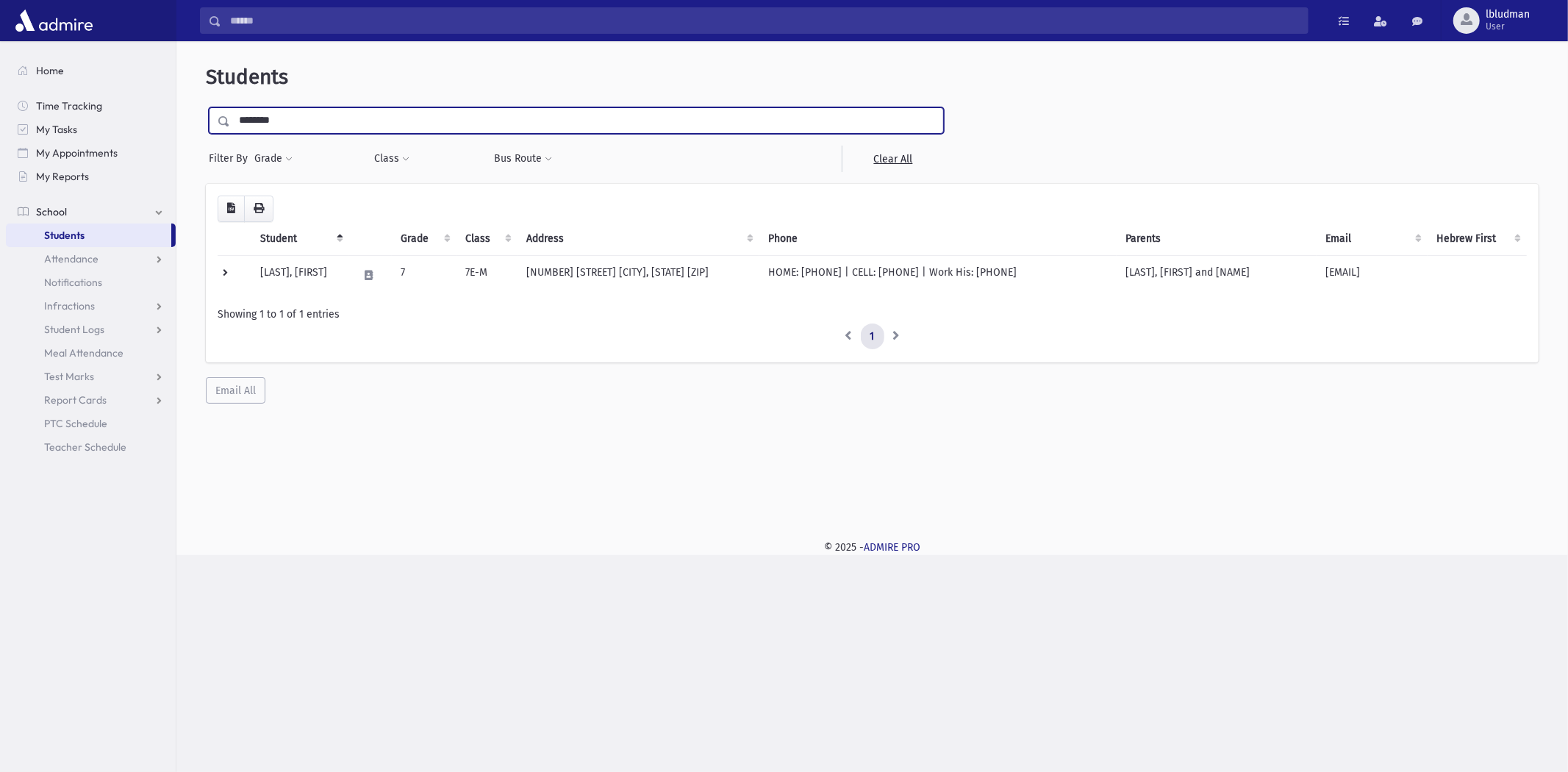 click on "********" at bounding box center (587, 121) 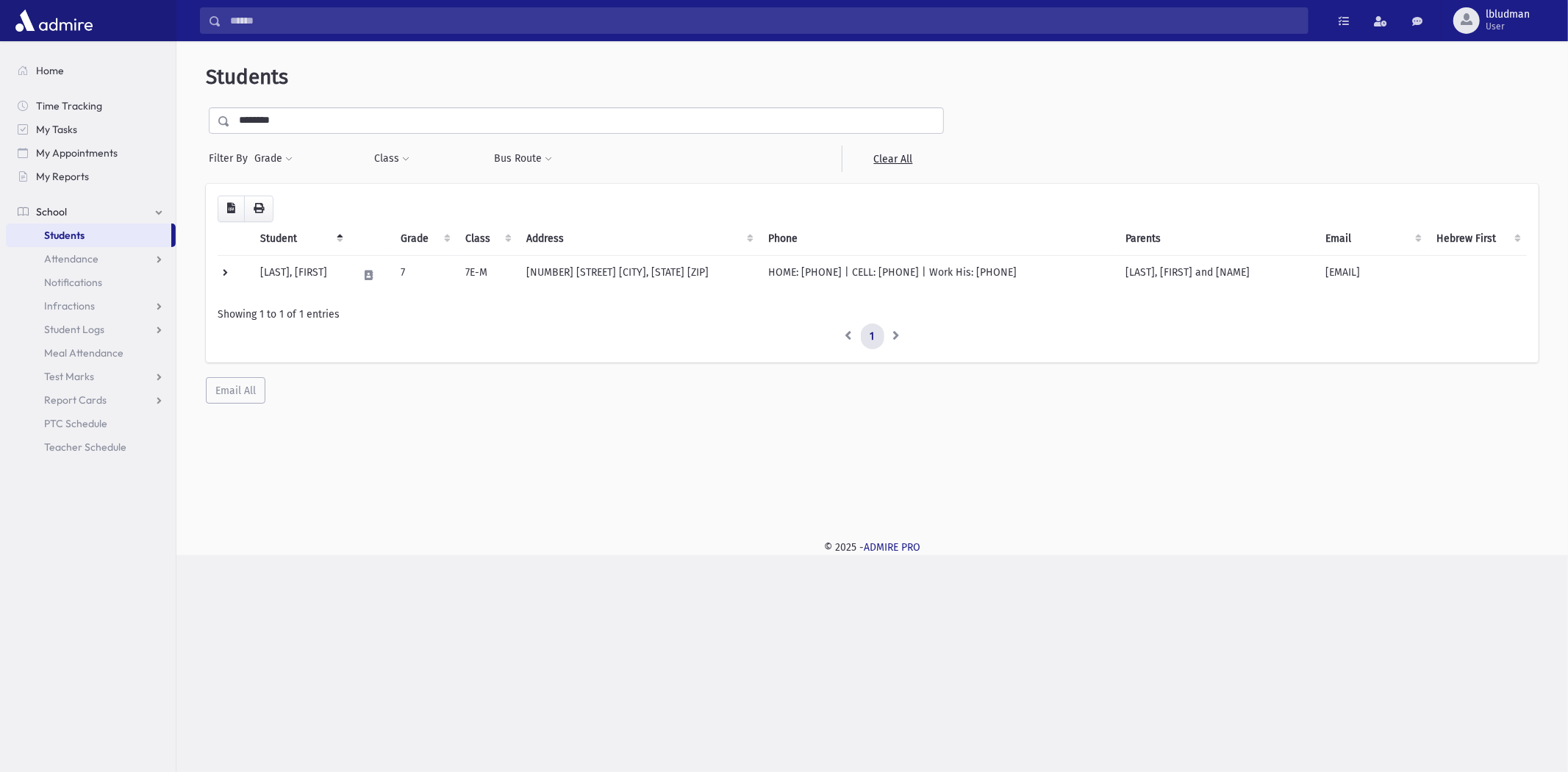 click on "Students
********
Filter By
Grade
*
*
*
*
*
*
*
*
*
*
Filter
Class
** *** ** **" at bounding box center (872, 285) 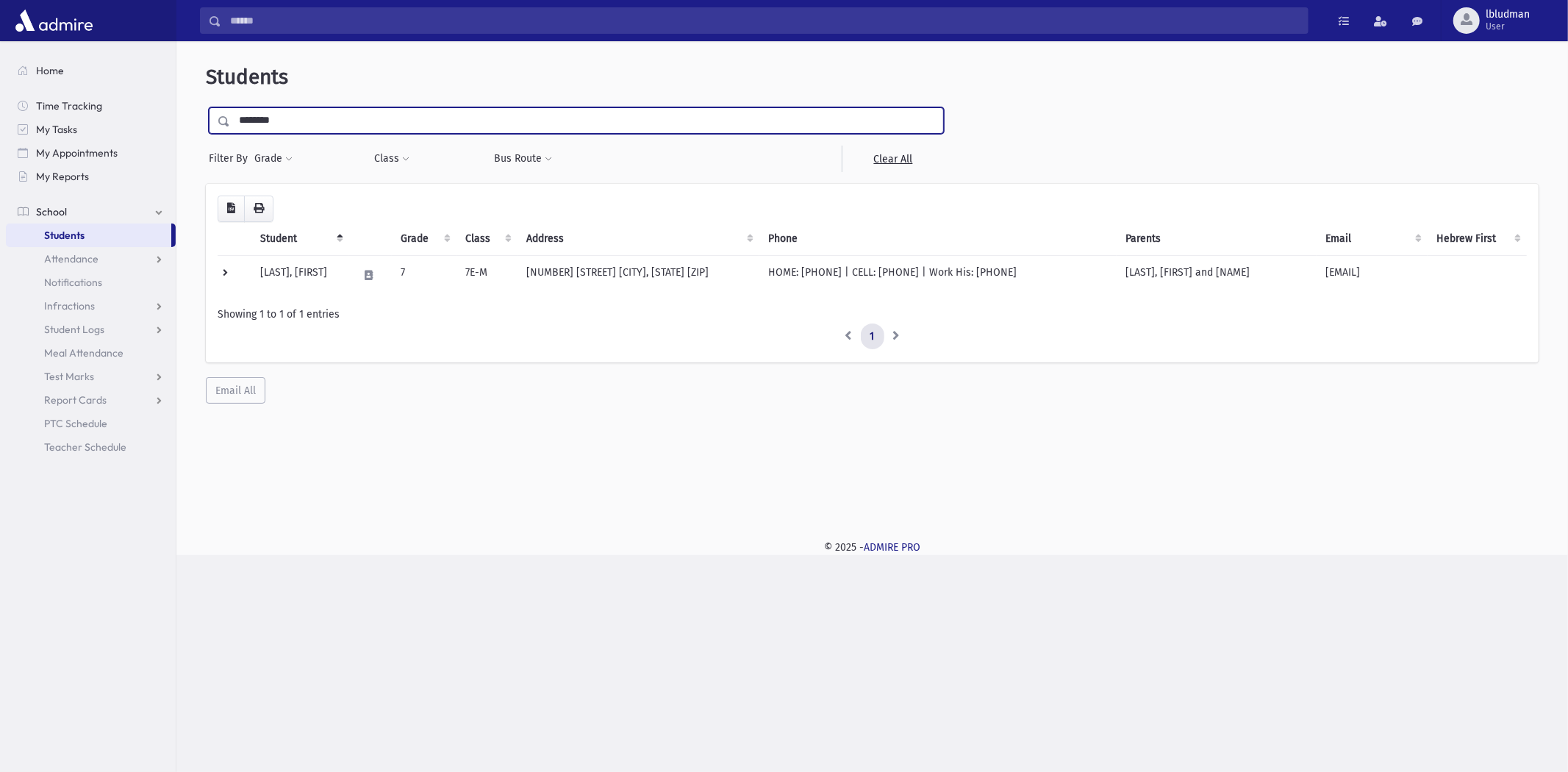 drag, startPoint x: 280, startPoint y: 121, endPoint x: 267, endPoint y: 121, distance: 13 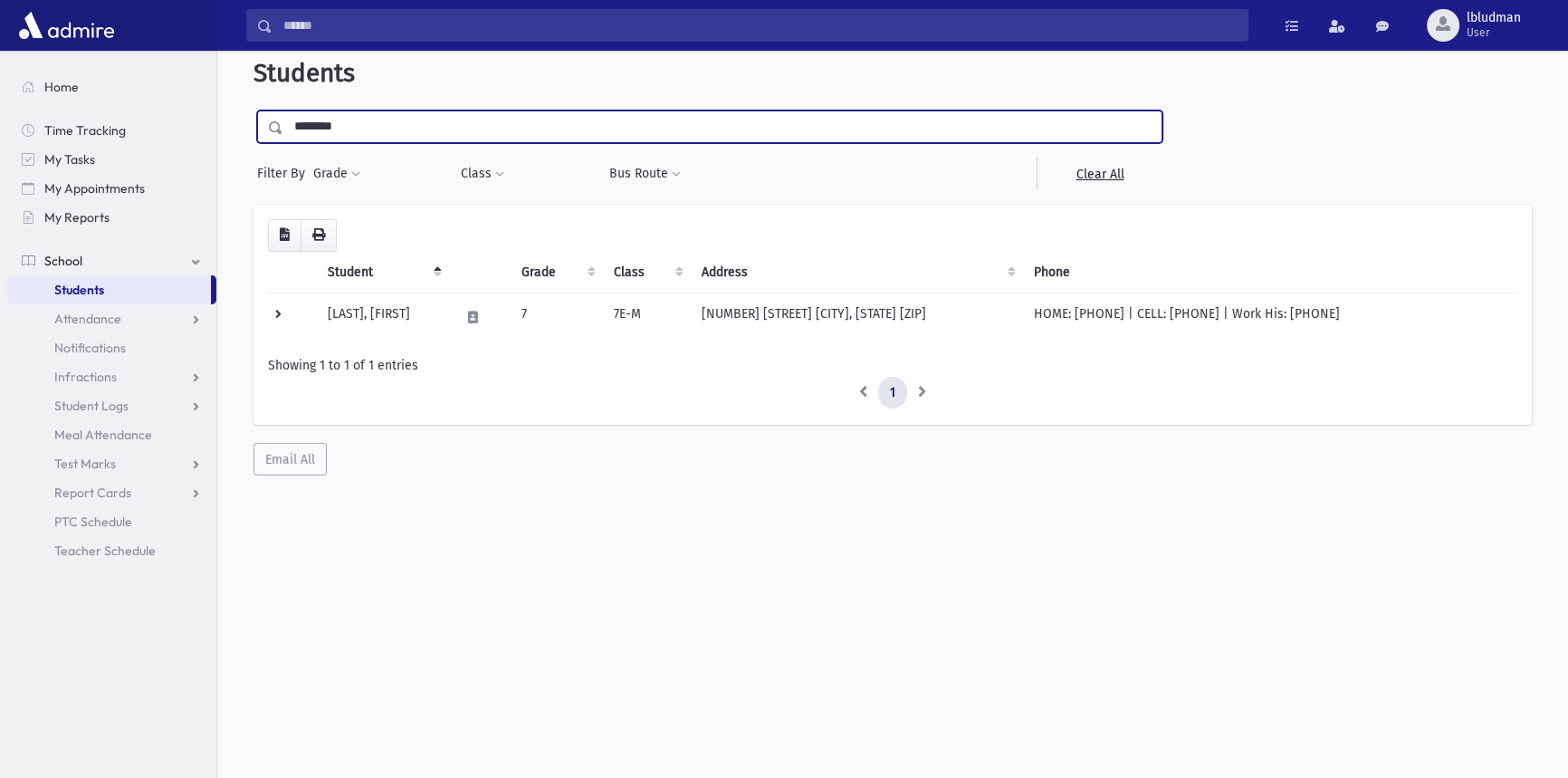 scroll, scrollTop: 0, scrollLeft: 0, axis: both 